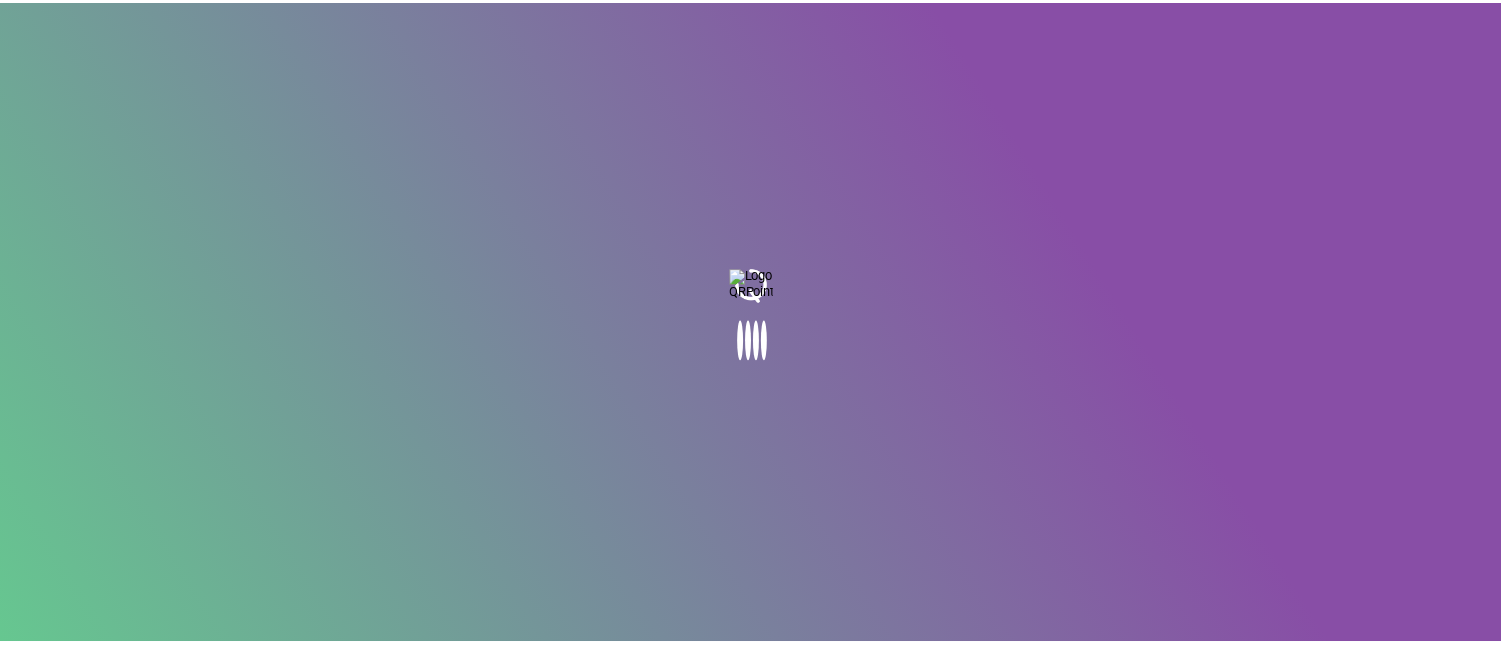 scroll, scrollTop: 0, scrollLeft: 0, axis: both 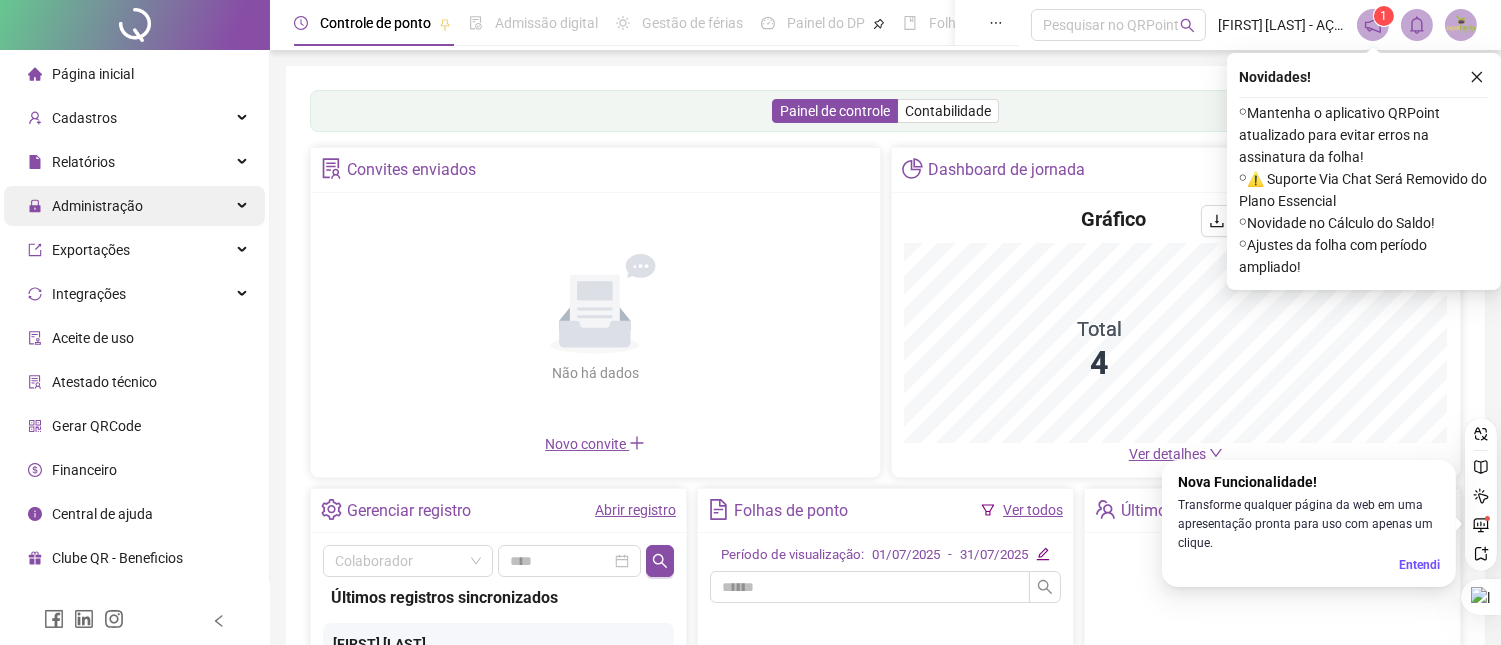 click on "Administração" at bounding box center (134, 206) 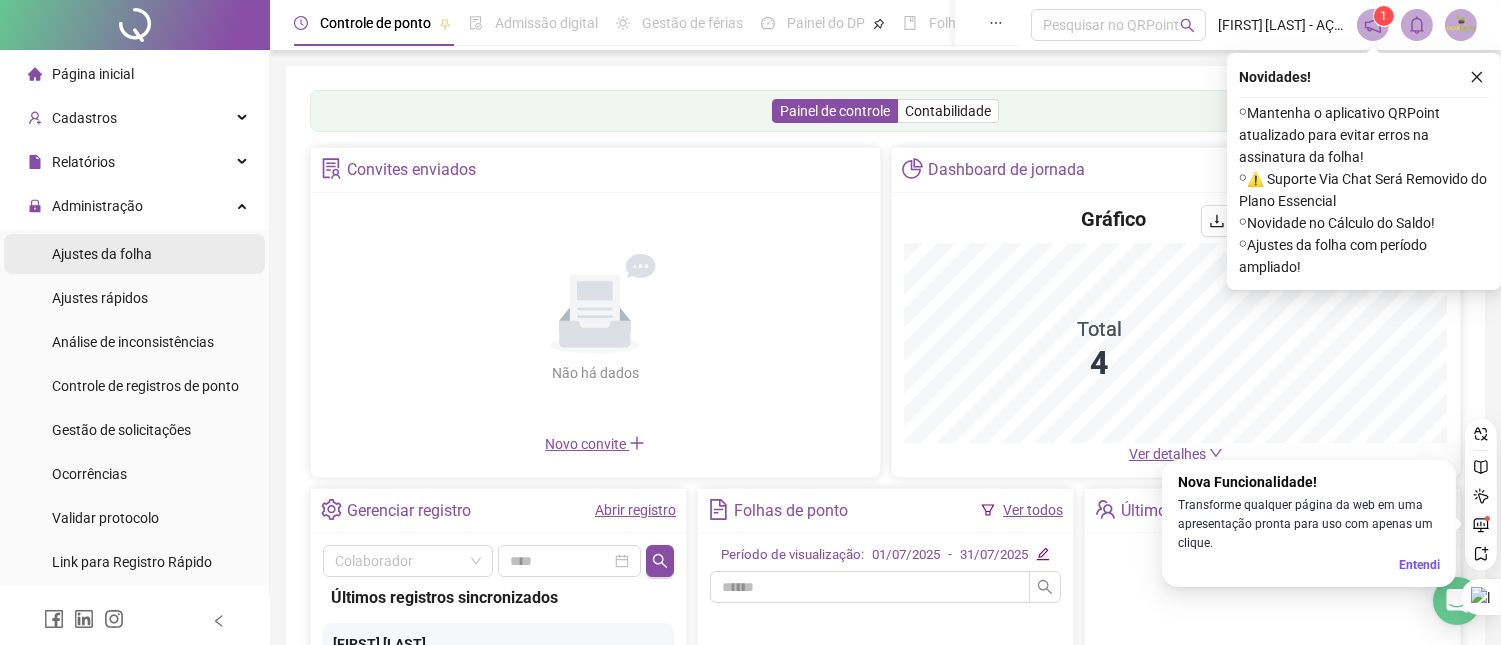 click on "Ajustes da folha" at bounding box center (134, 254) 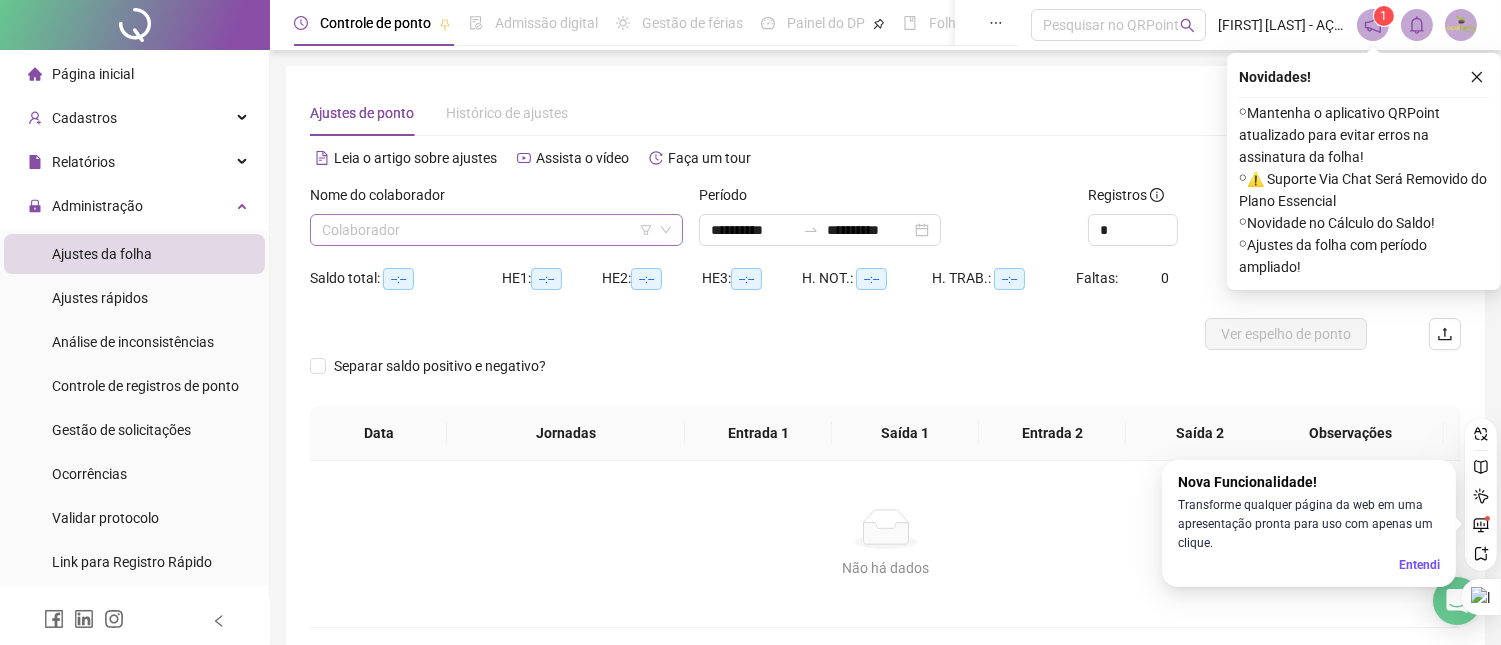 click at bounding box center [487, 230] 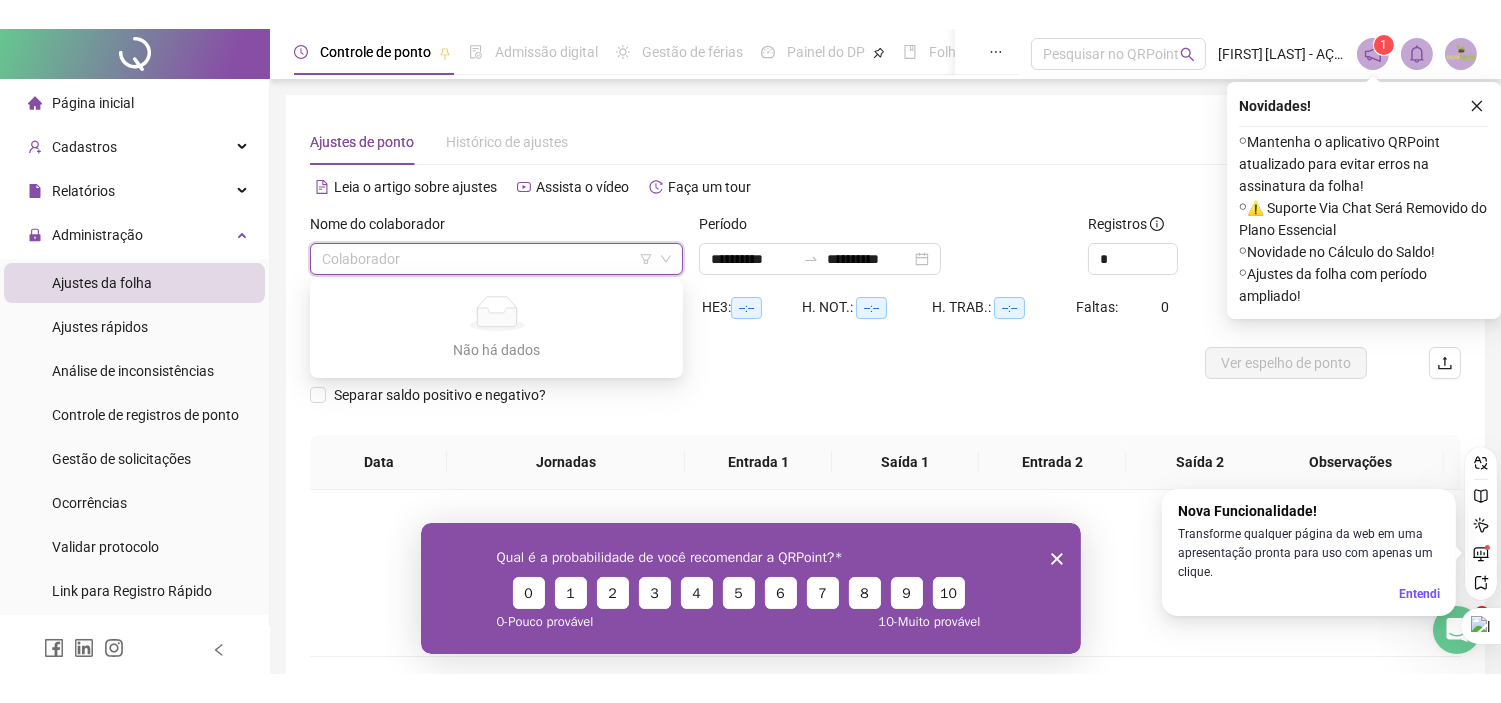 scroll, scrollTop: 0, scrollLeft: 0, axis: both 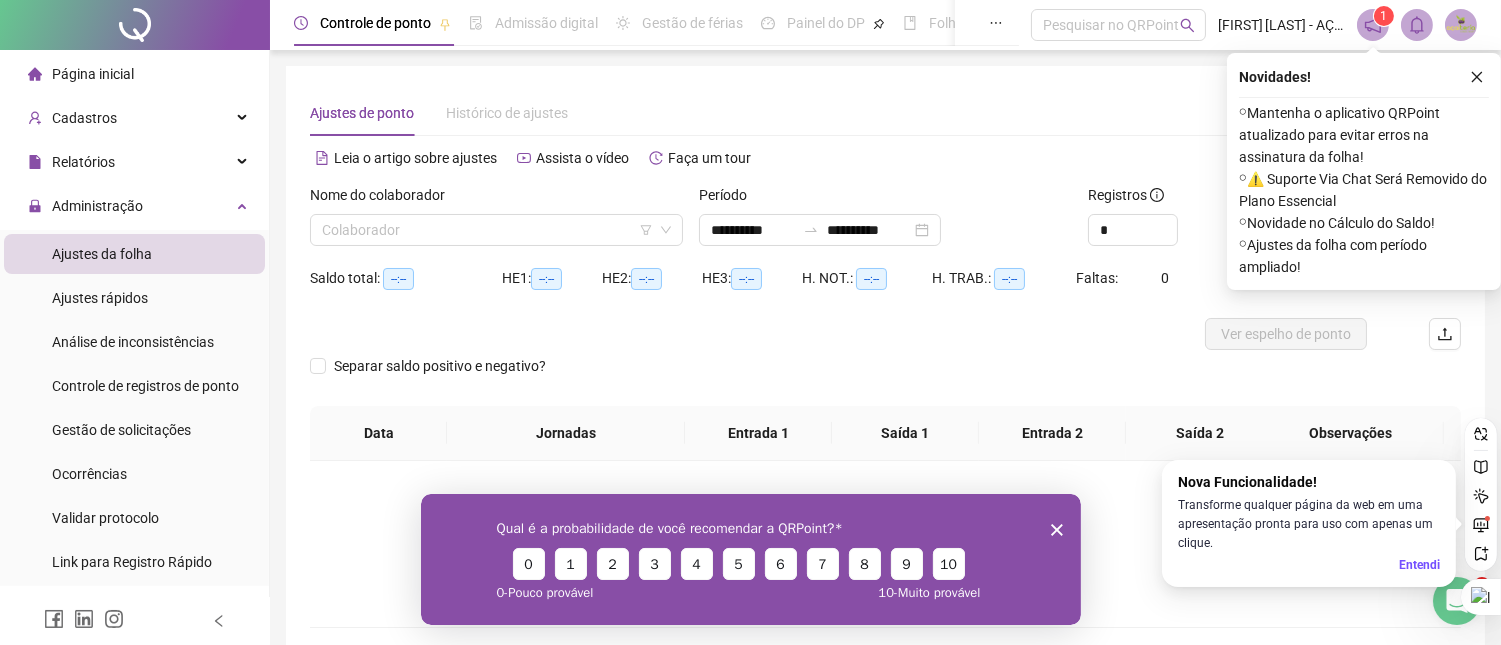 click 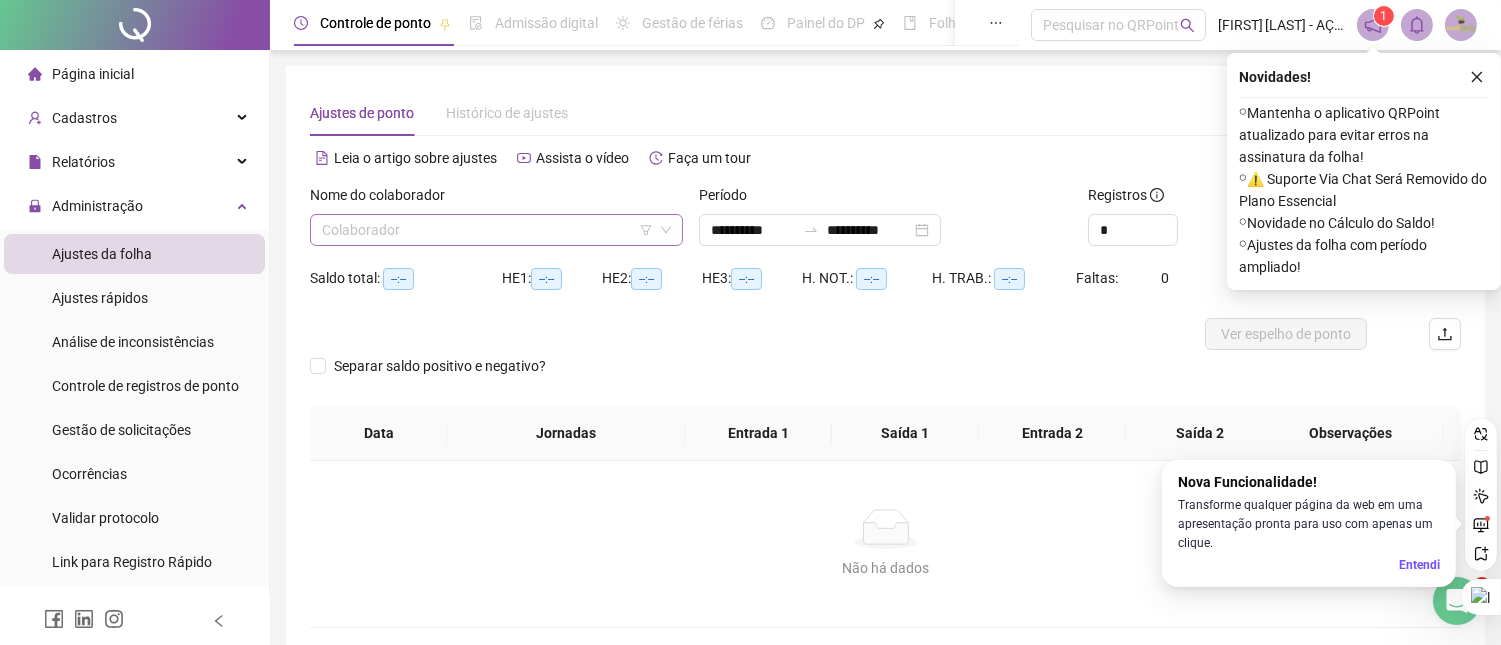 click at bounding box center [487, 230] 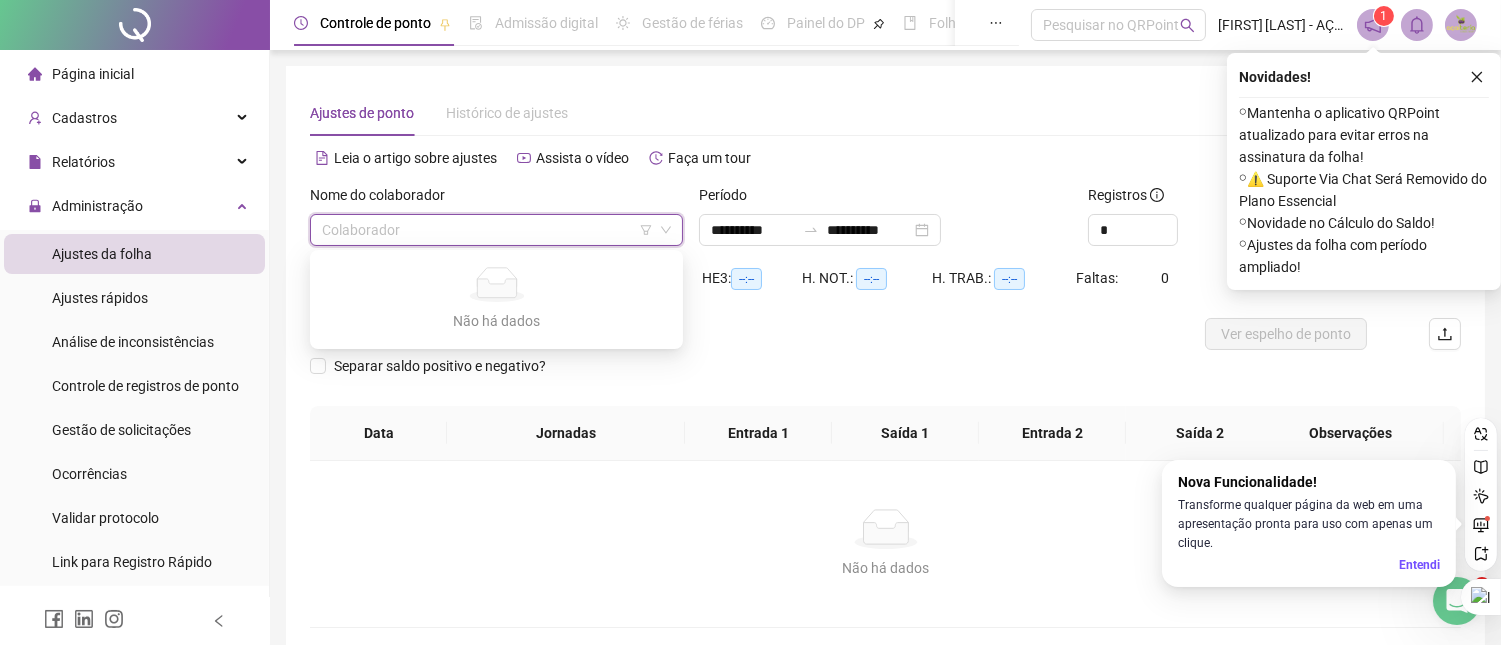click at bounding box center [487, 230] 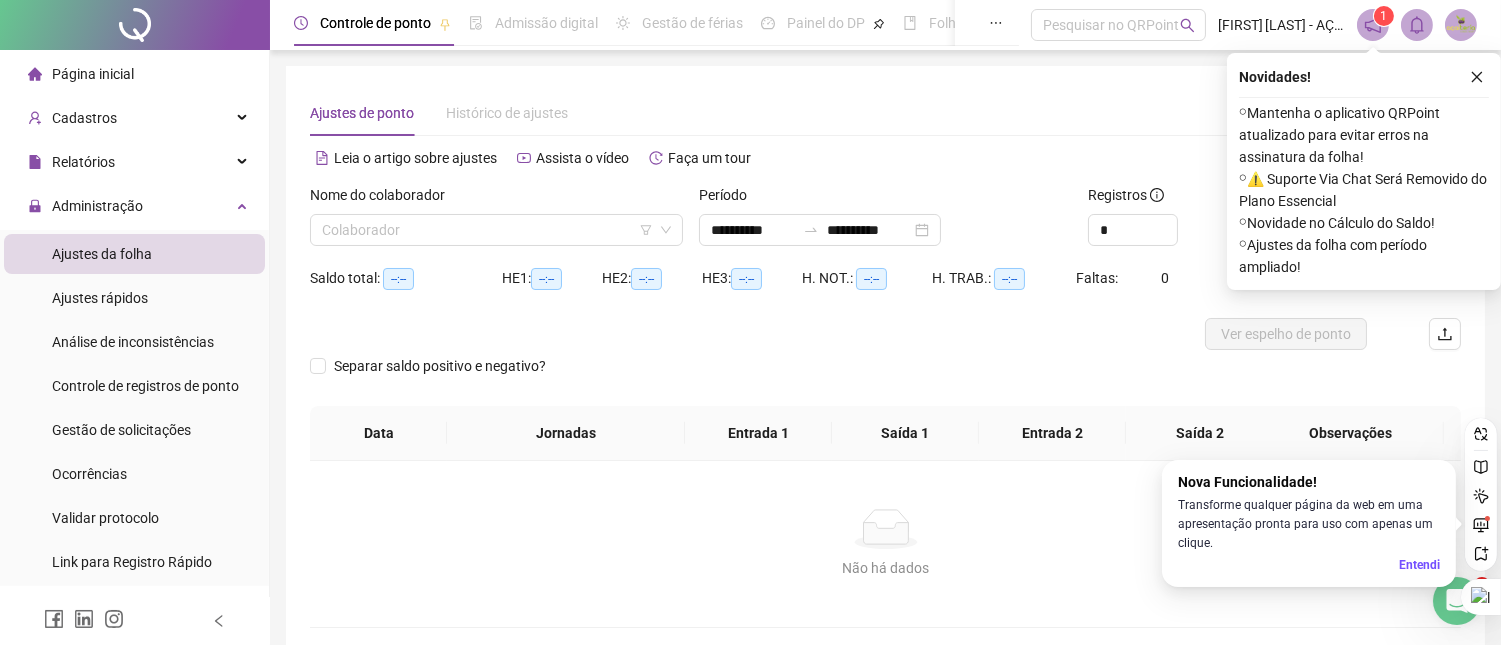 click on "Ajustes de ponto Histórico de ajustes" at bounding box center [885, 113] 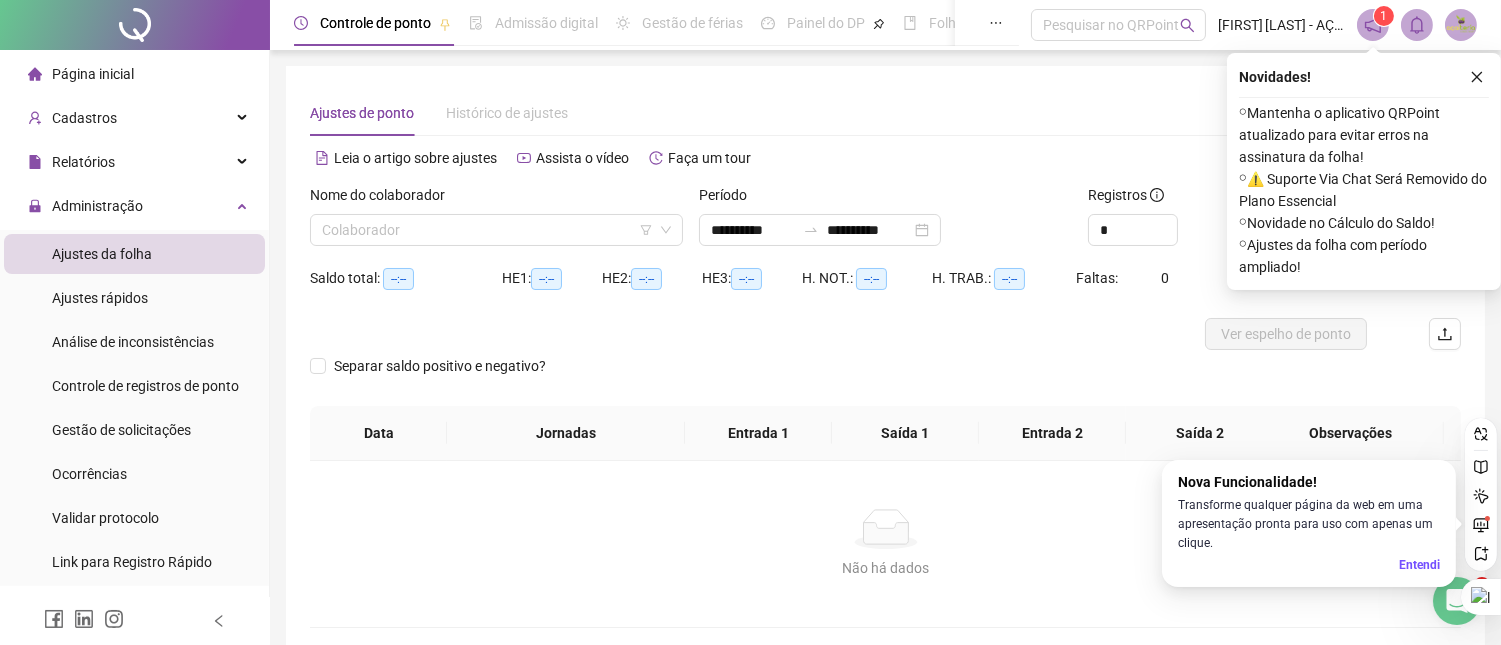 click 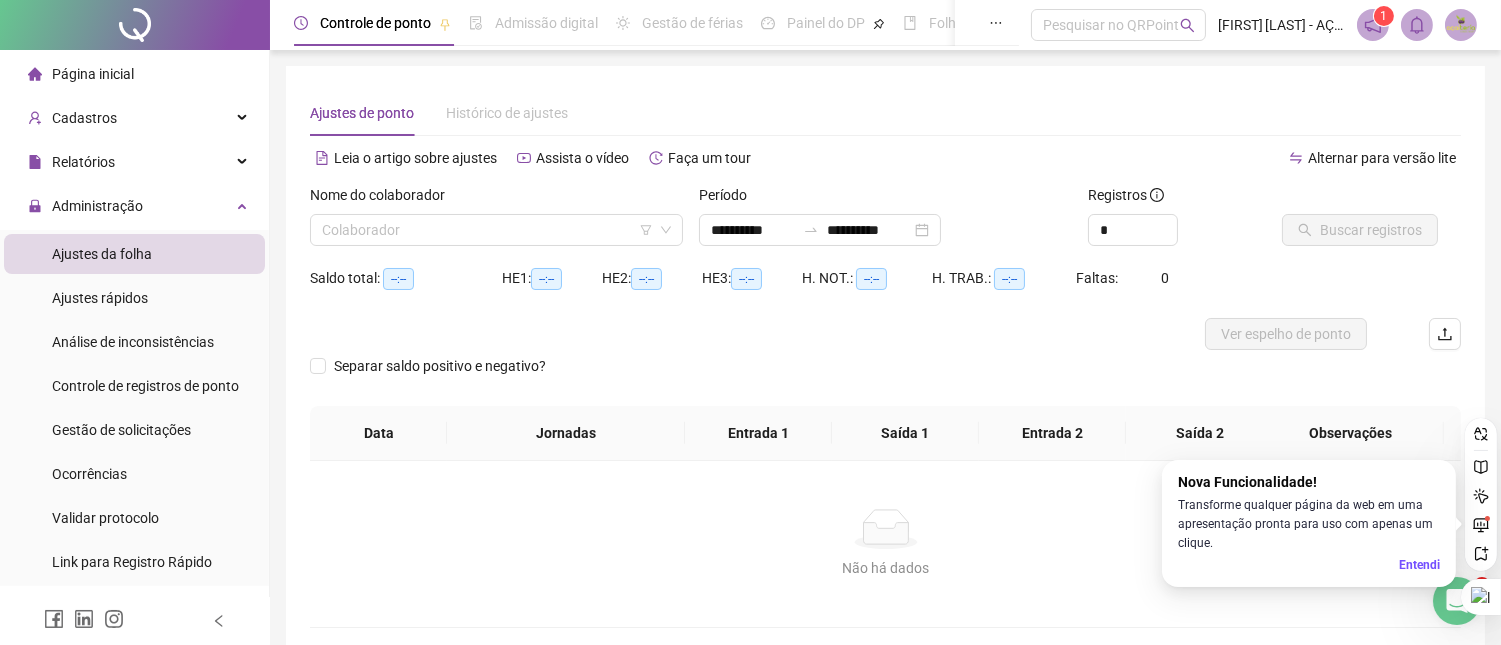 click on "Ajustes da folha" at bounding box center (134, 254) 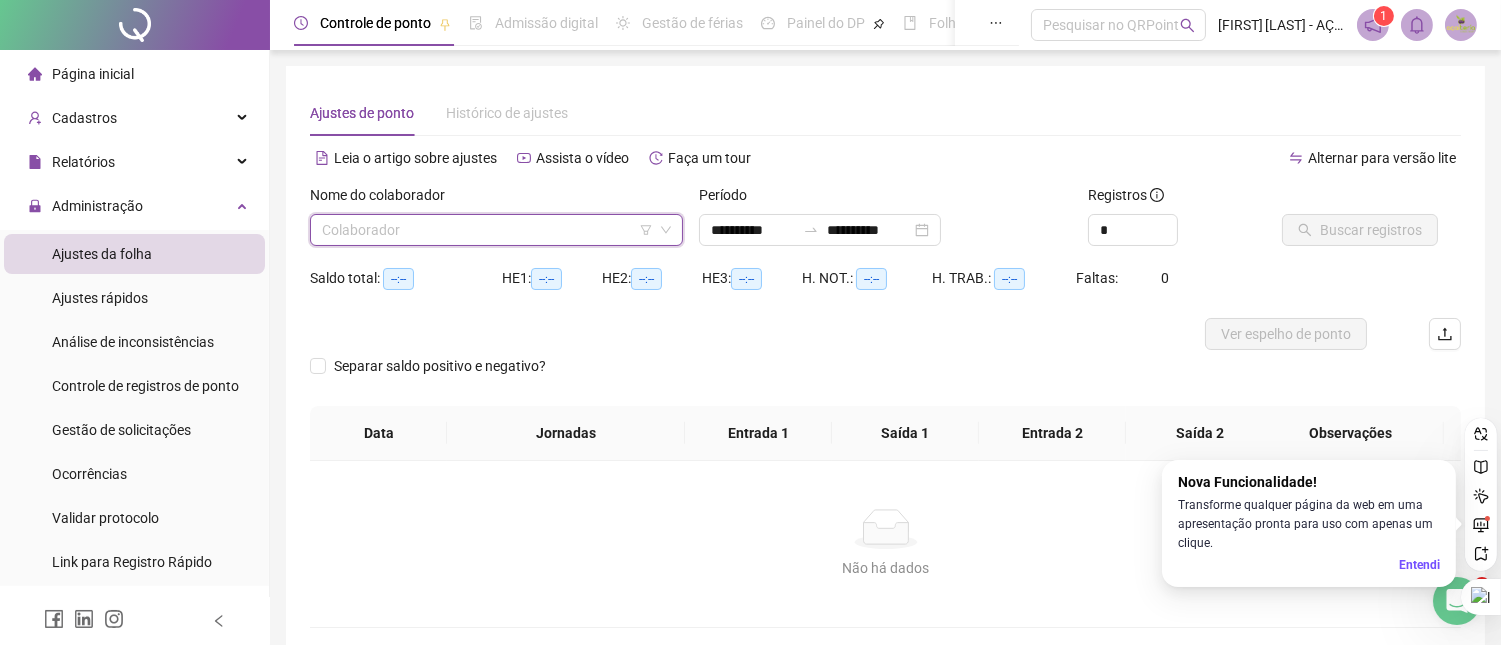 click at bounding box center (487, 230) 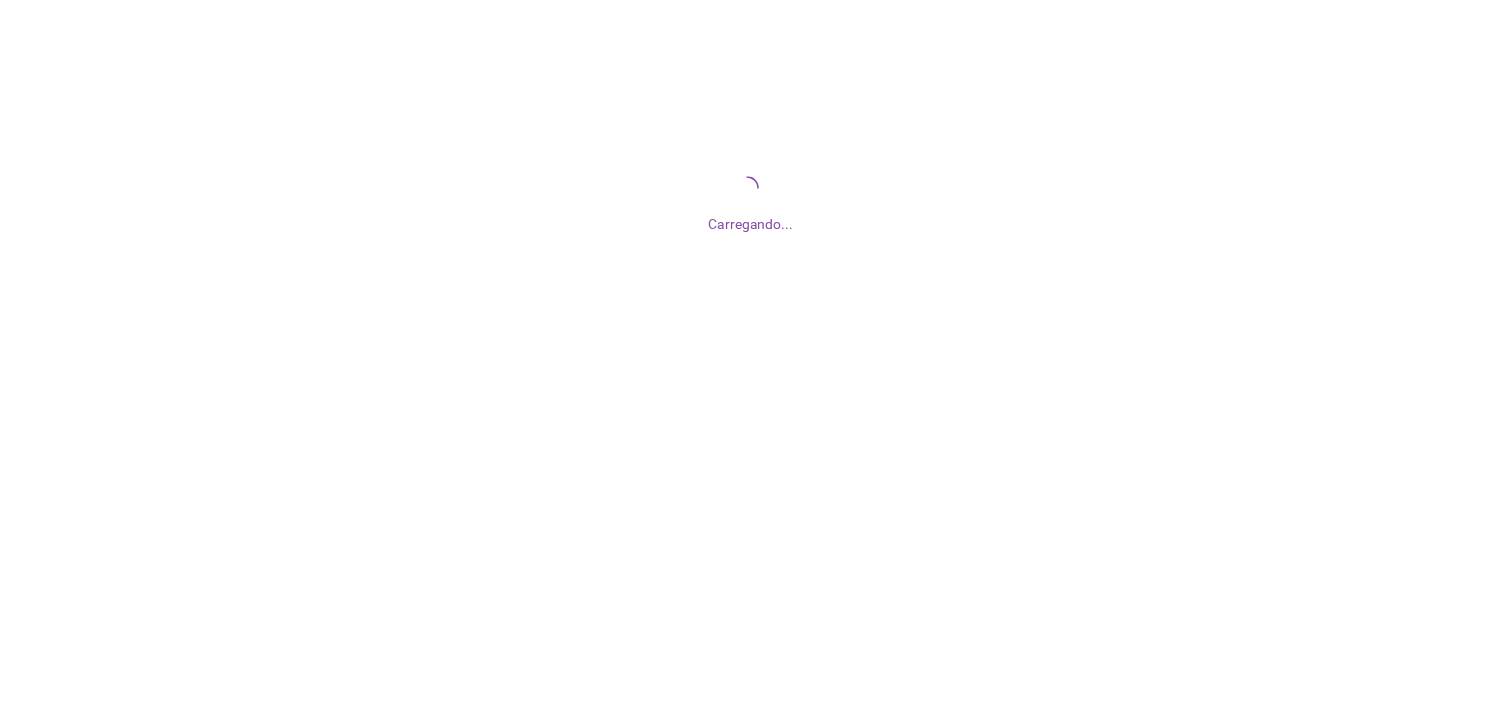 scroll, scrollTop: 0, scrollLeft: 0, axis: both 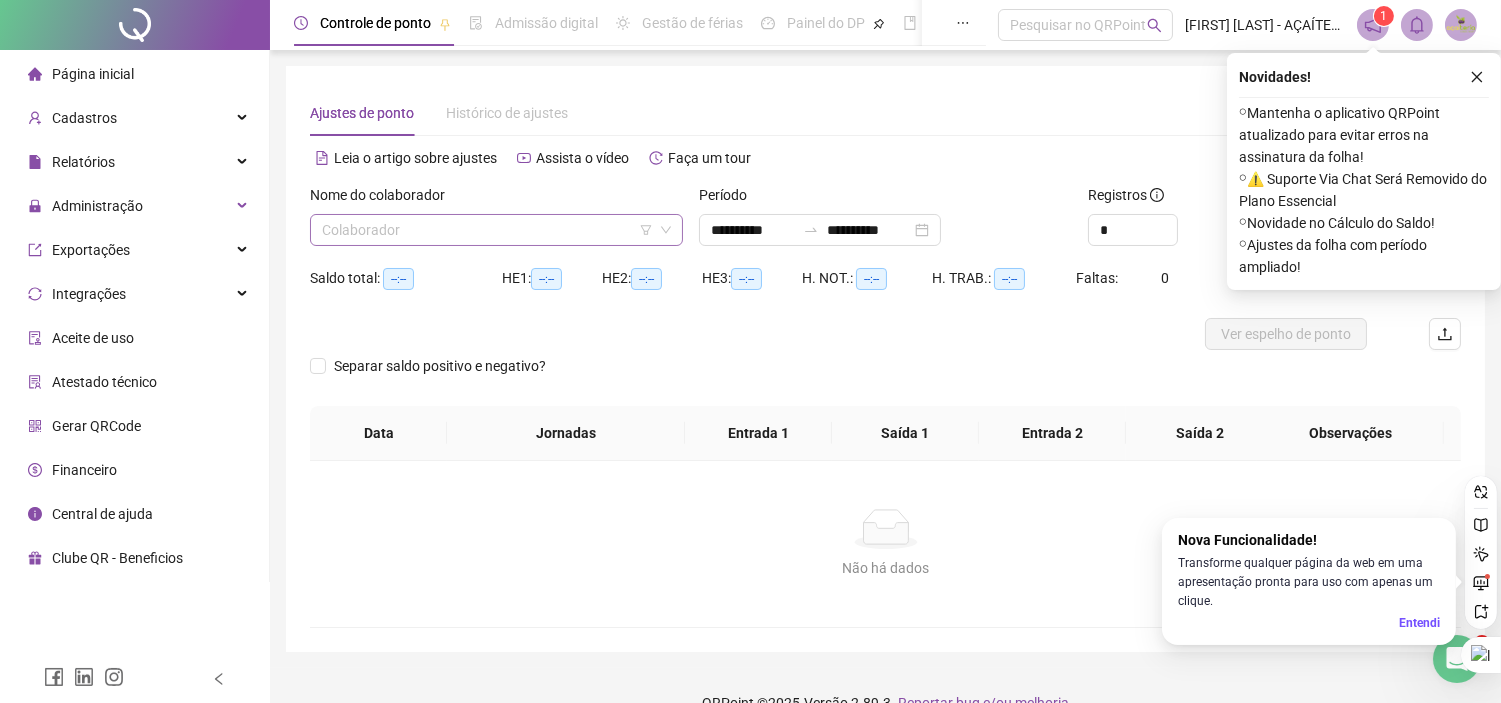 click at bounding box center (487, 230) 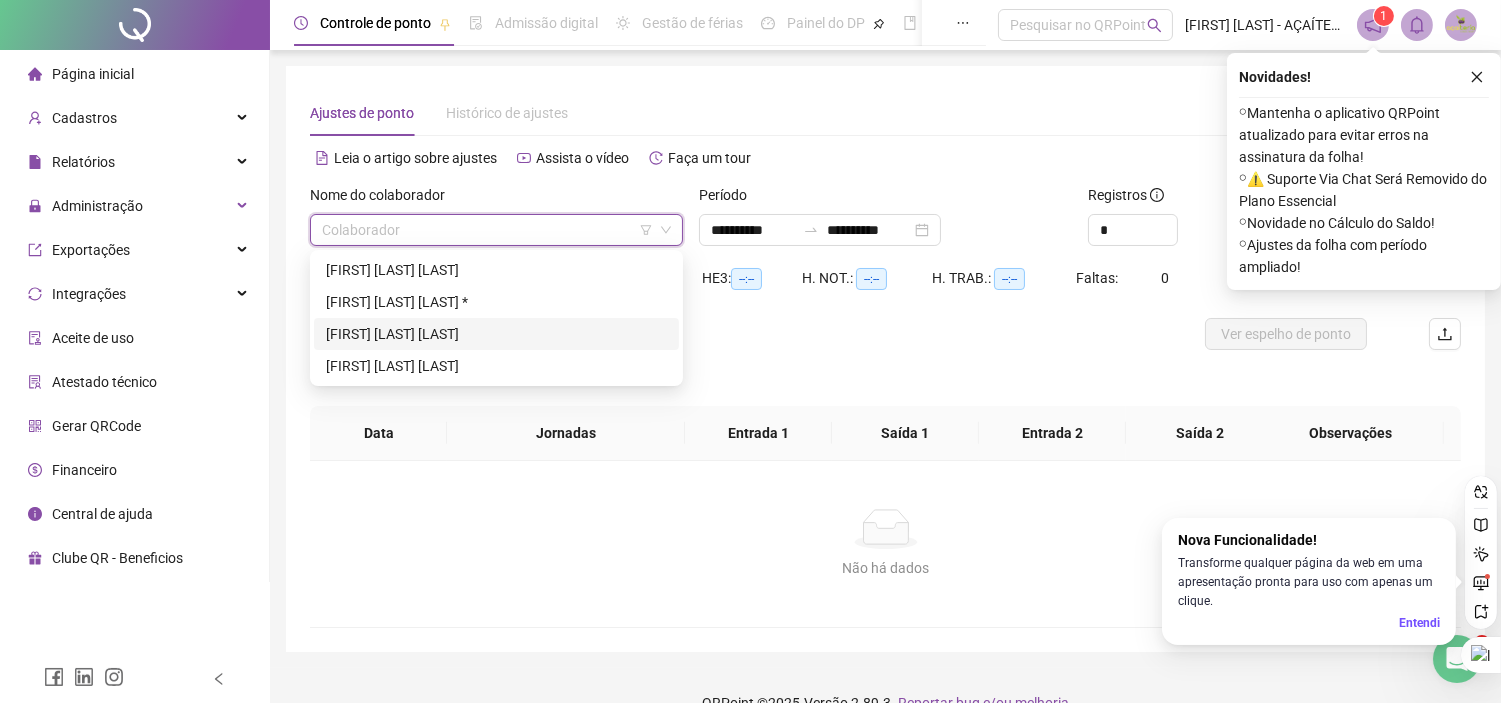 click on "[FIRST] [LAST]" at bounding box center (496, 334) 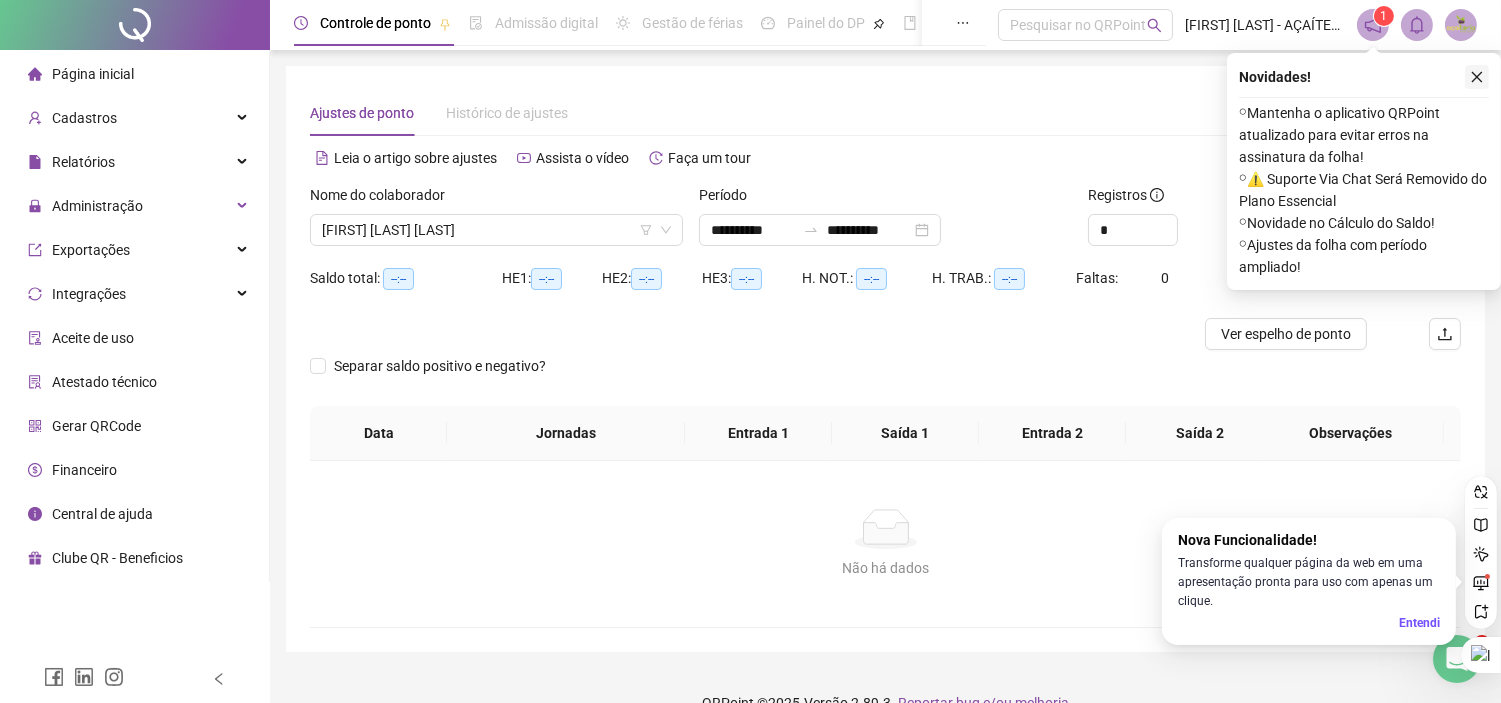 click at bounding box center (1477, 77) 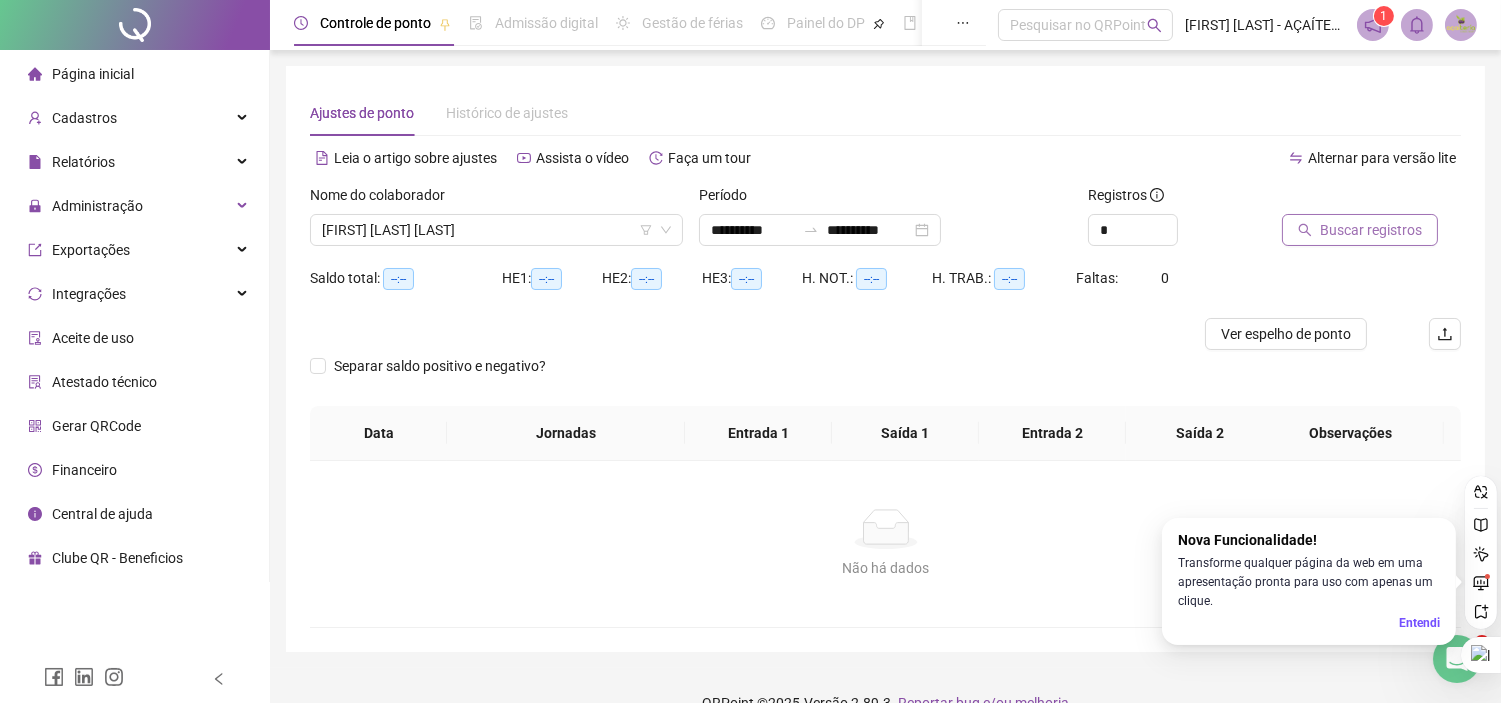 click on "Buscar registros" at bounding box center [1371, 230] 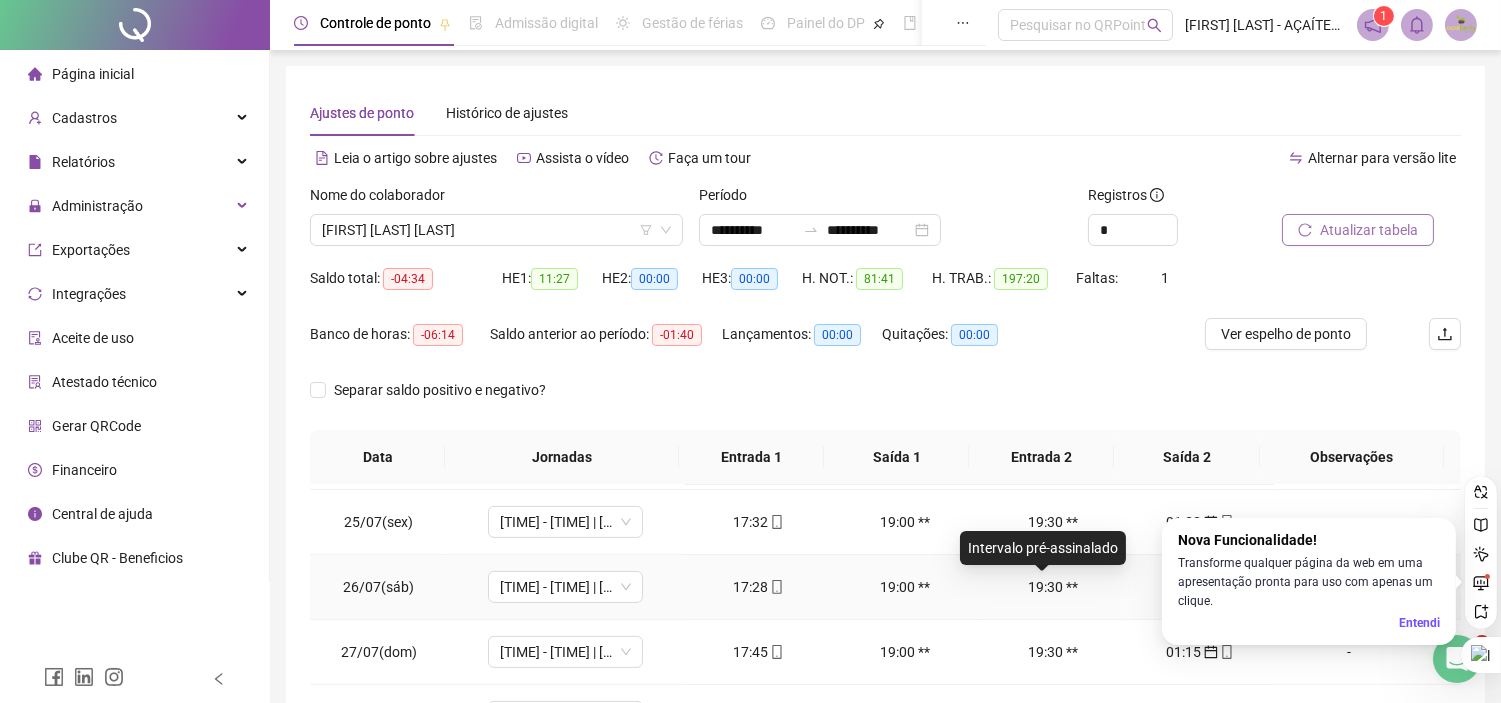scroll, scrollTop: 1591, scrollLeft: 0, axis: vertical 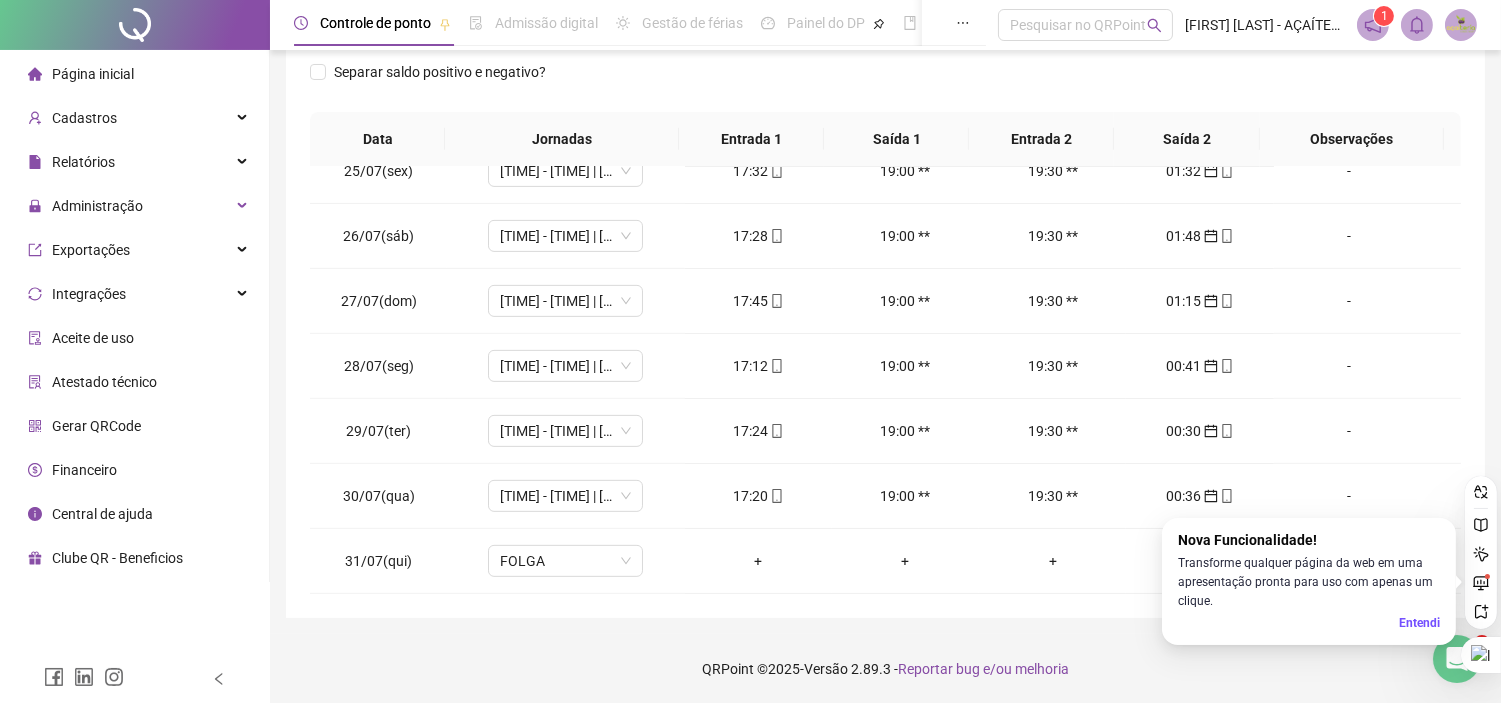 click on "Entendi" at bounding box center (1419, 623) 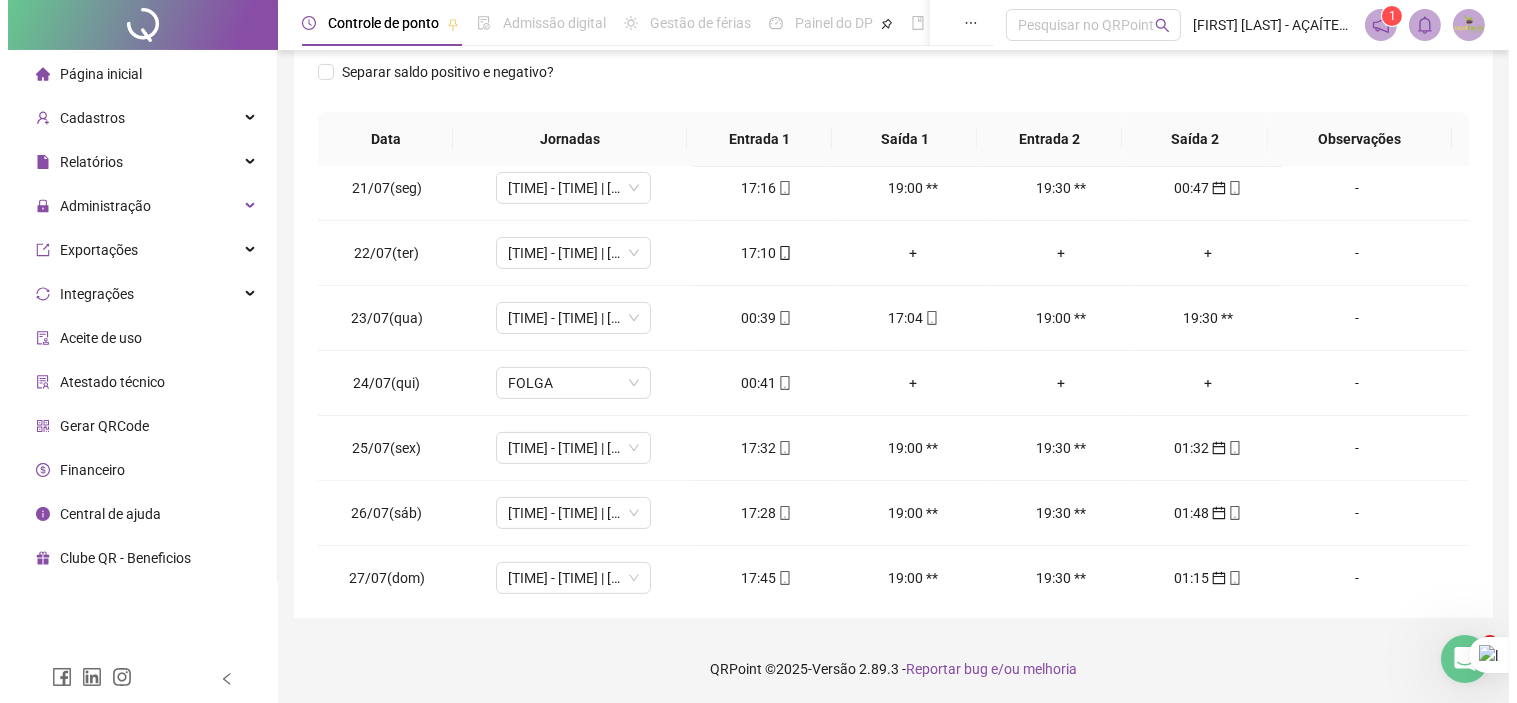 scroll, scrollTop: 1257, scrollLeft: 0, axis: vertical 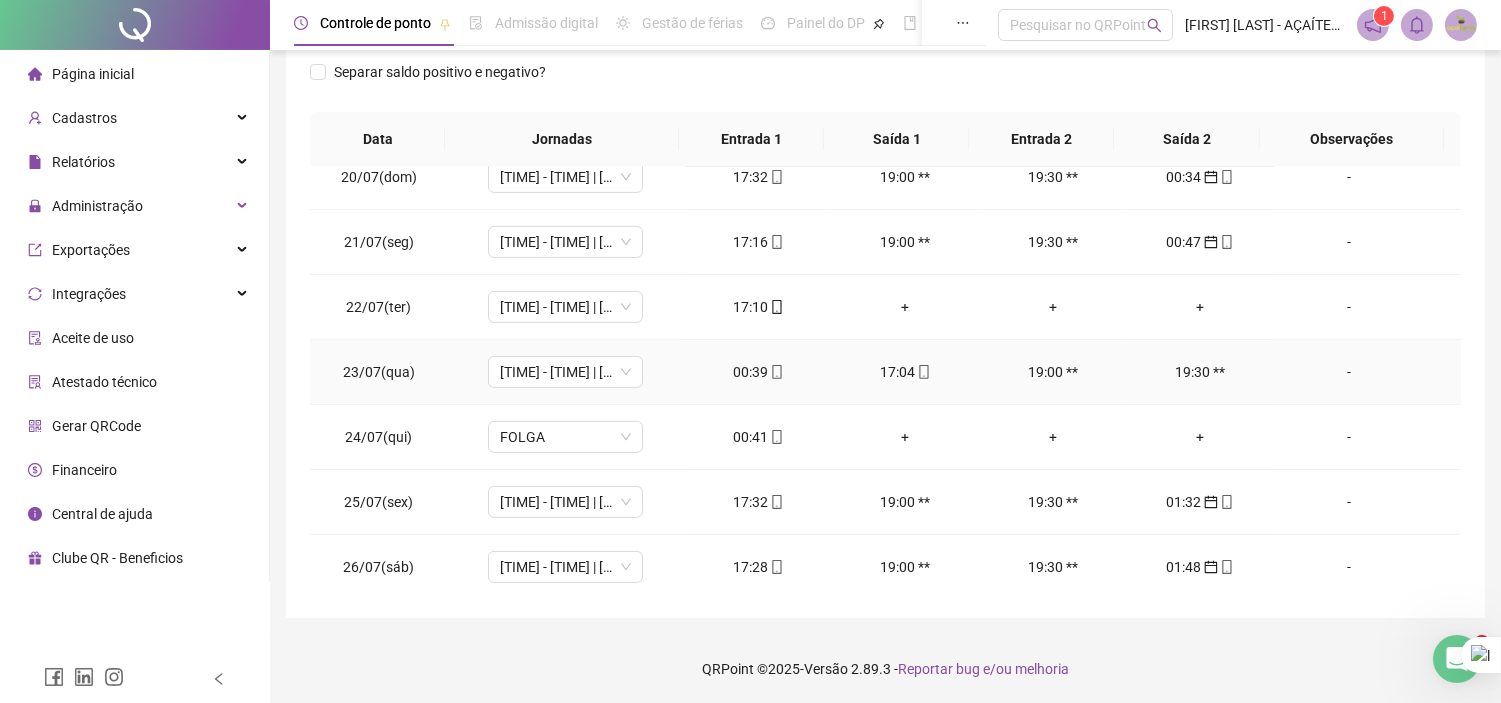 click on "00:39" at bounding box center [758, 372] 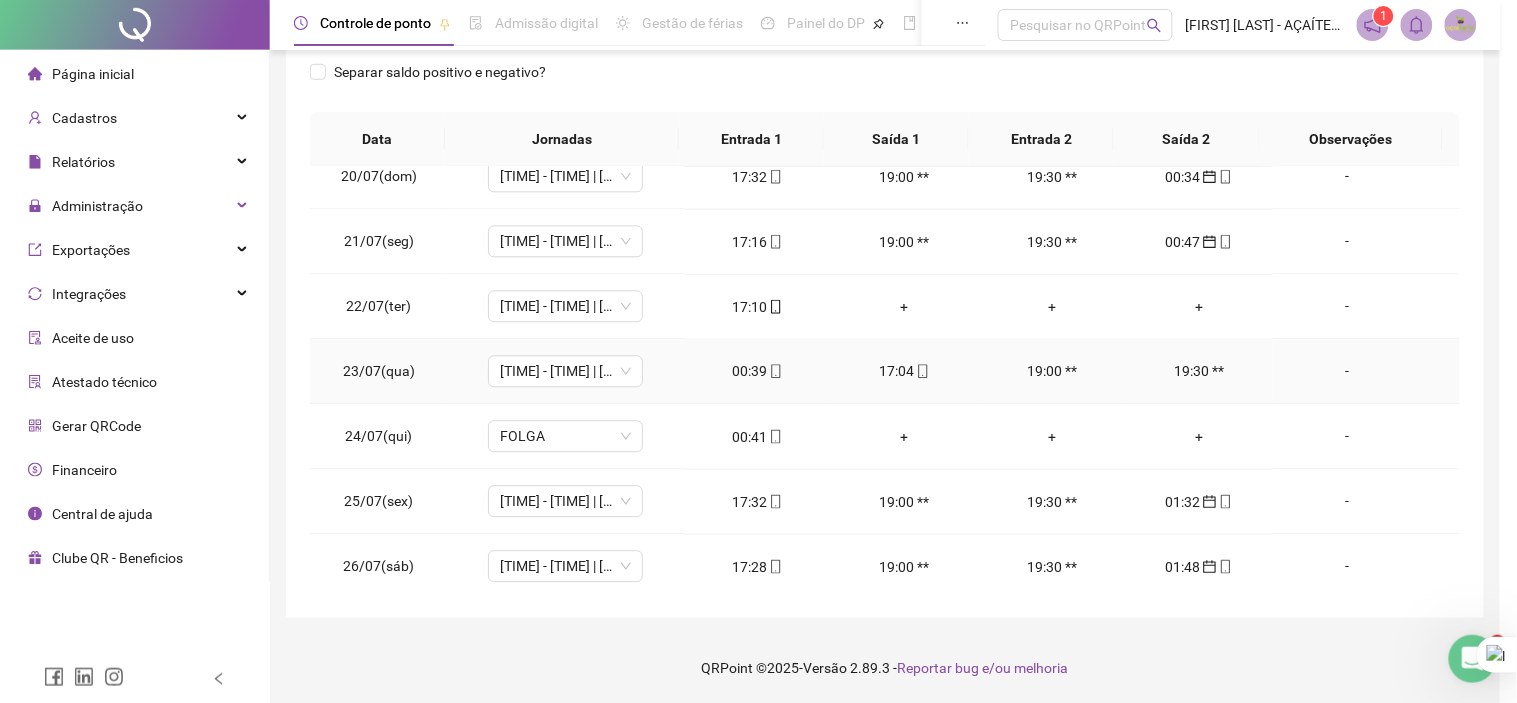 type on "**********" 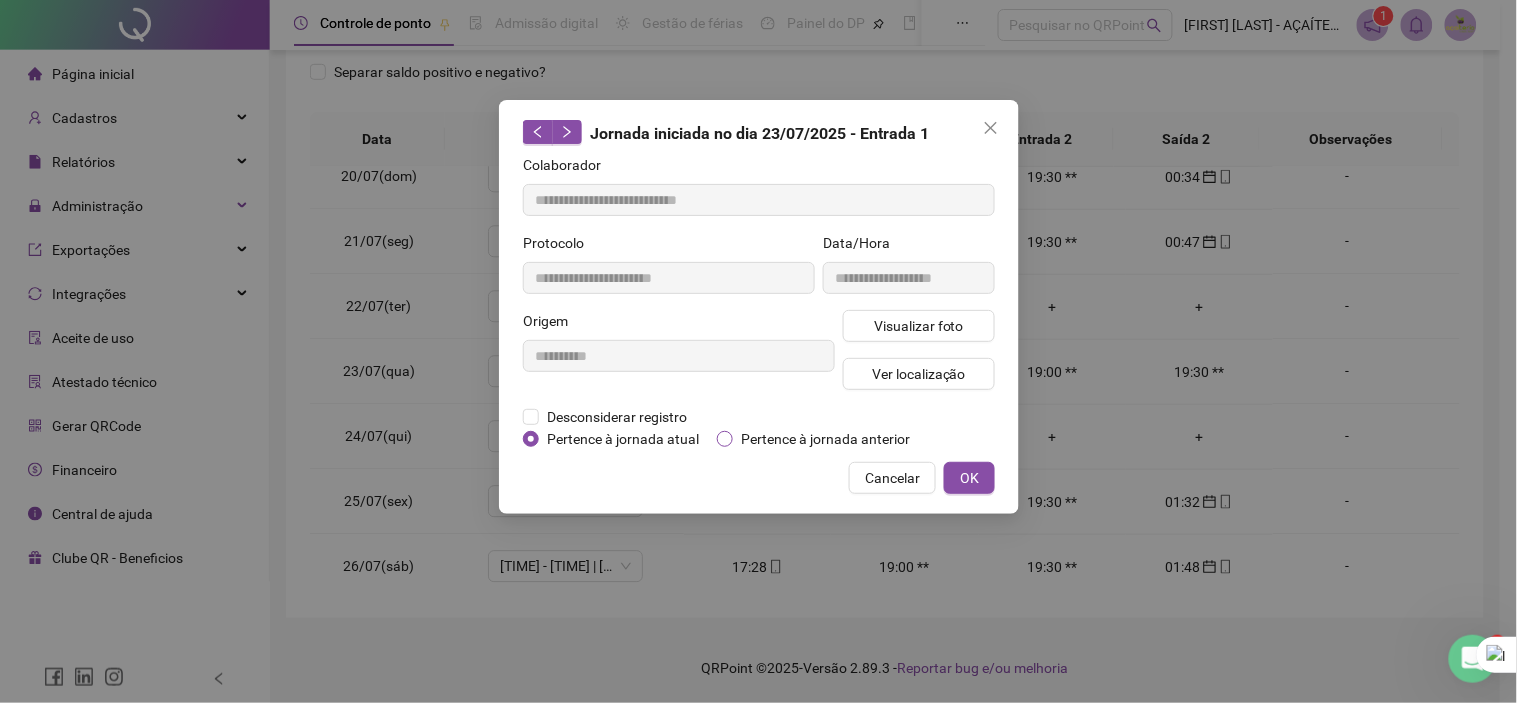 click on "Pertence à jornada anterior" at bounding box center (825, 439) 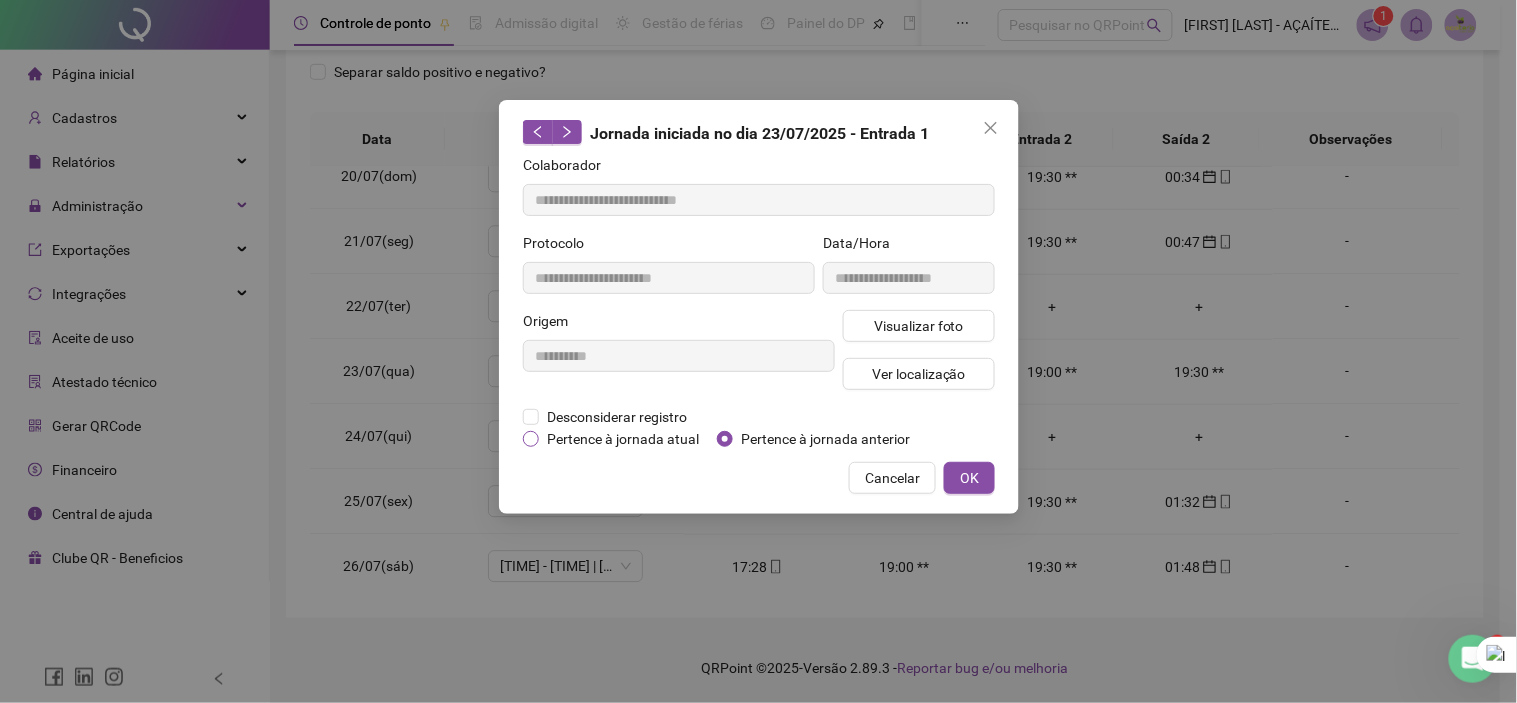 click on "Pertence à jornada atual" at bounding box center (623, 439) 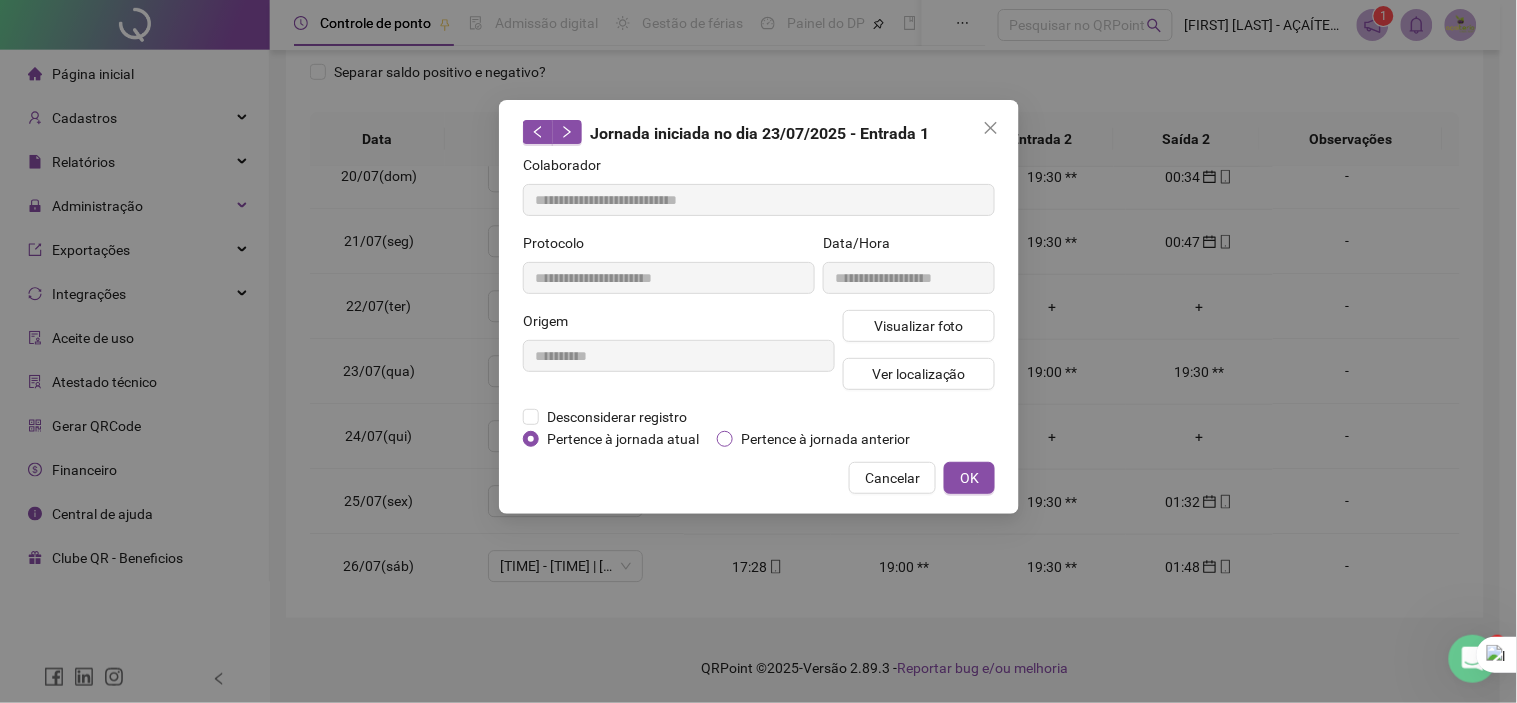 click on "Pertence à jornada anterior" at bounding box center (825, 439) 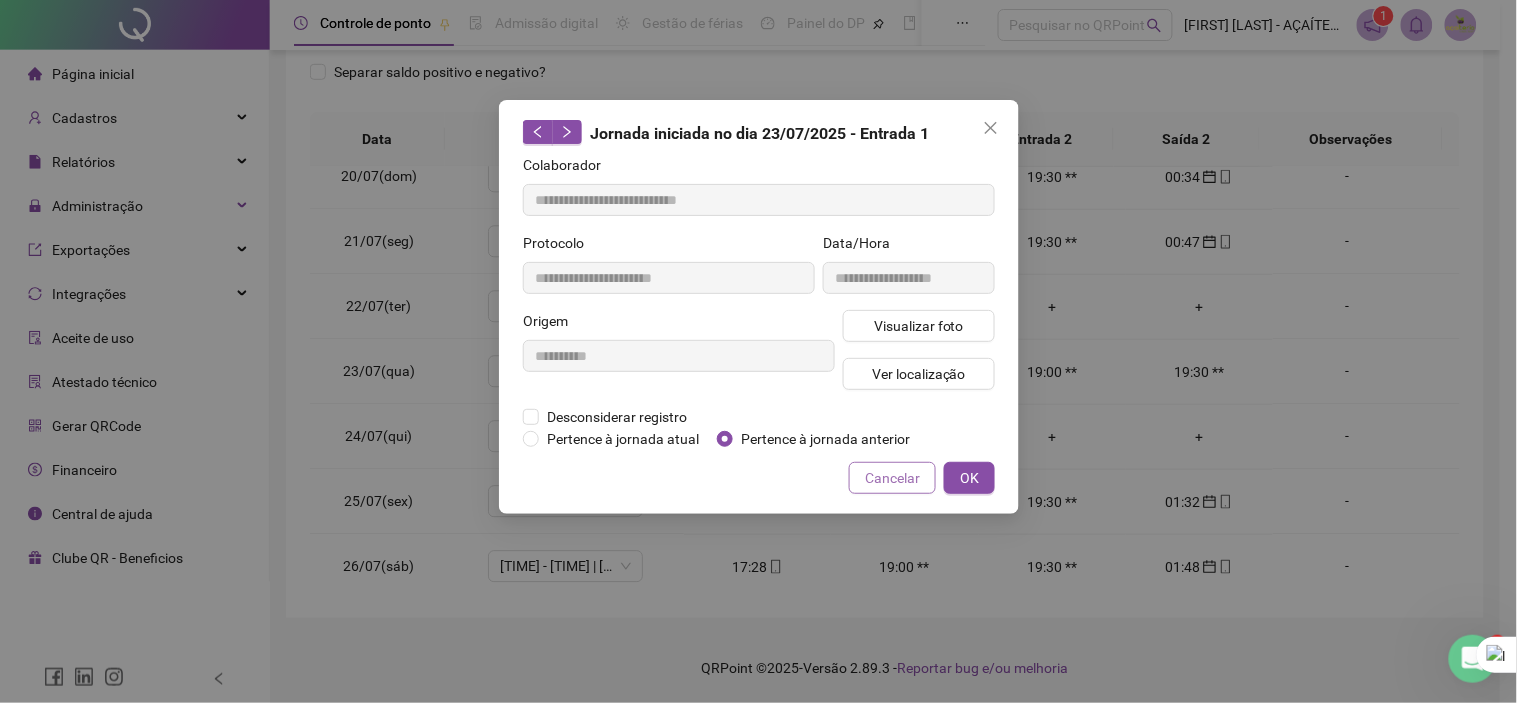 click on "Cancelar" at bounding box center (892, 478) 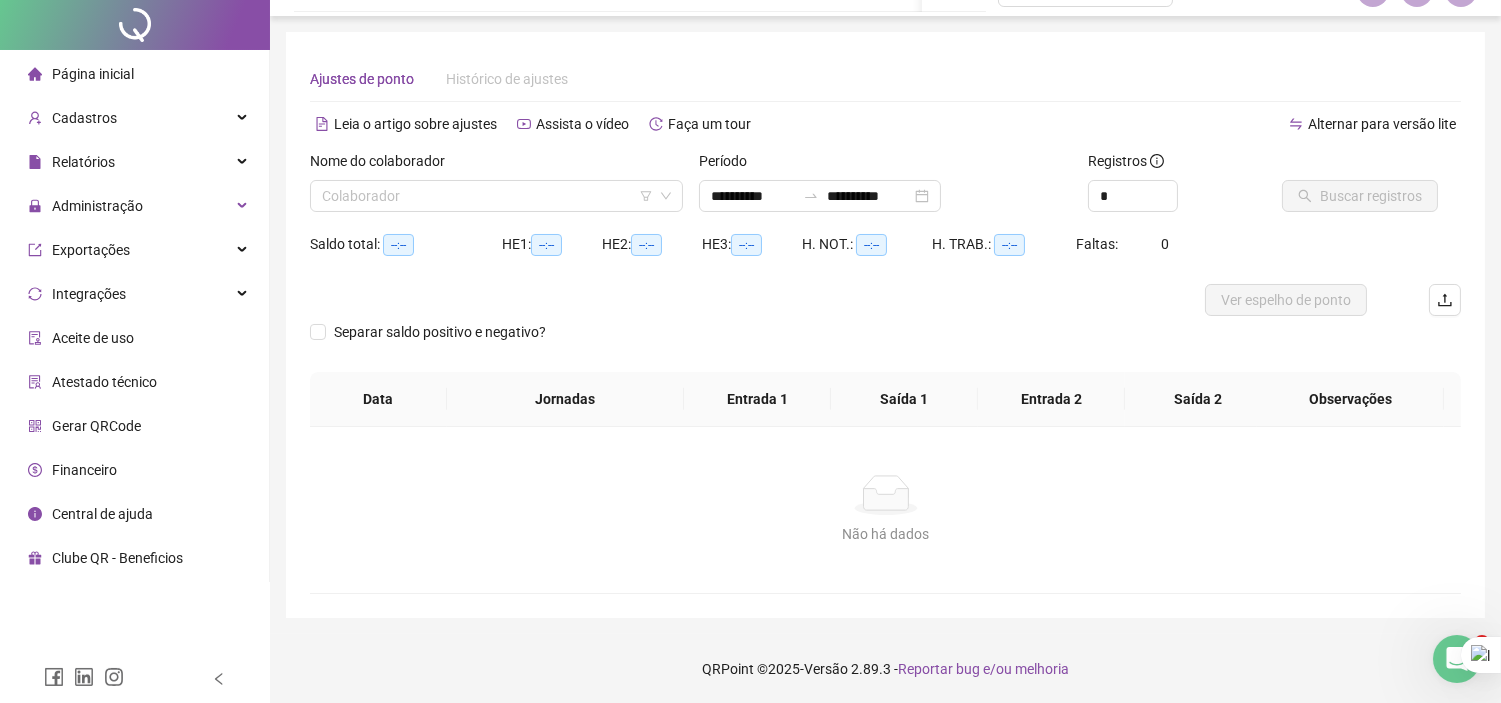 scroll, scrollTop: 0, scrollLeft: 0, axis: both 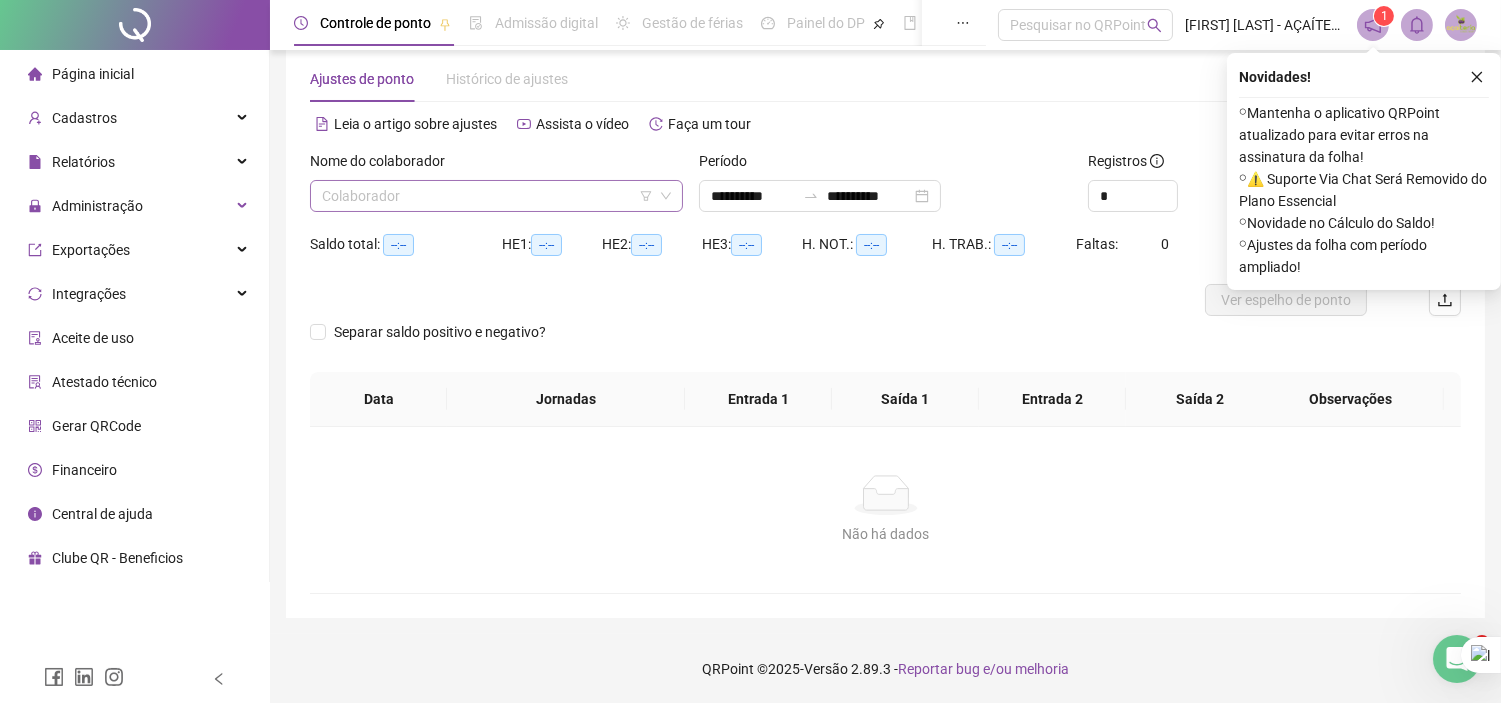 click at bounding box center [487, 196] 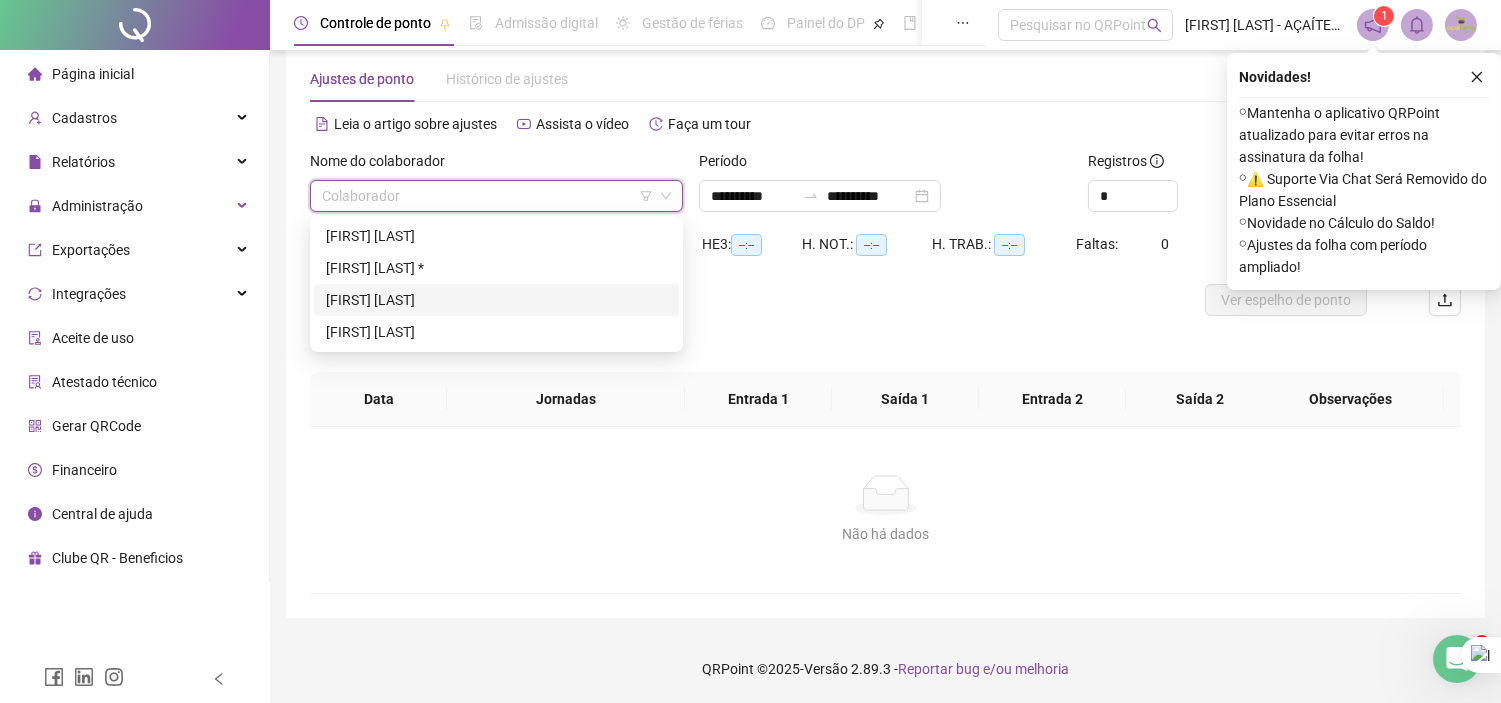 click on "[FIRST] [LAST]" at bounding box center [496, 300] 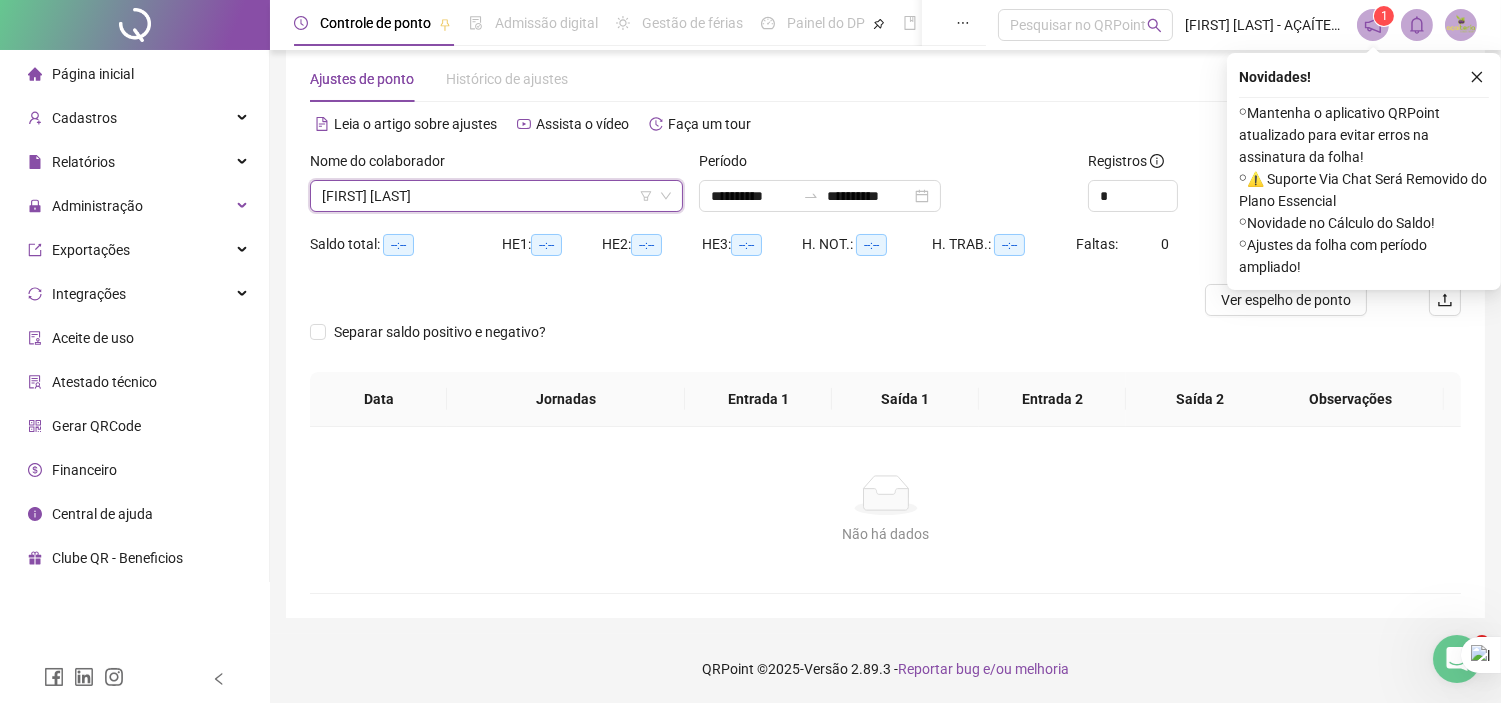 click 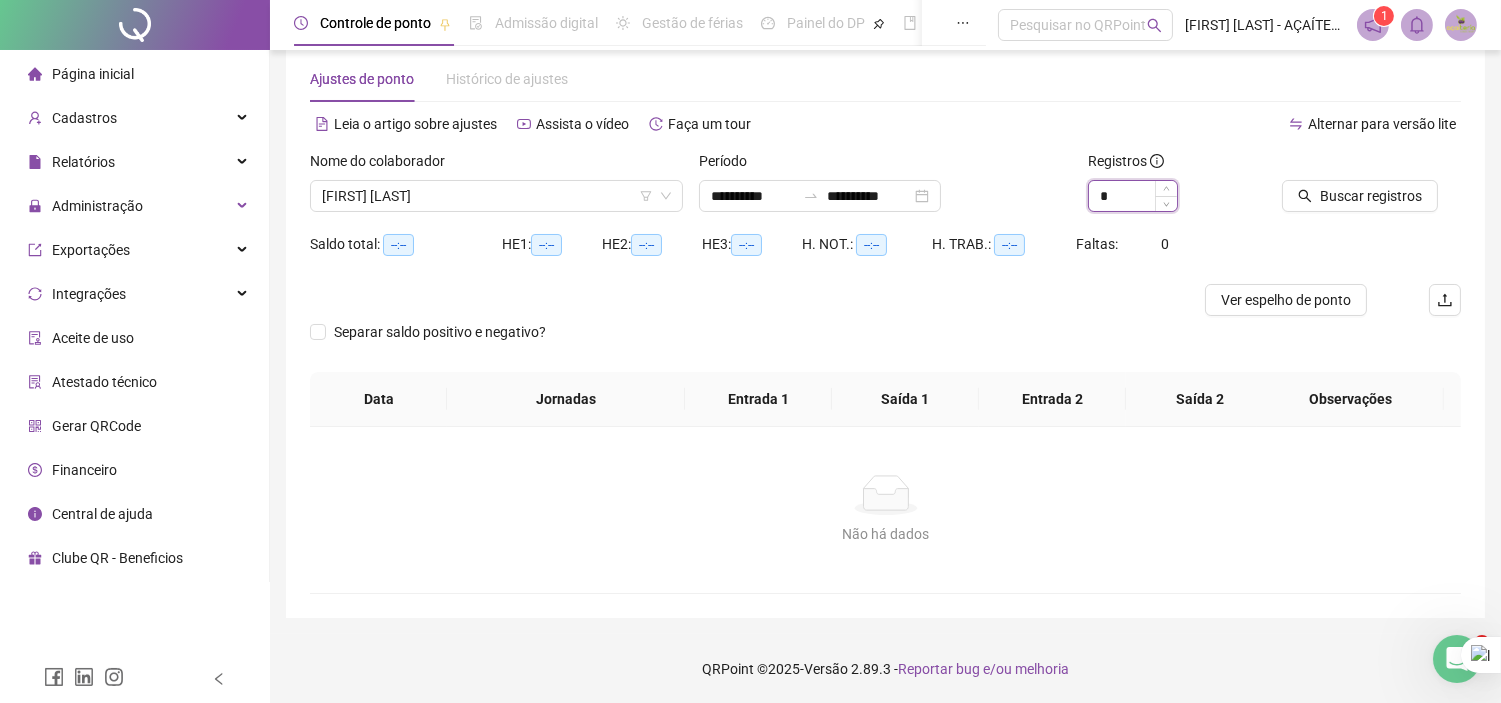 drag, startPoint x: 1112, startPoint y: 208, endPoint x: 1092, endPoint y: 203, distance: 20.615528 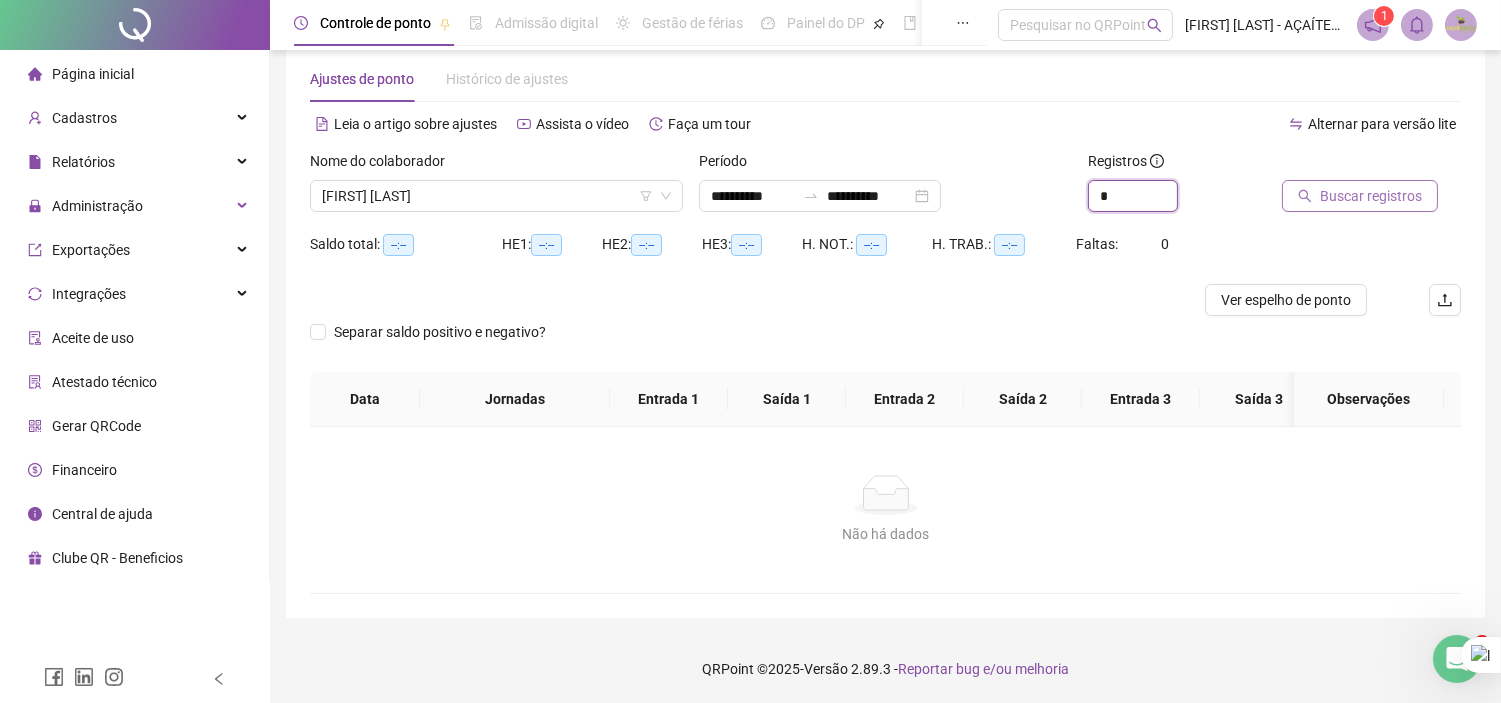 type on "*" 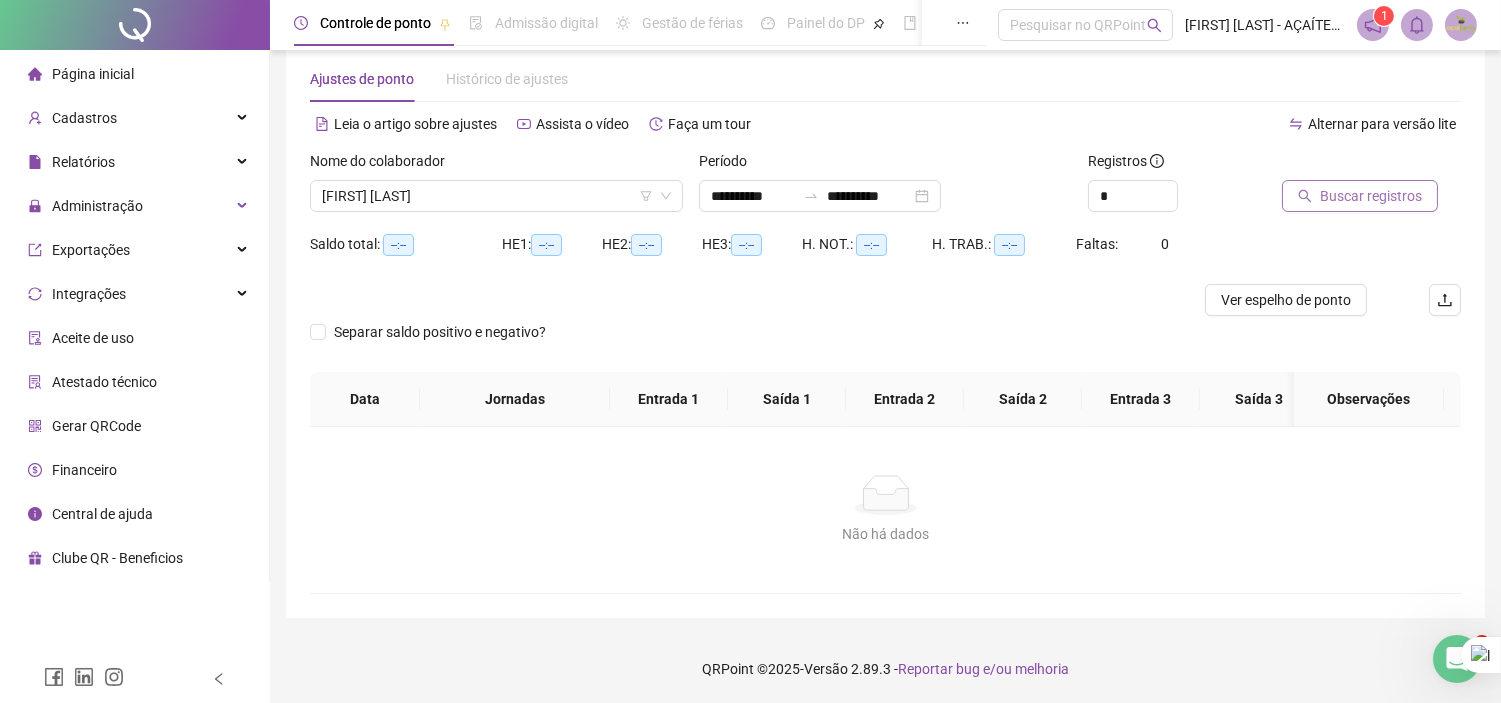 click on "Buscar registros" at bounding box center (1360, 196) 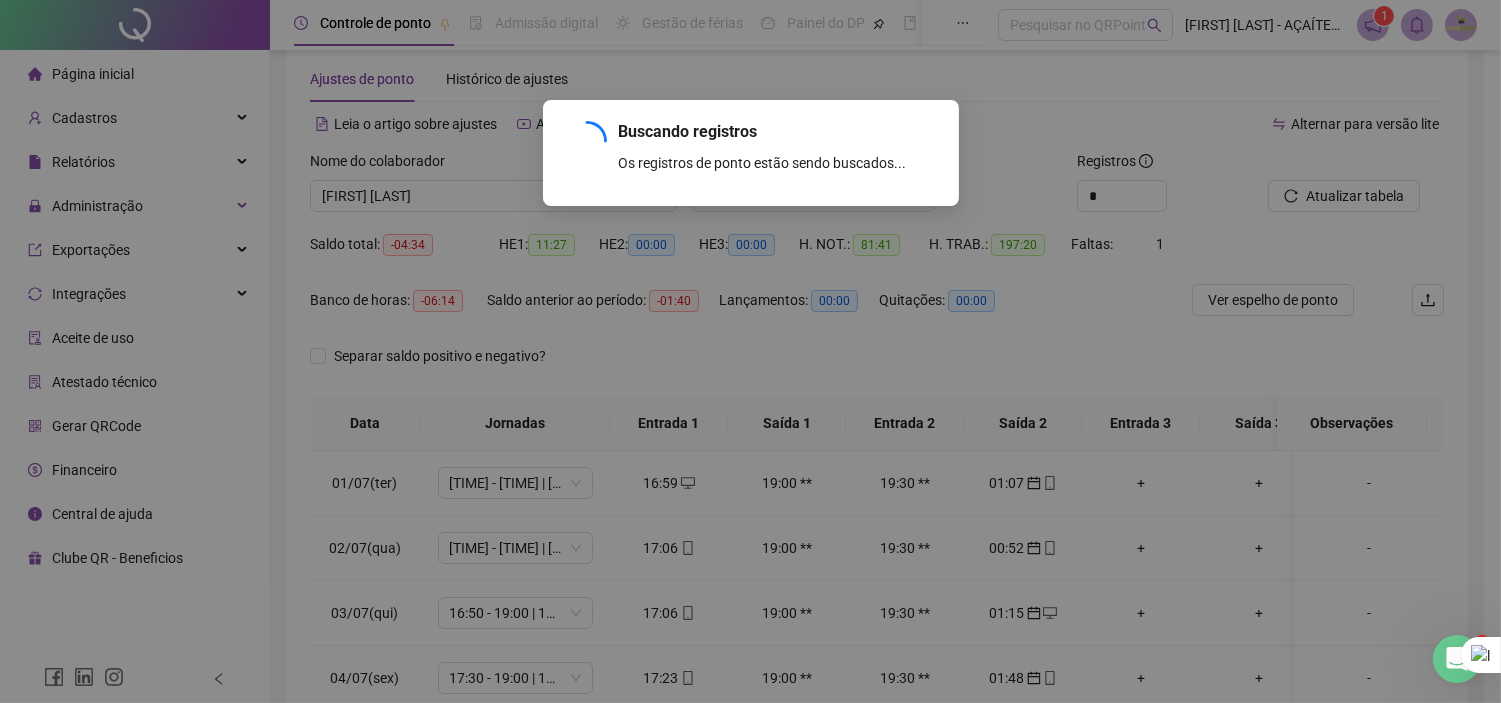click on "Buscando registros Os registros de ponto estão sendo buscados... OK" at bounding box center [750, 351] 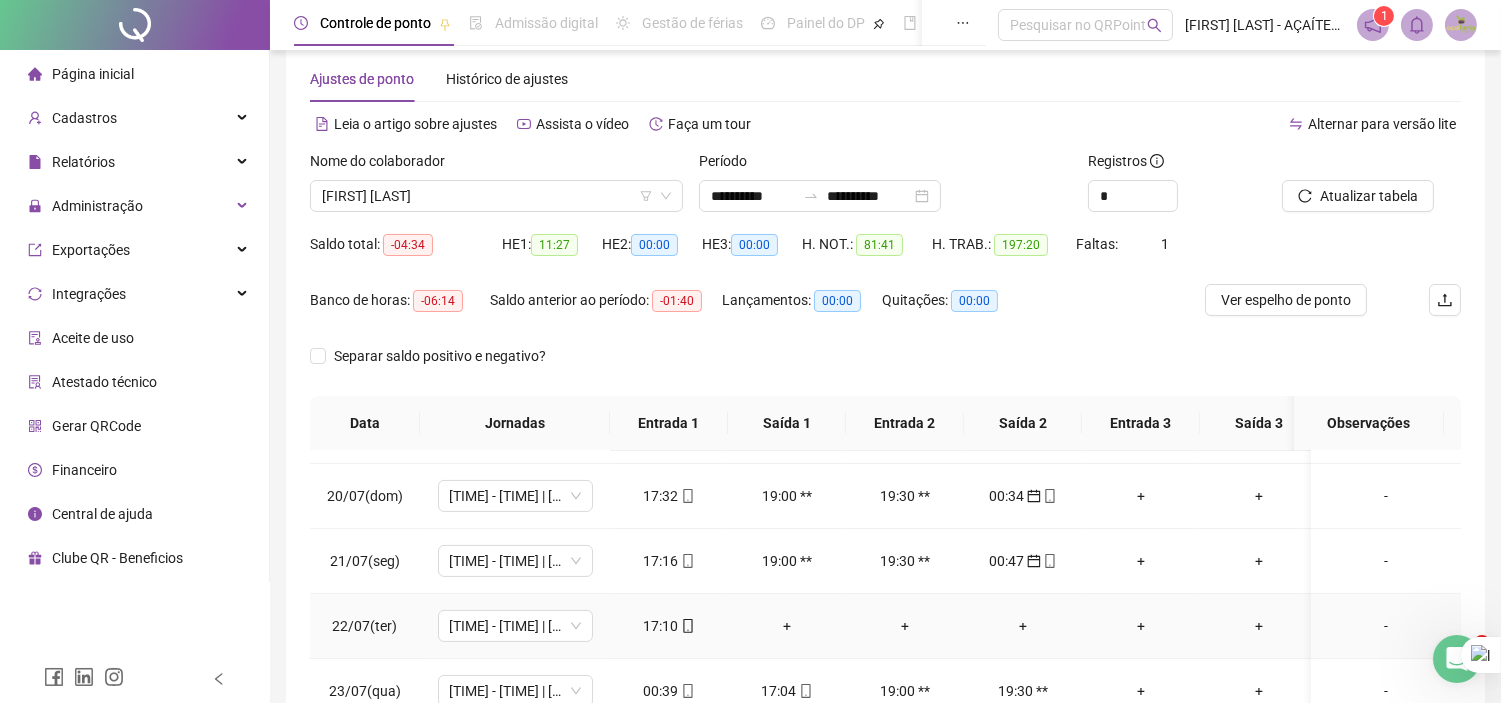 scroll, scrollTop: 1333, scrollLeft: 0, axis: vertical 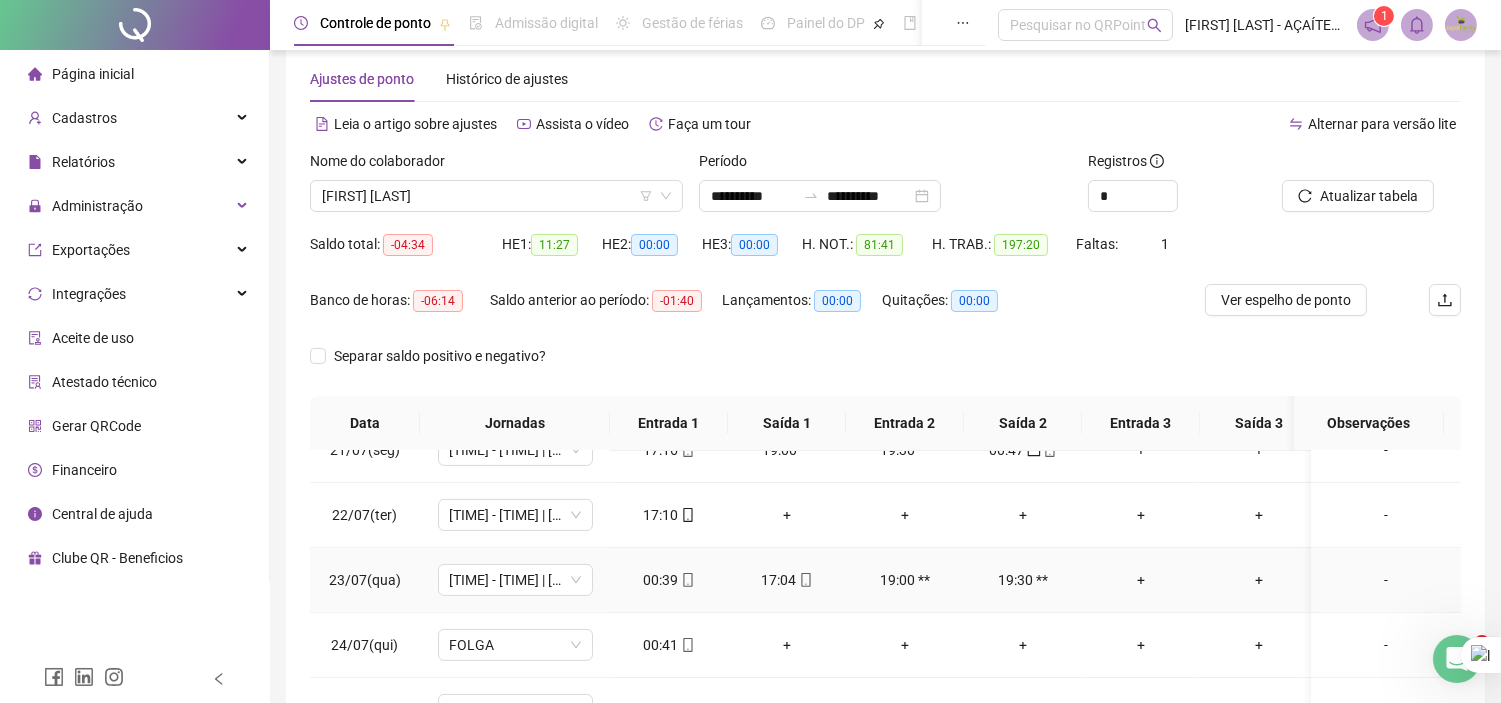 click 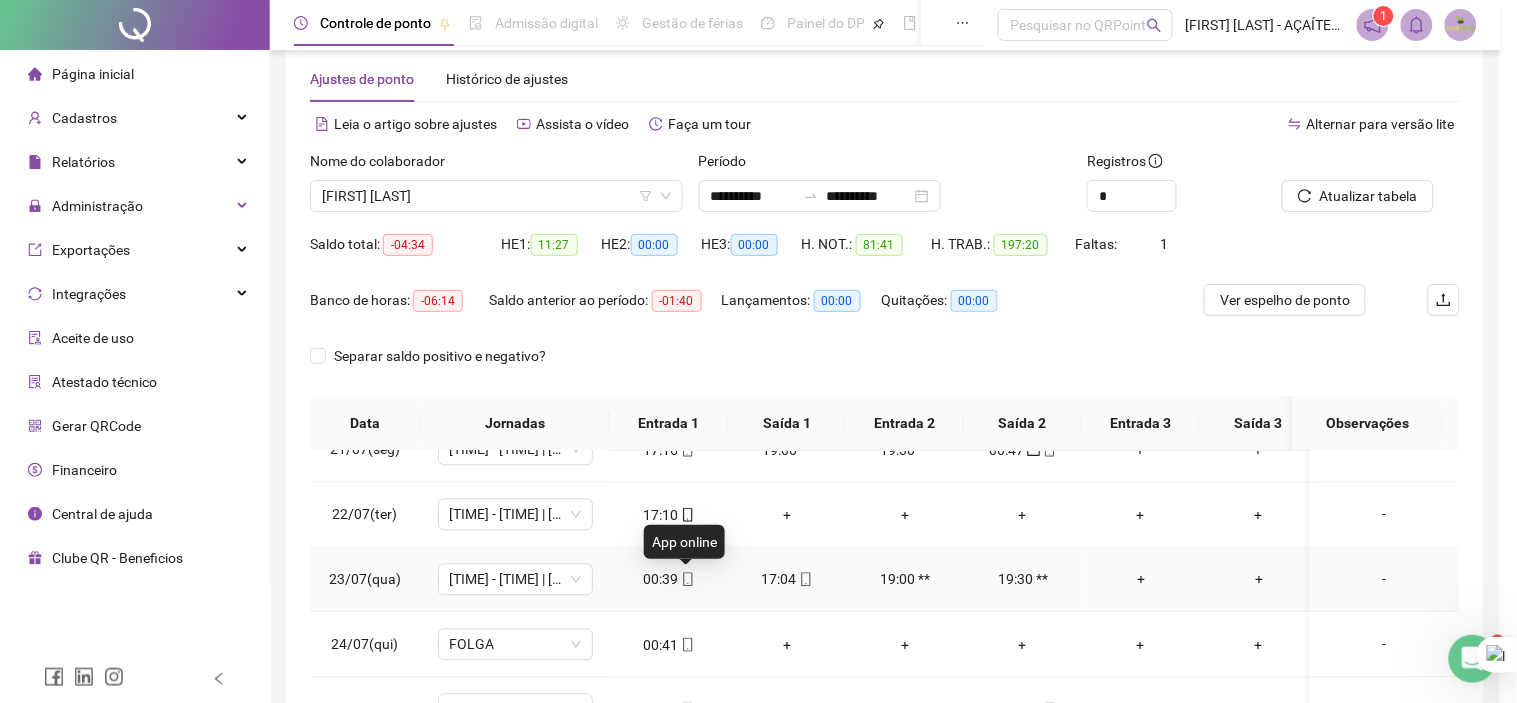 type on "**********" 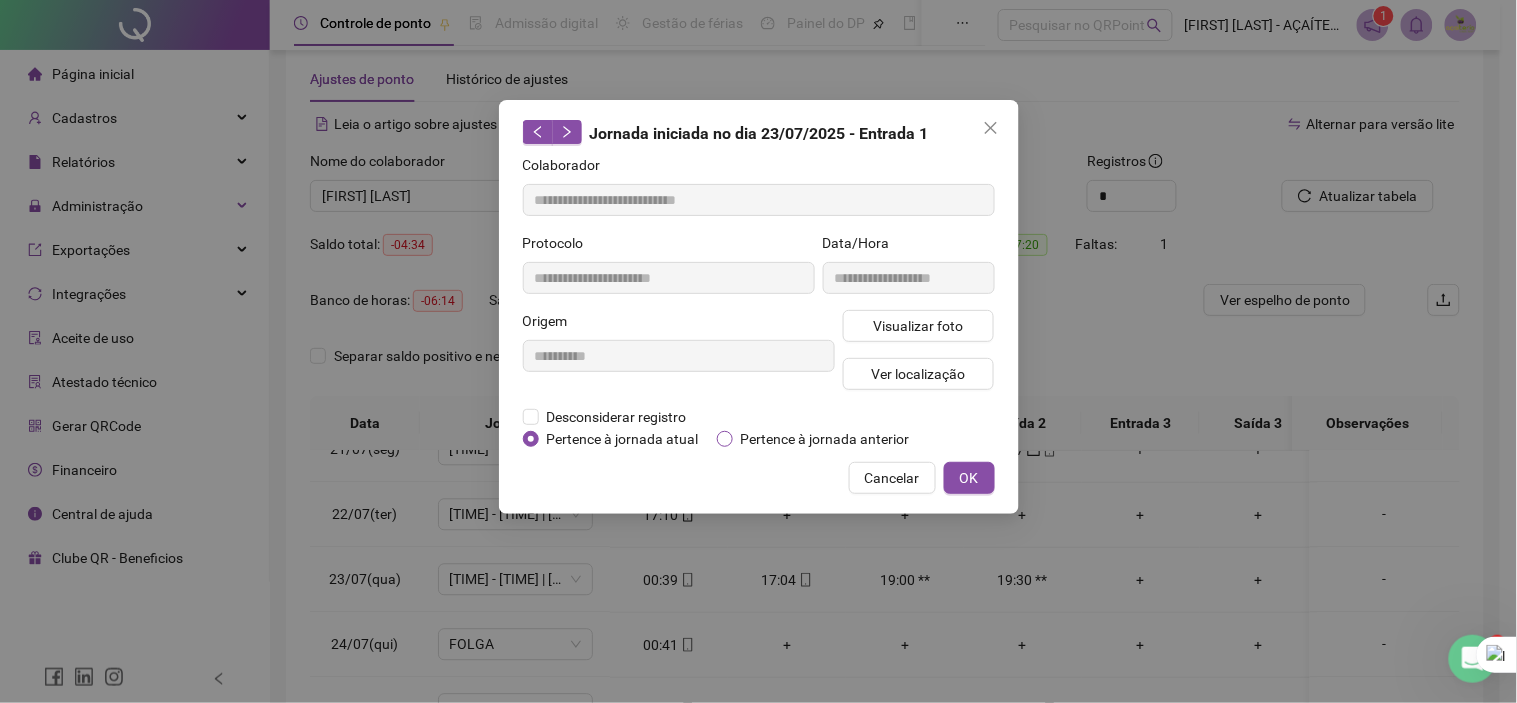 click on "Pertence à jornada anterior" at bounding box center (825, 439) 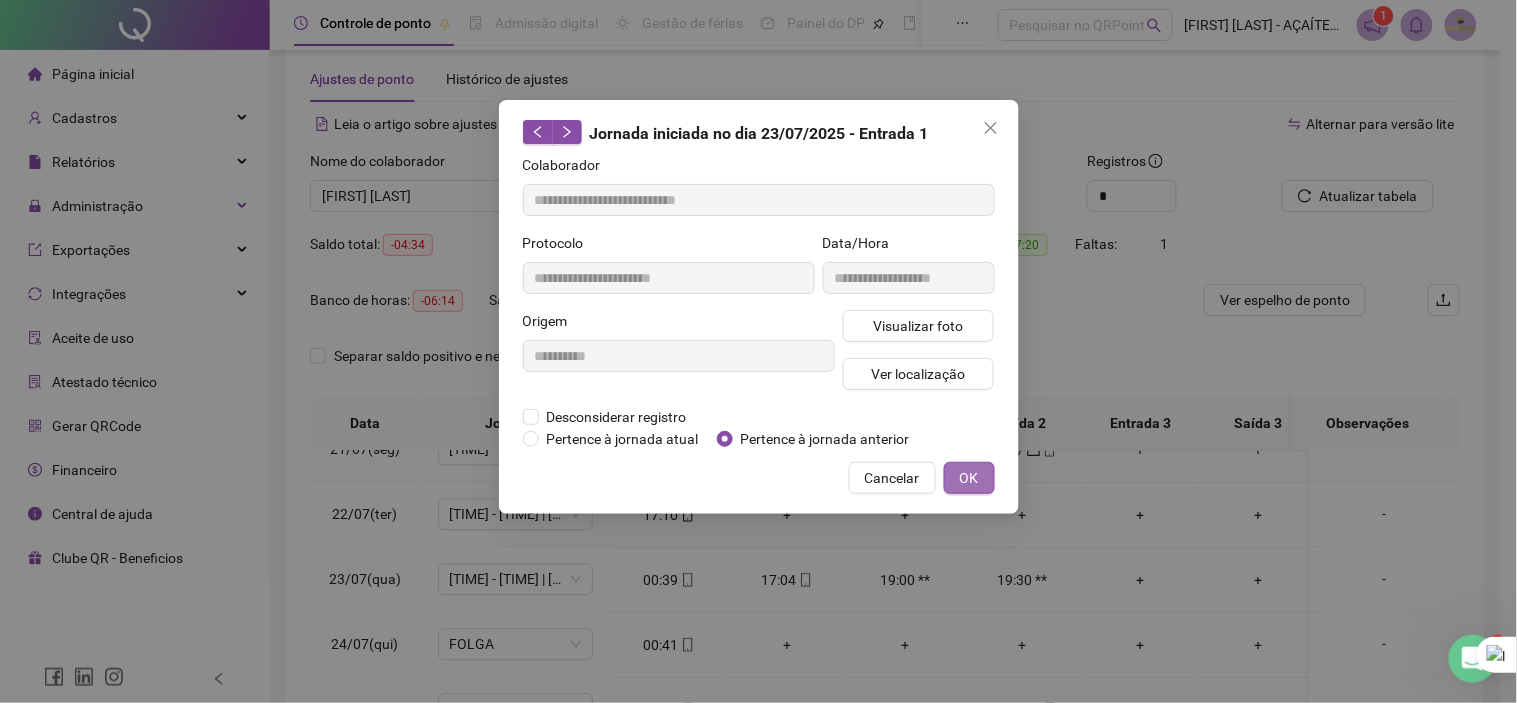 click on "OK" at bounding box center [969, 478] 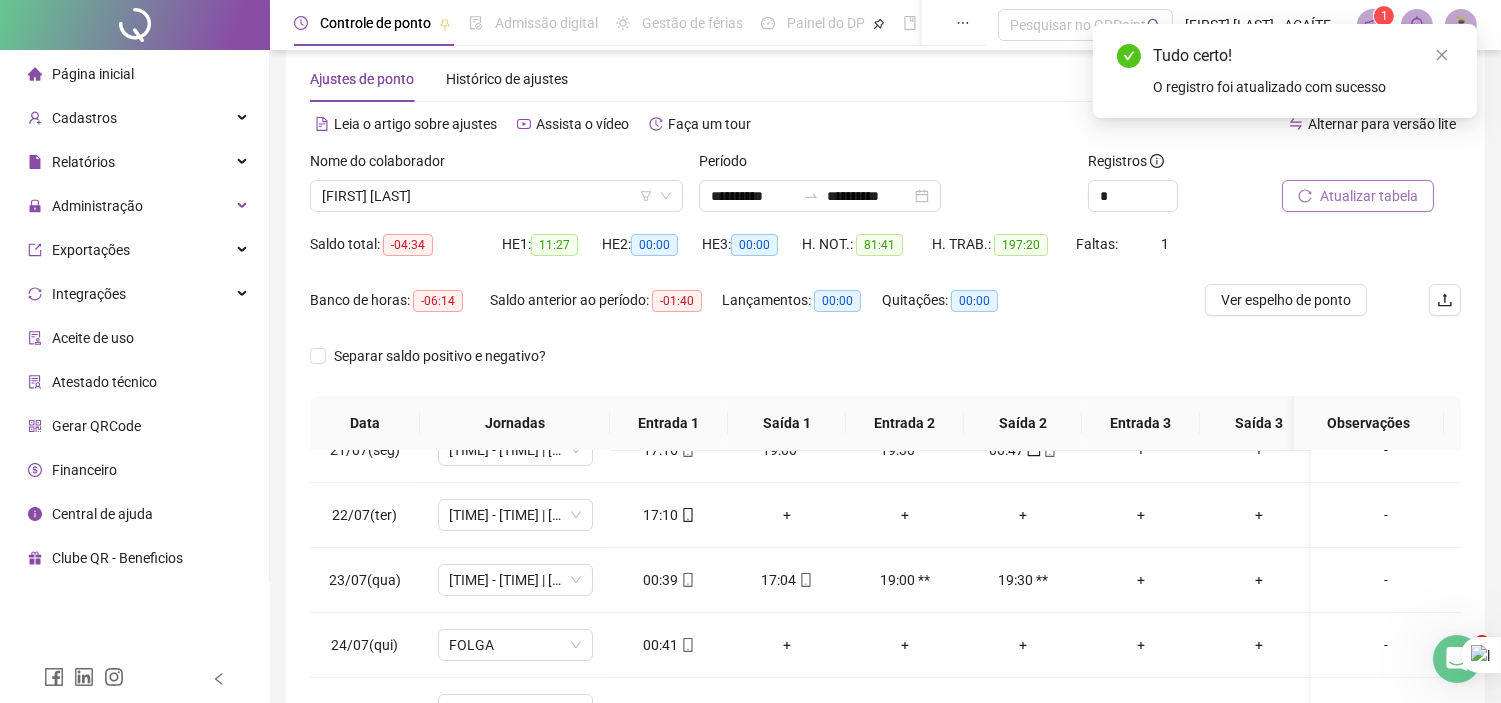 click on "Atualizar tabela" at bounding box center (1369, 196) 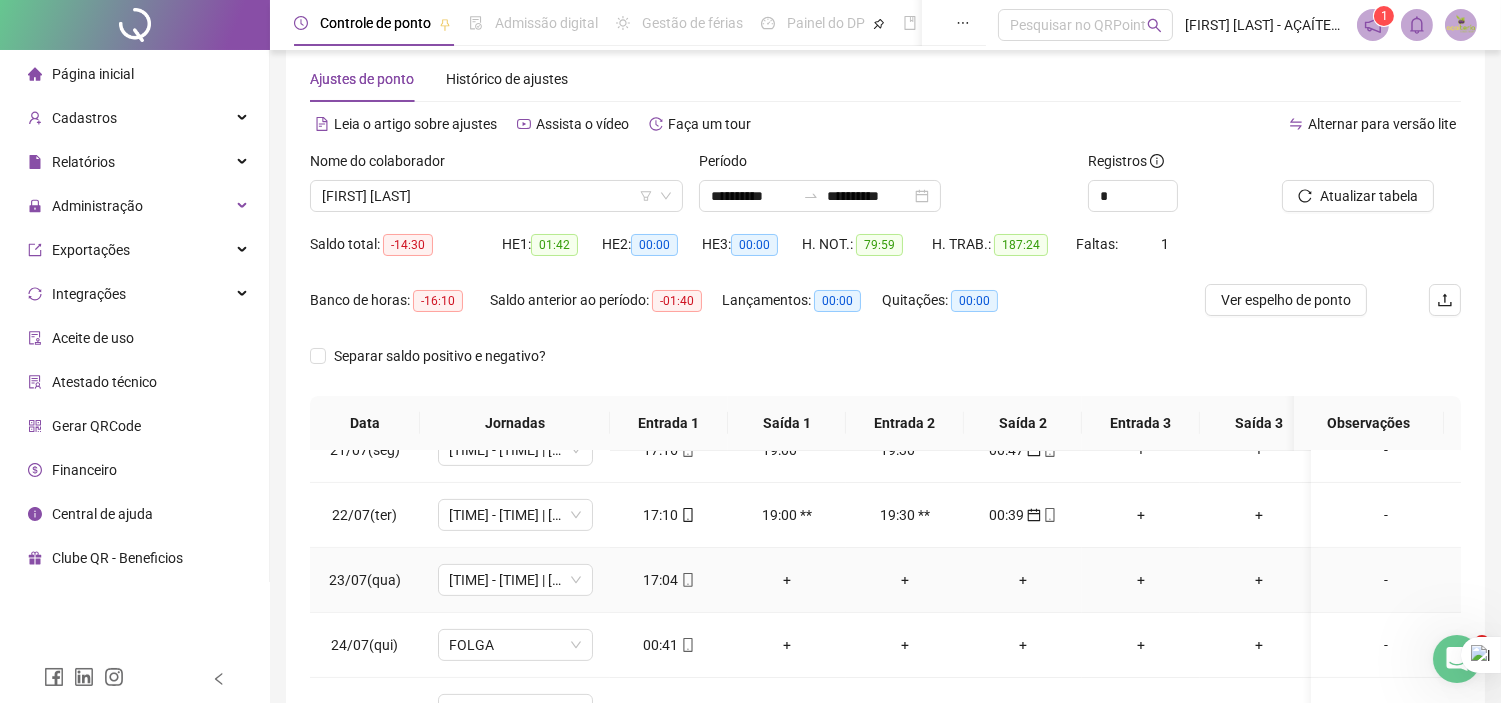 scroll, scrollTop: 1444, scrollLeft: 0, axis: vertical 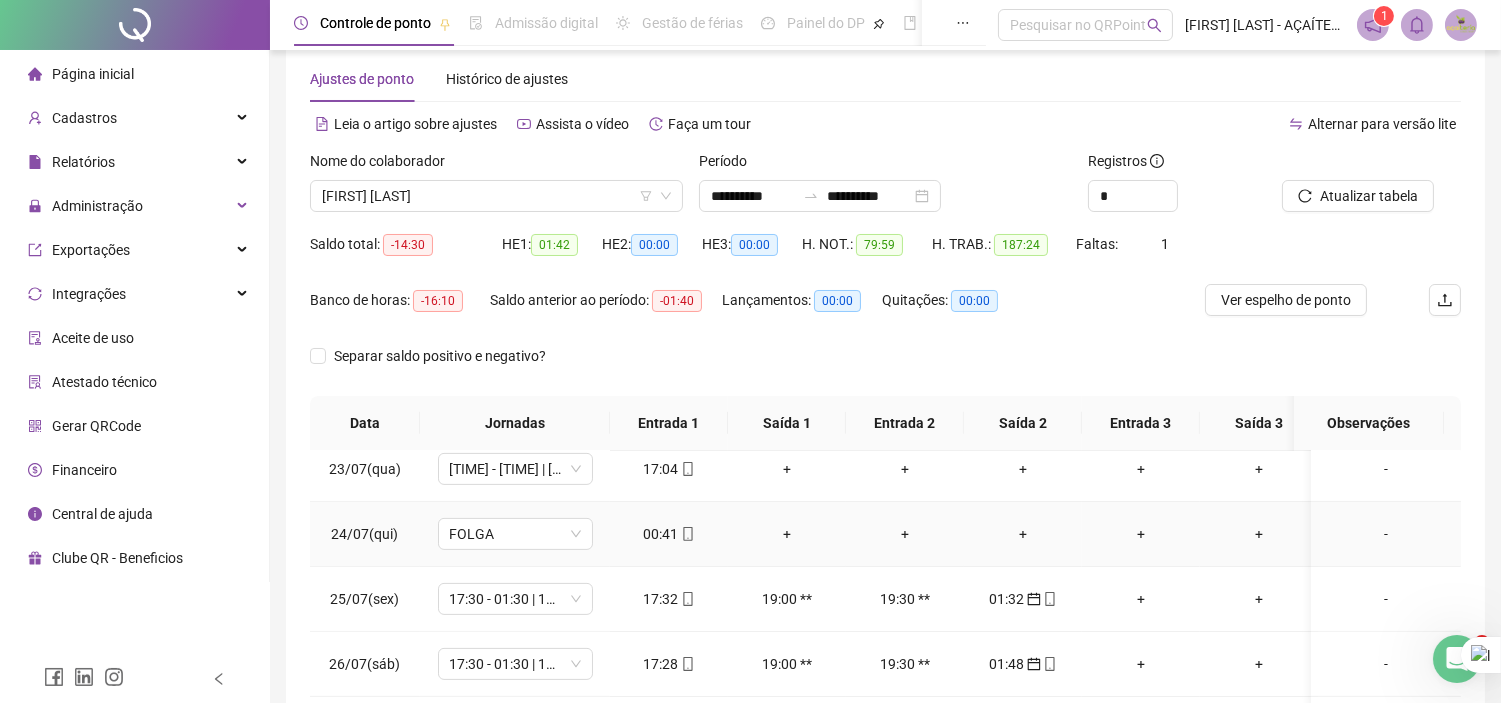 click on "00:41" at bounding box center [669, 534] 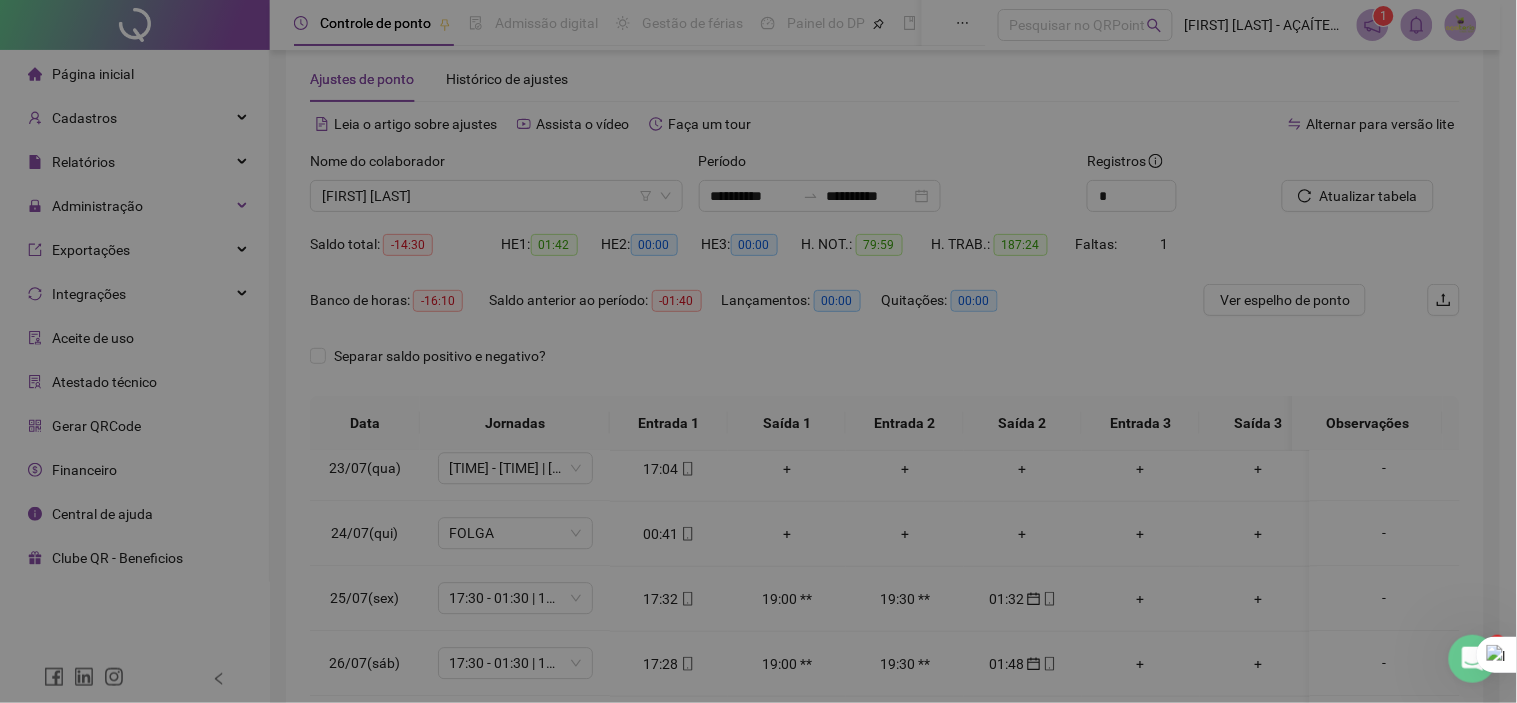 type on "**********" 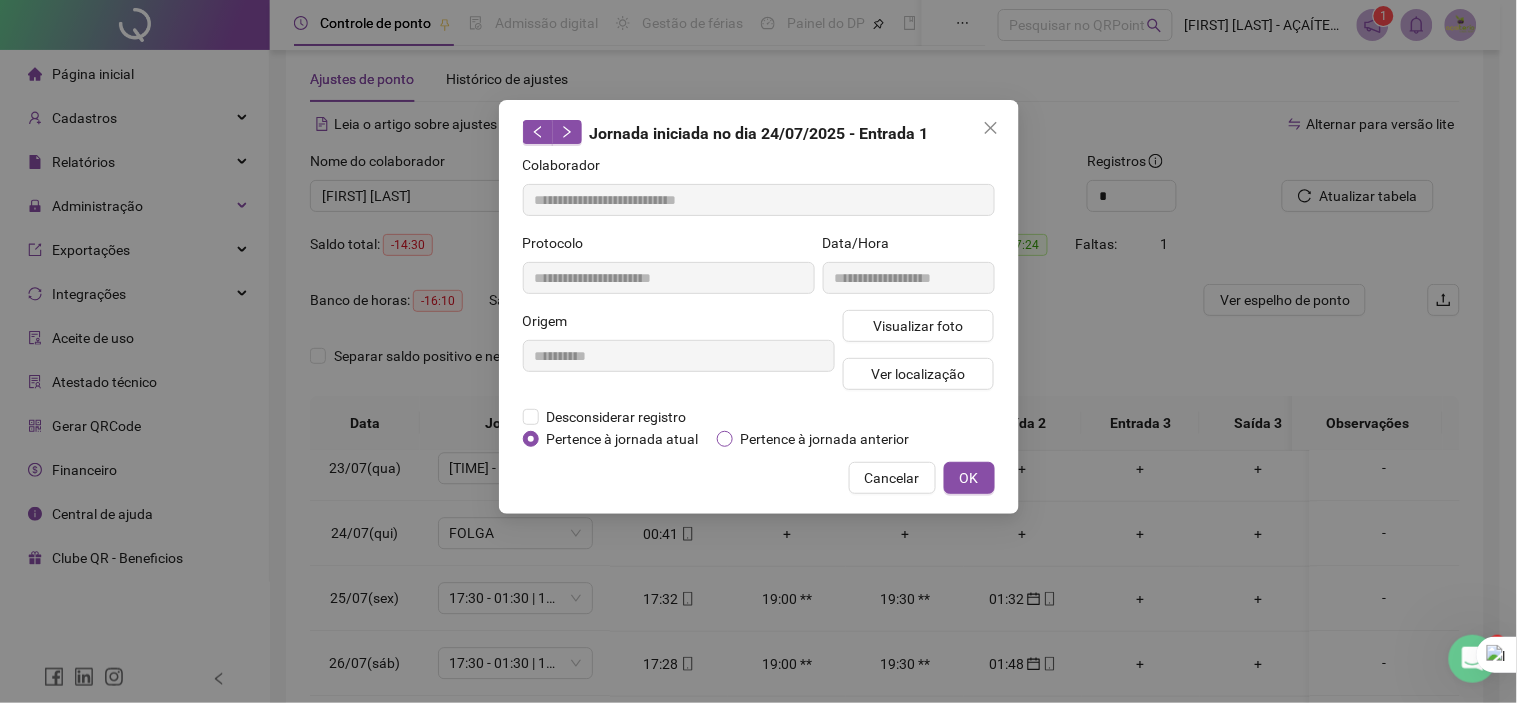 click on "Pertence à jornada anterior" at bounding box center (825, 439) 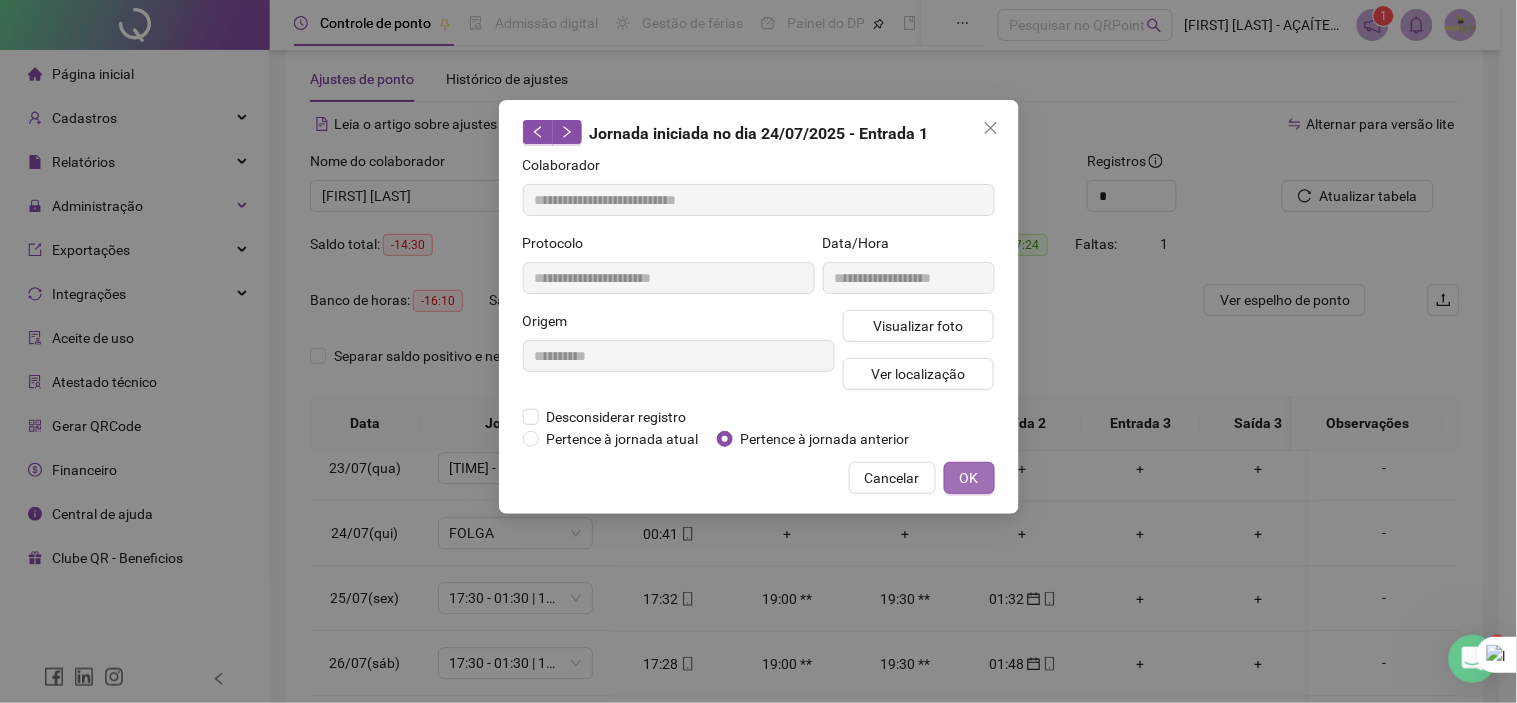 click on "OK" at bounding box center [969, 478] 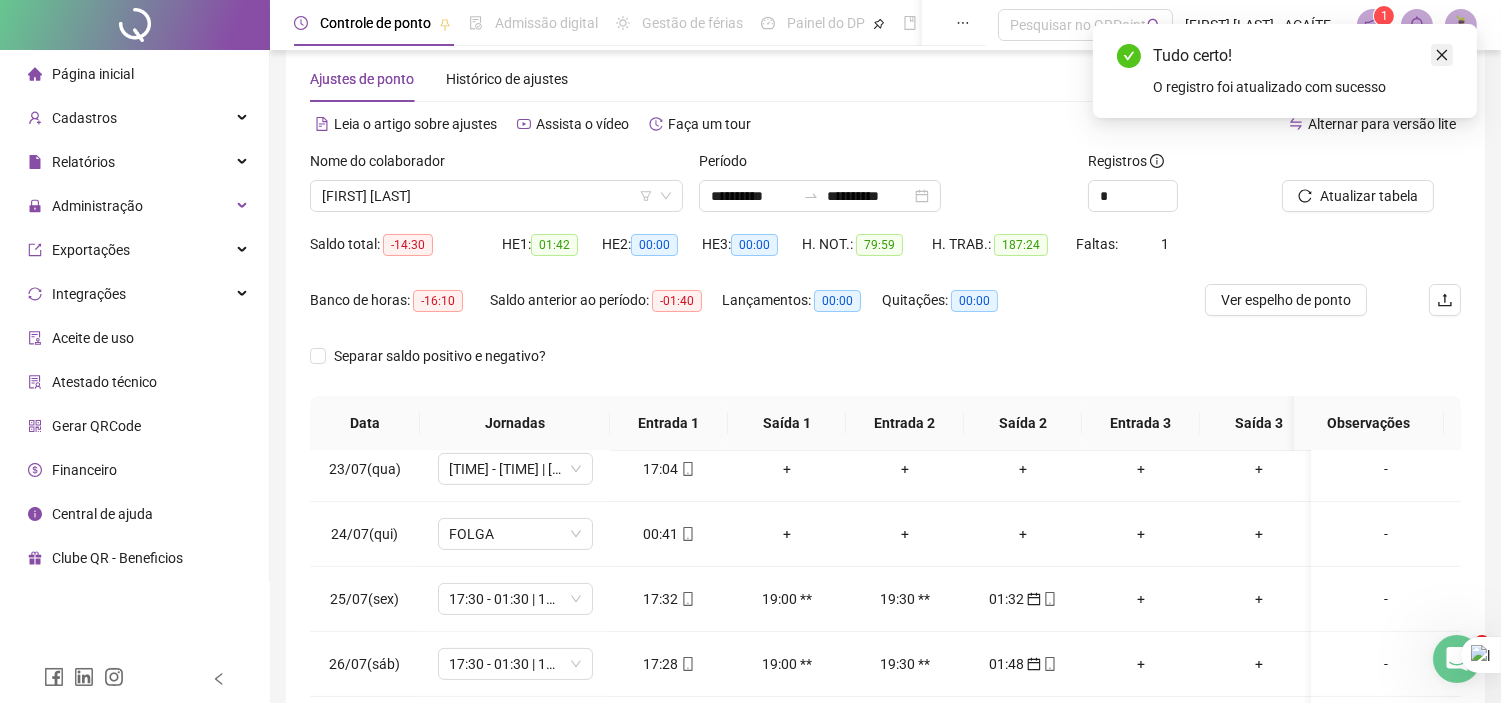 click 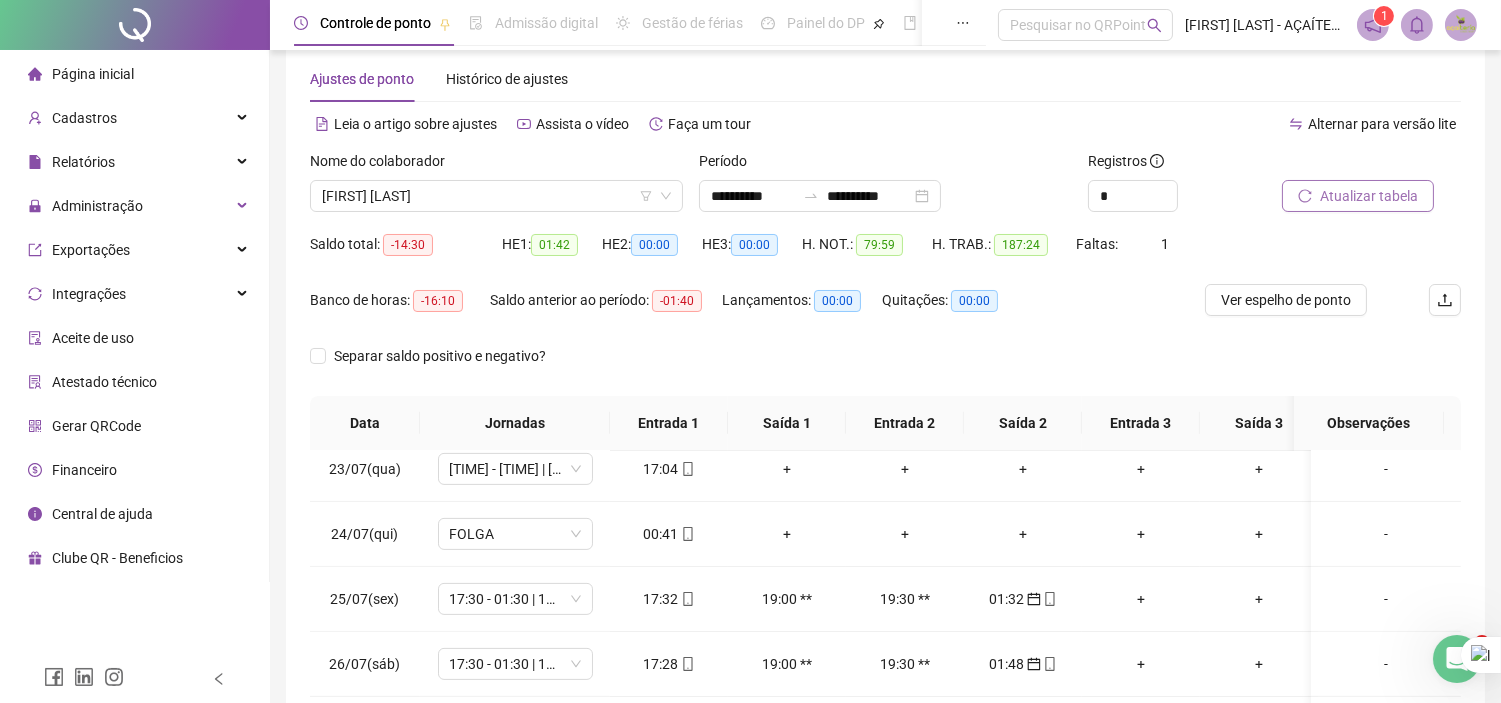 click on "Atualizar tabela" at bounding box center [1369, 196] 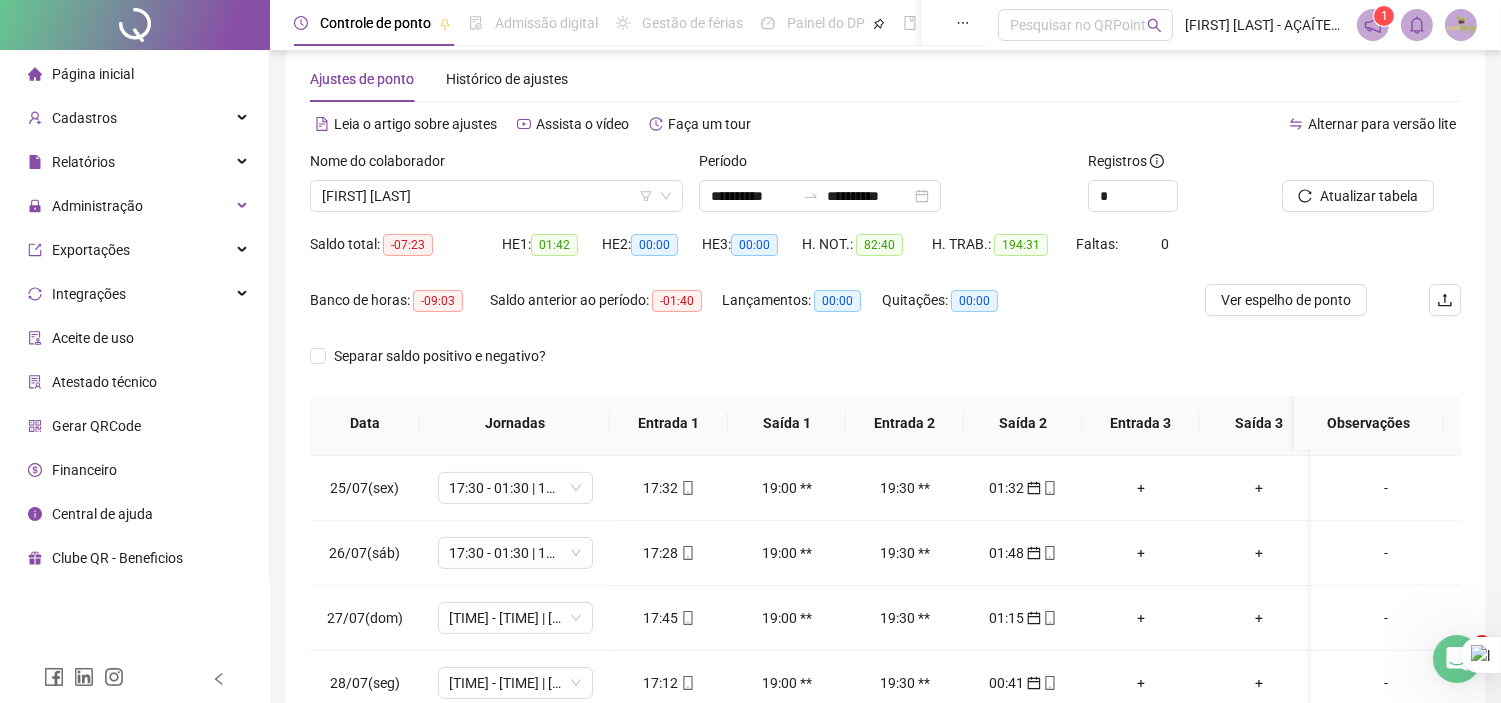 scroll, scrollTop: 1607, scrollLeft: 0, axis: vertical 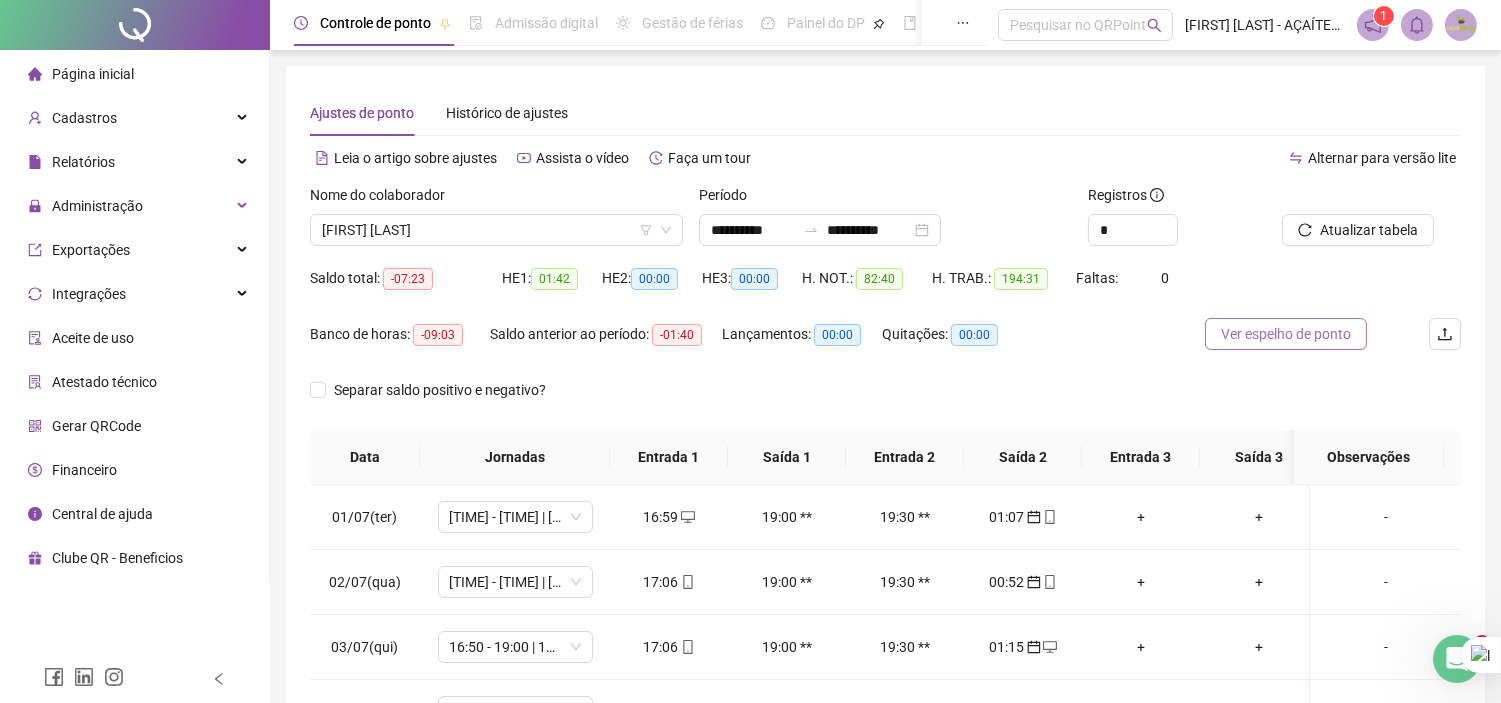 click on "Ver espelho de ponto" at bounding box center [1286, 334] 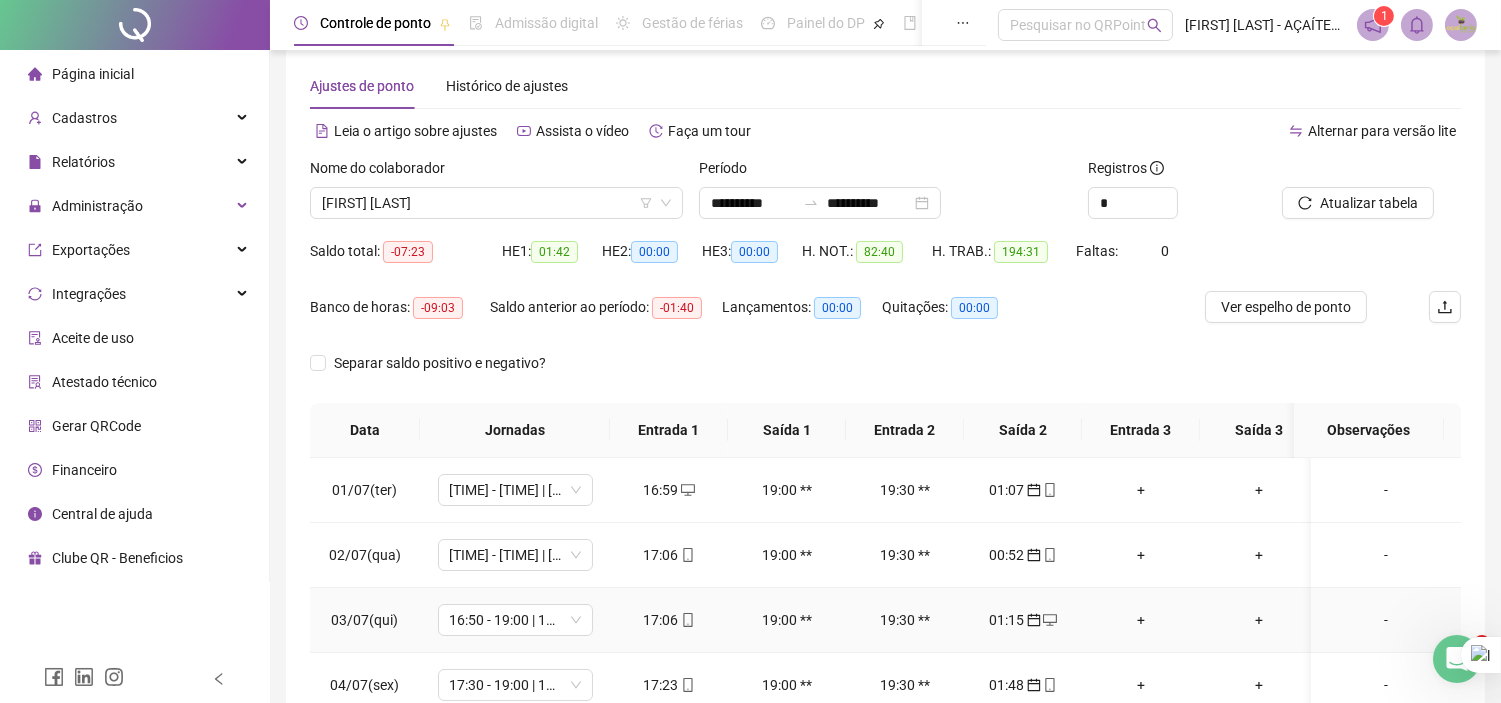scroll, scrollTop: 0, scrollLeft: 0, axis: both 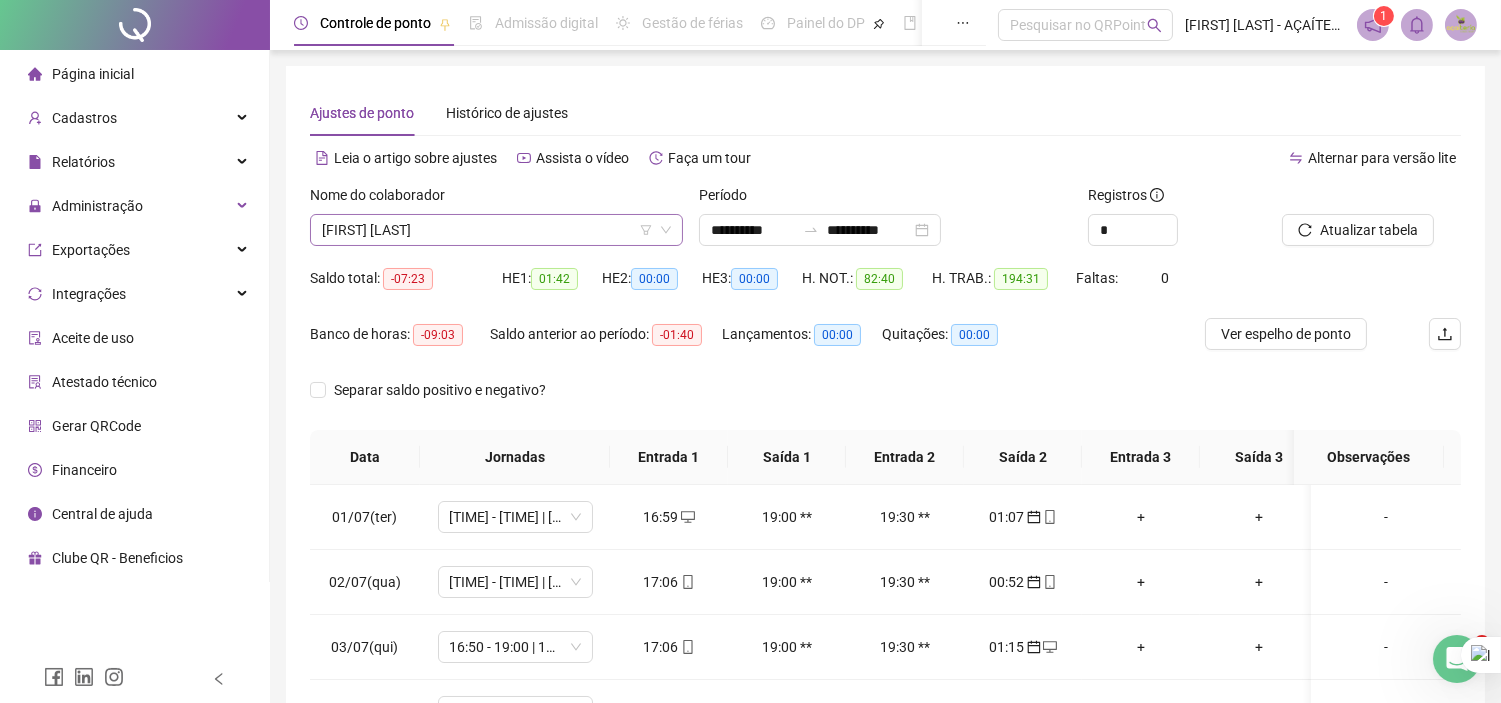 click on "[FIRST] [LAST]" at bounding box center (496, 230) 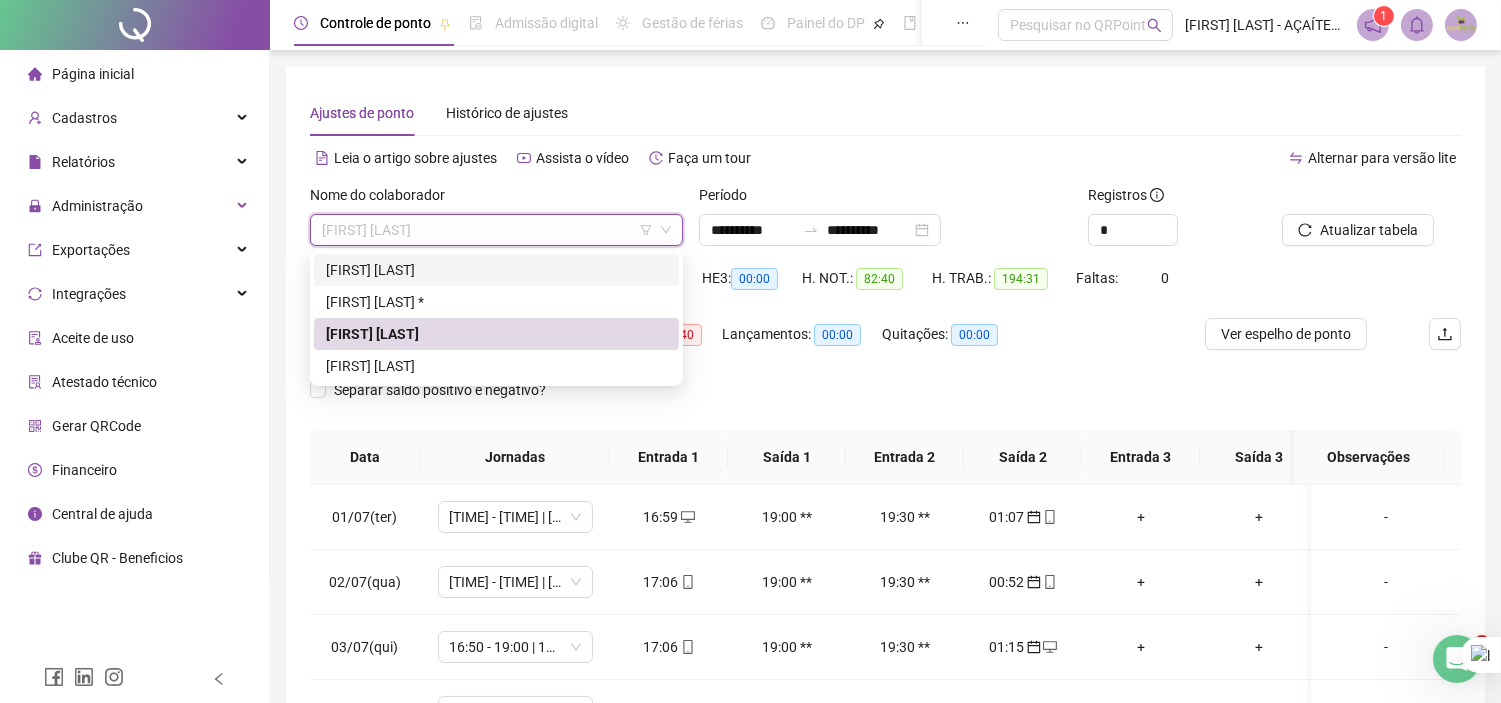 click on "[FIRST] [LAST]" at bounding box center (496, 270) 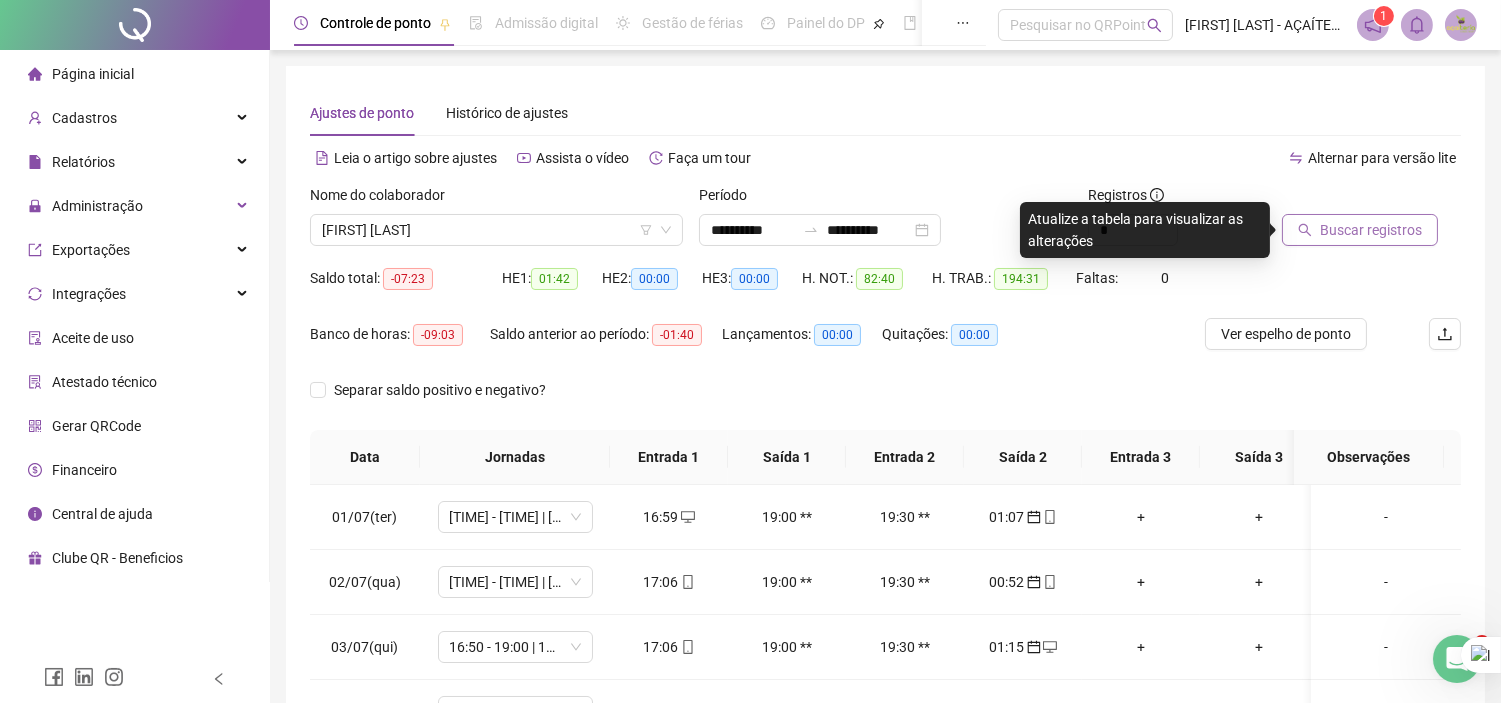 click on "Buscar registros" at bounding box center [1371, 230] 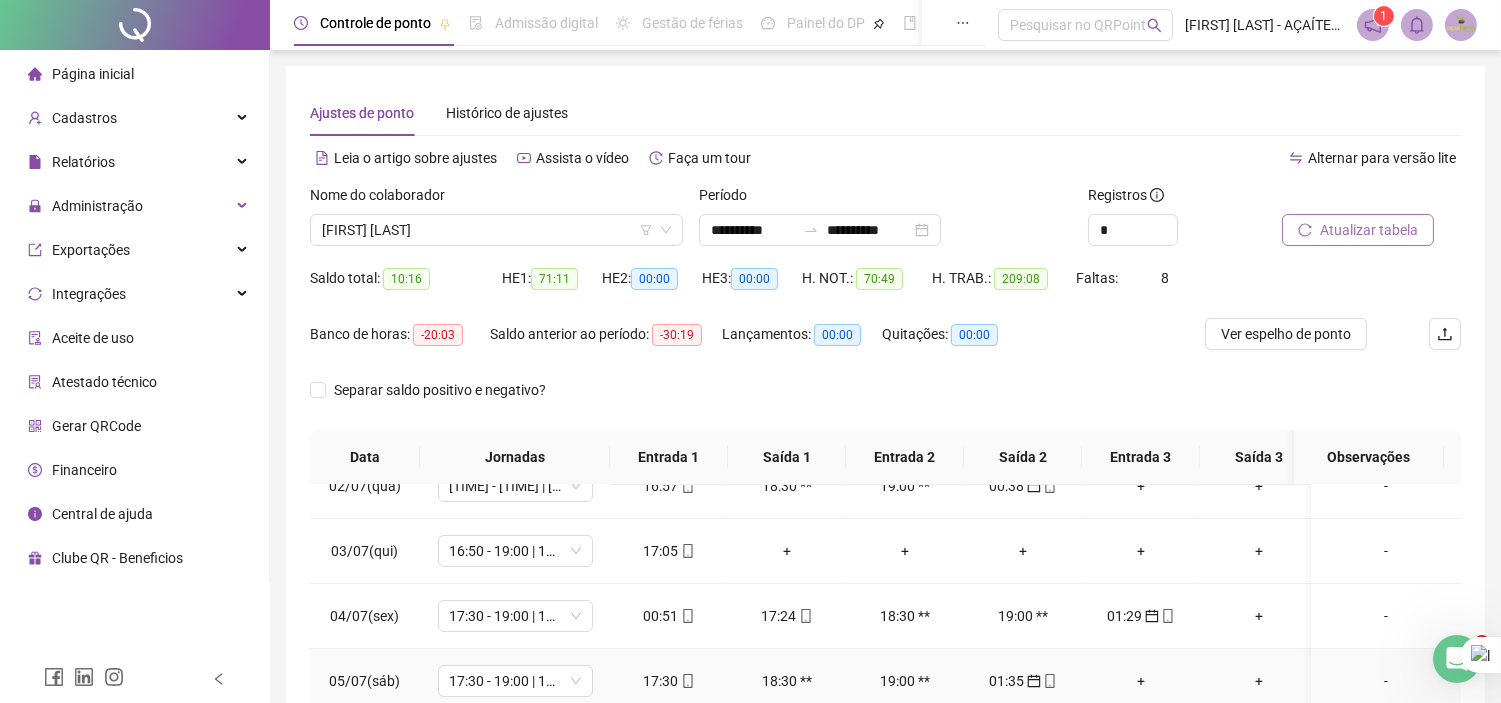 scroll, scrollTop: 0, scrollLeft: 0, axis: both 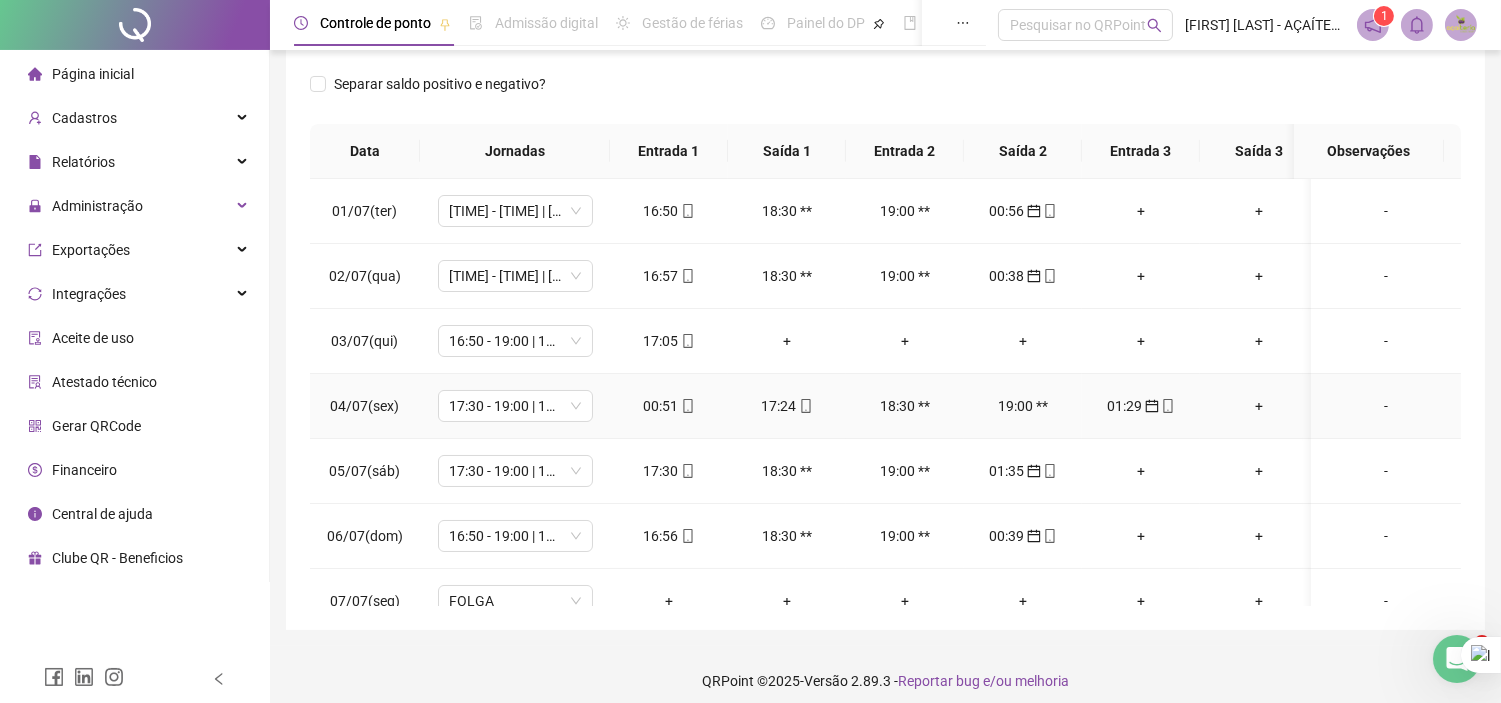 click on "00:51" at bounding box center (669, 406) 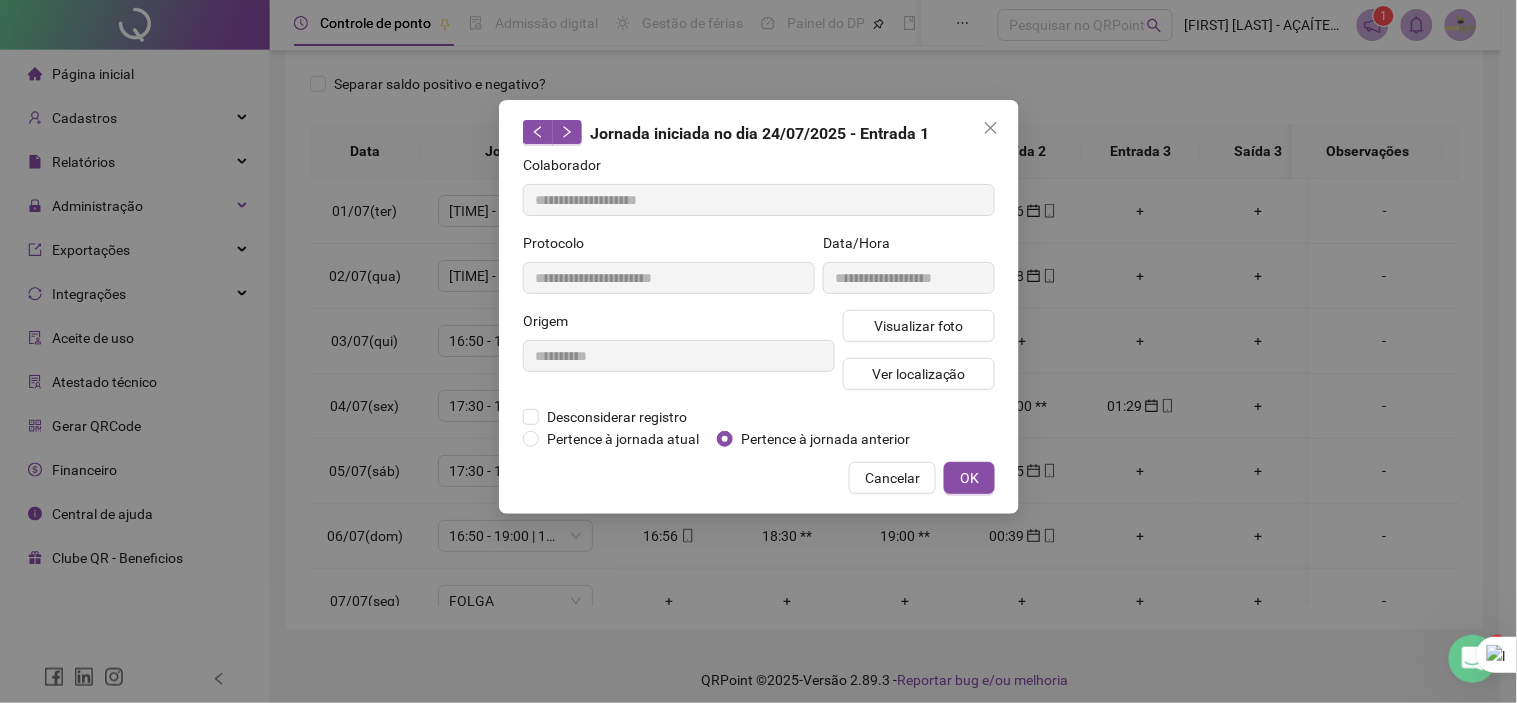 type on "**********" 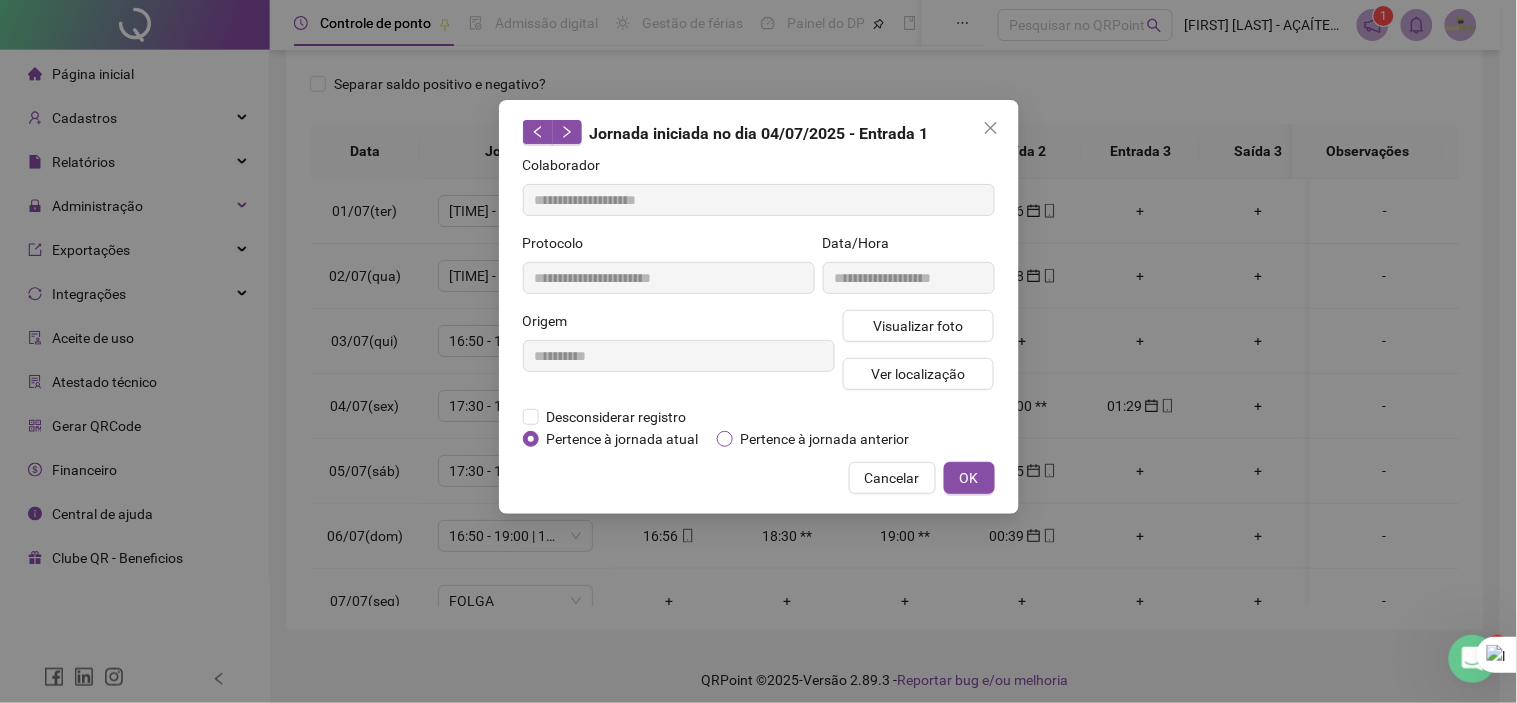 click on "Pertence à jornada anterior" at bounding box center [825, 439] 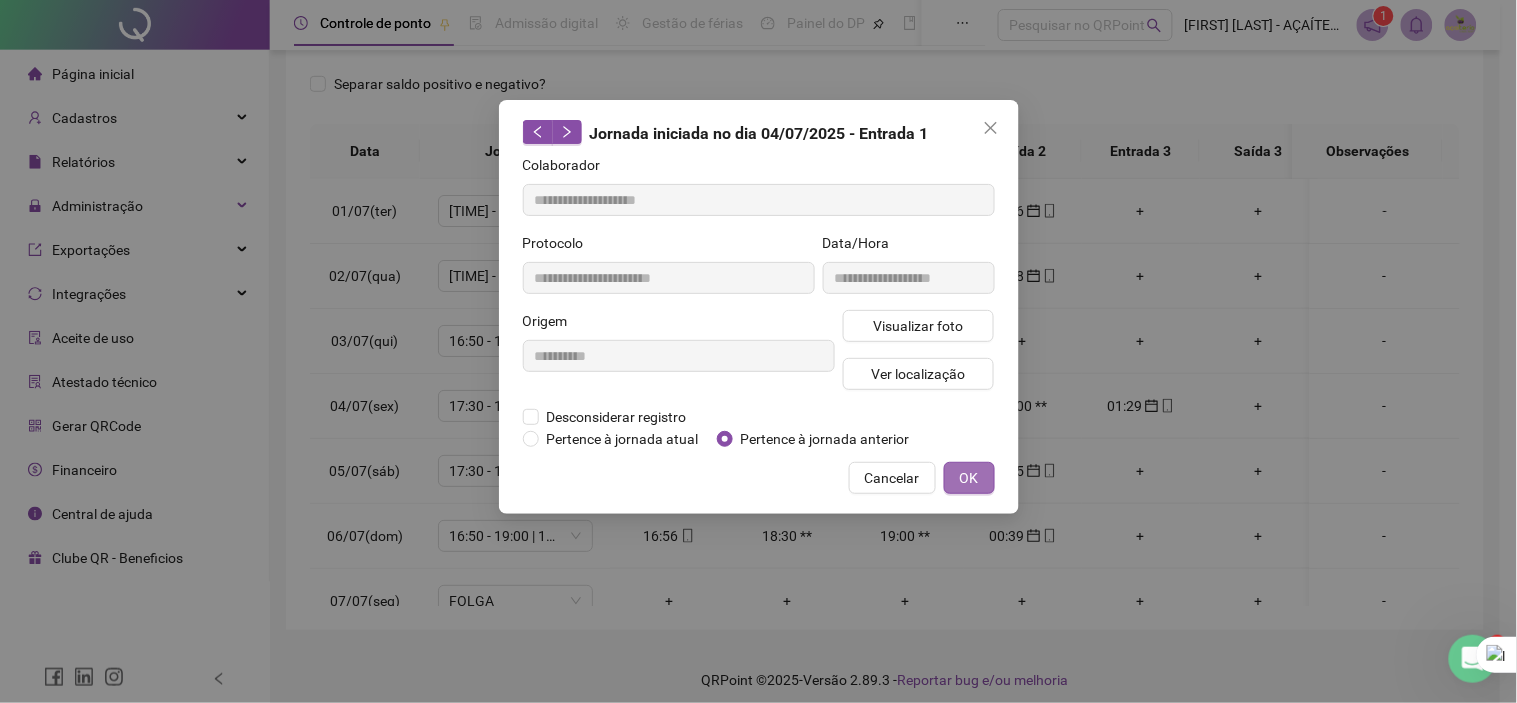 click on "OK" at bounding box center [969, 478] 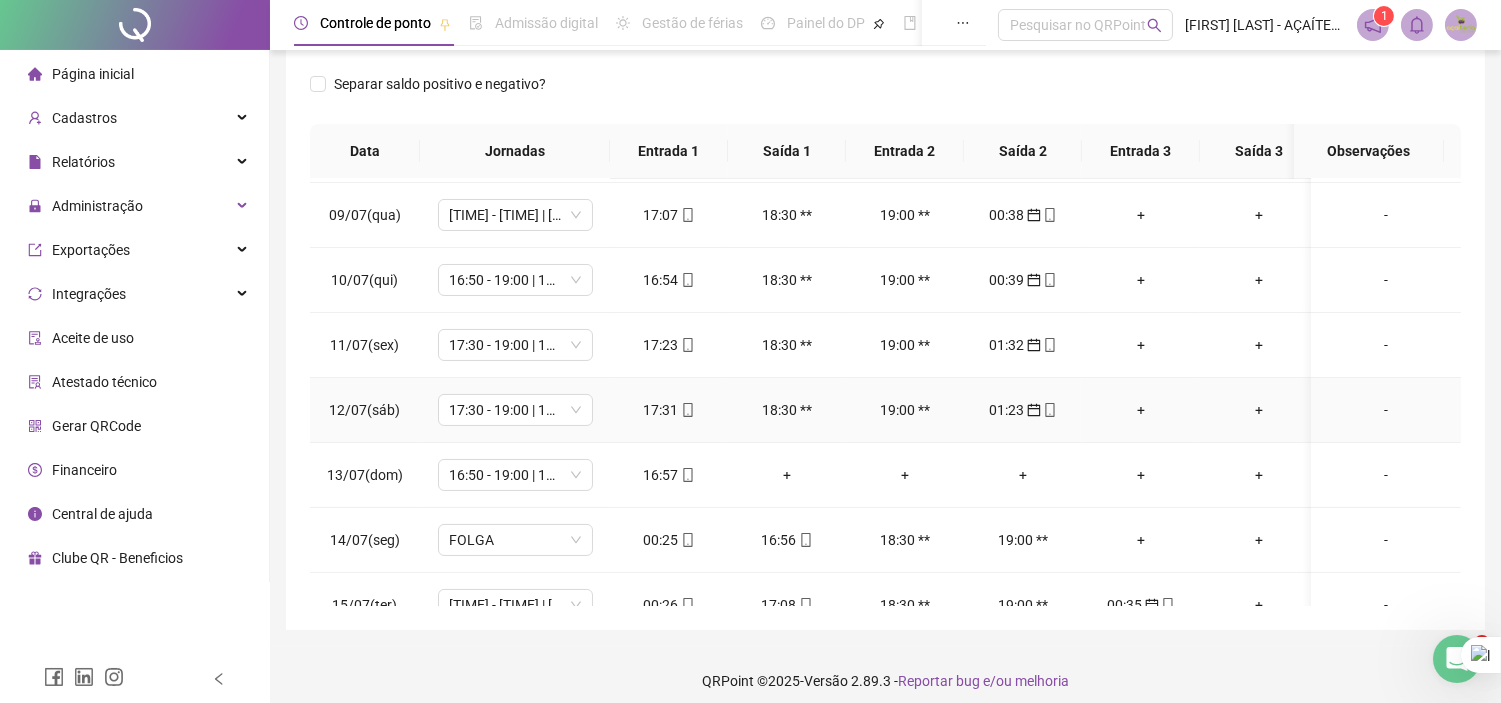 scroll, scrollTop: 555, scrollLeft: 0, axis: vertical 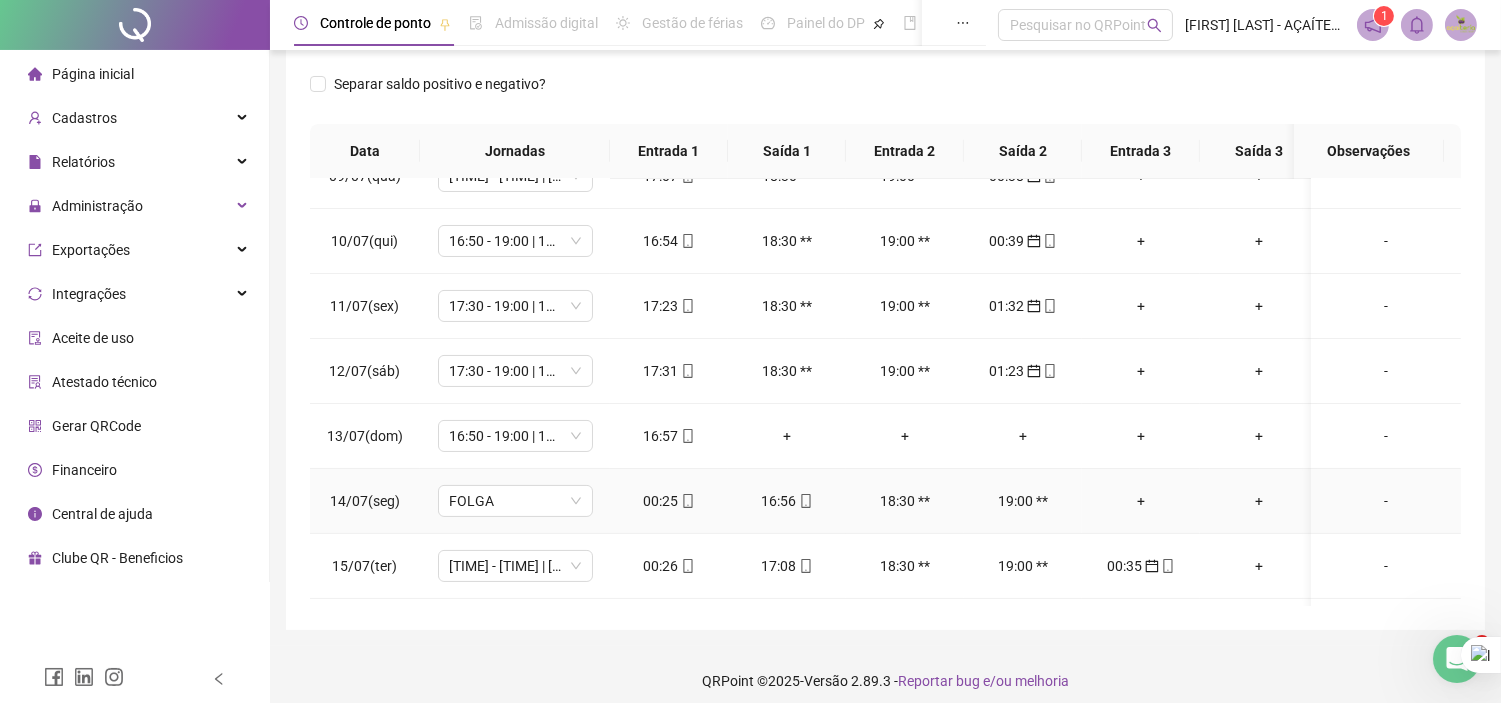click on "00:25" at bounding box center [669, 501] 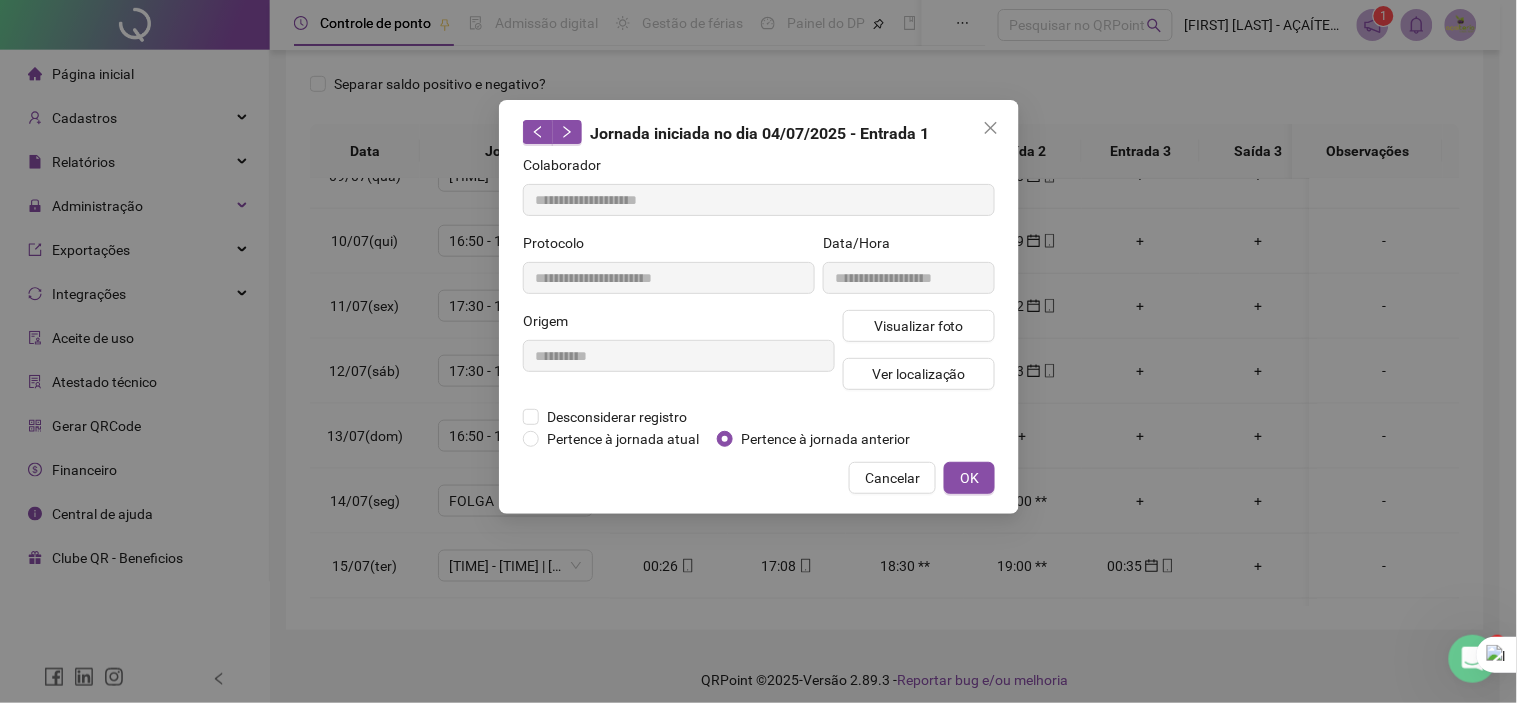 type on "**********" 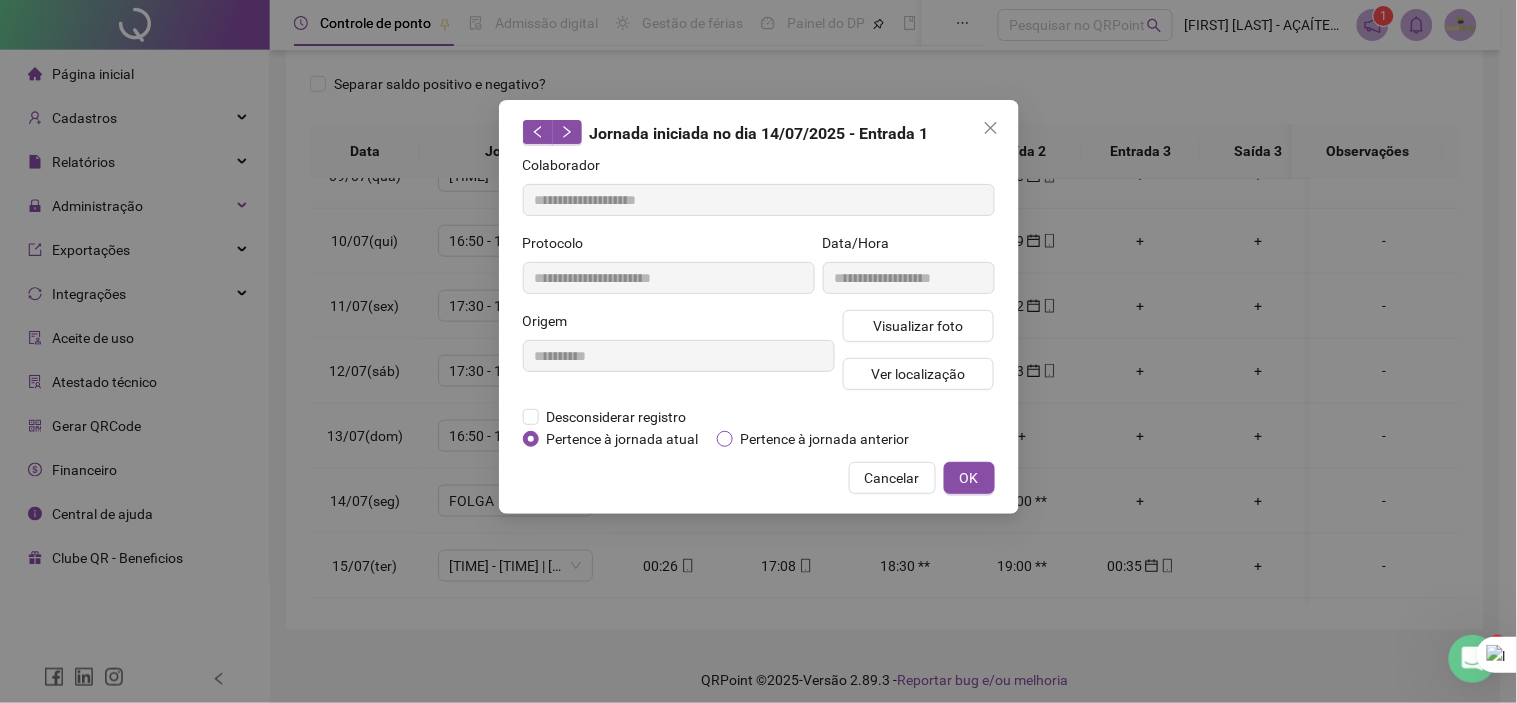 click on "Pertence à jornada anterior" at bounding box center (825, 439) 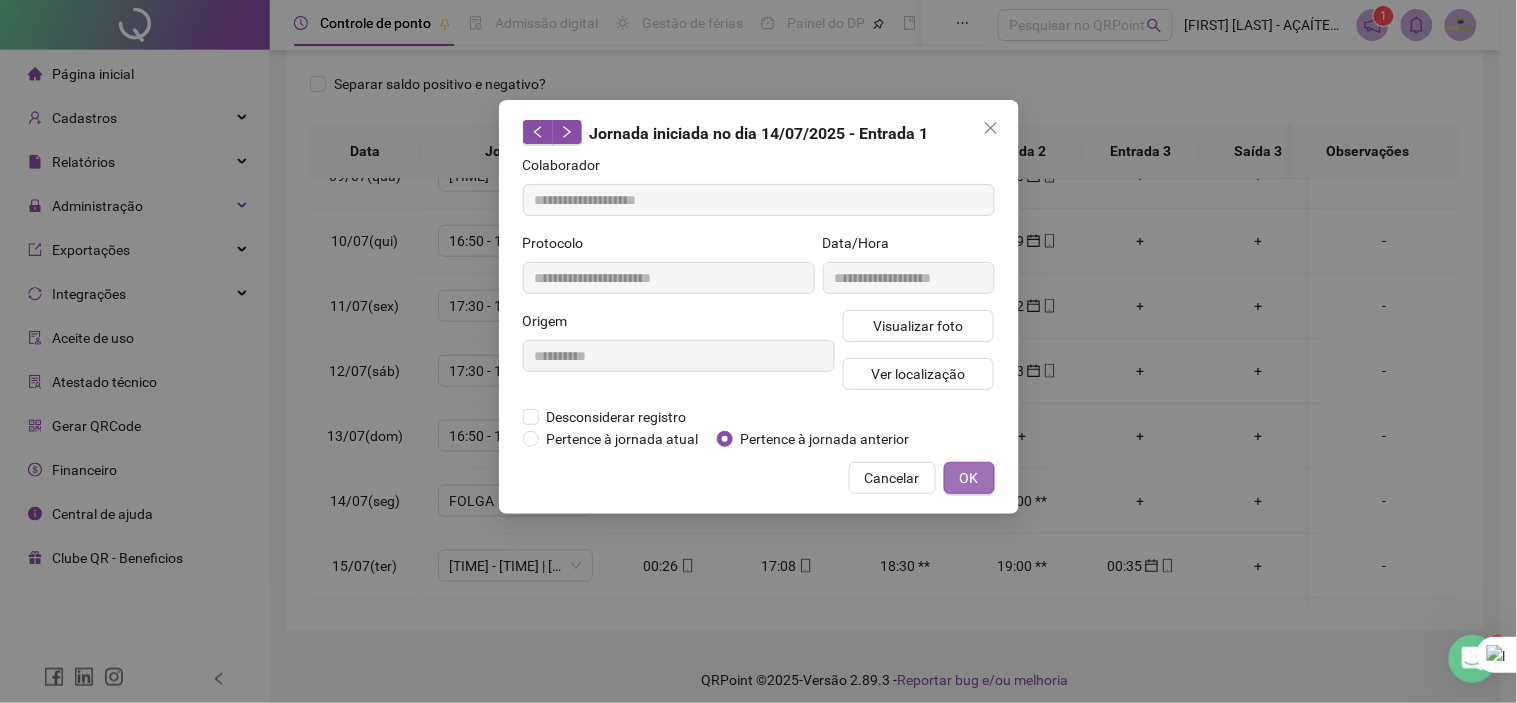 click on "OK" at bounding box center (969, 478) 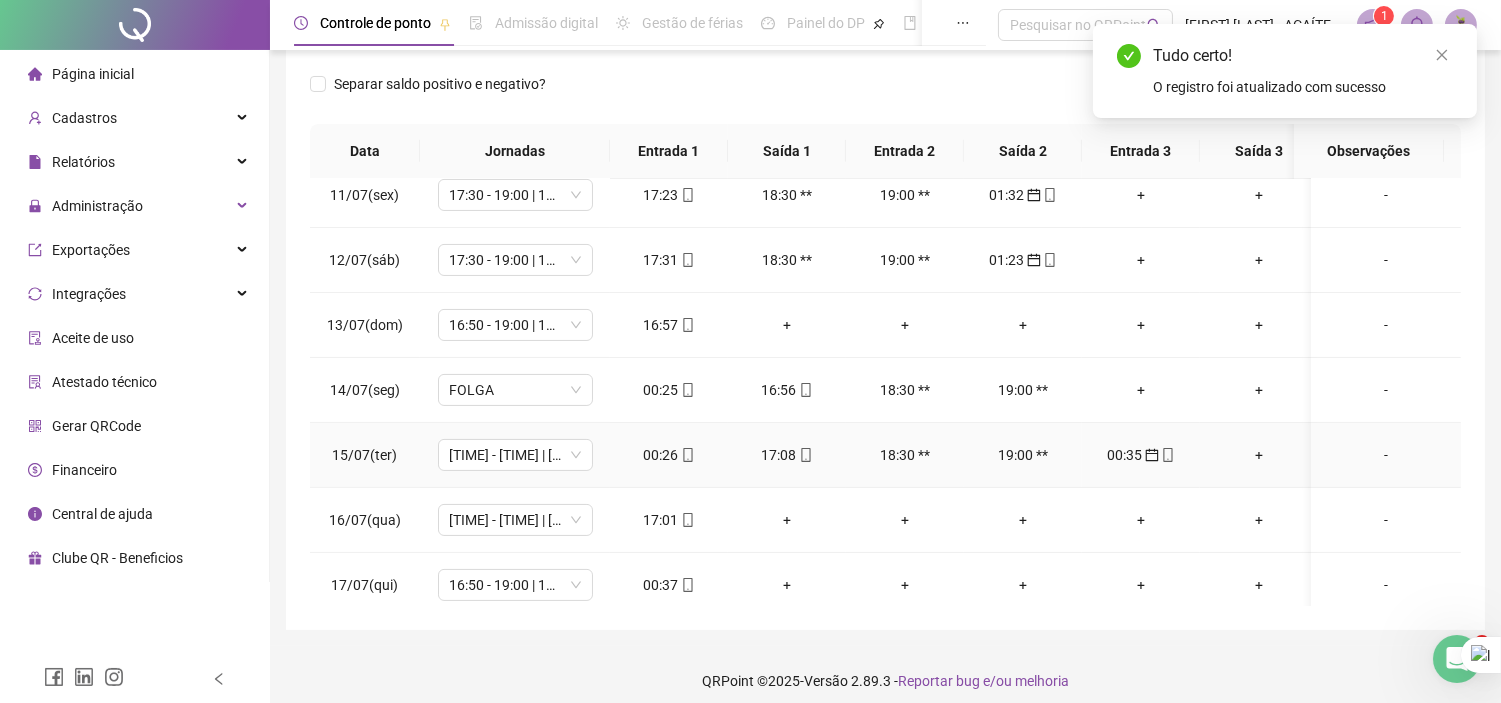 scroll, scrollTop: 777, scrollLeft: 0, axis: vertical 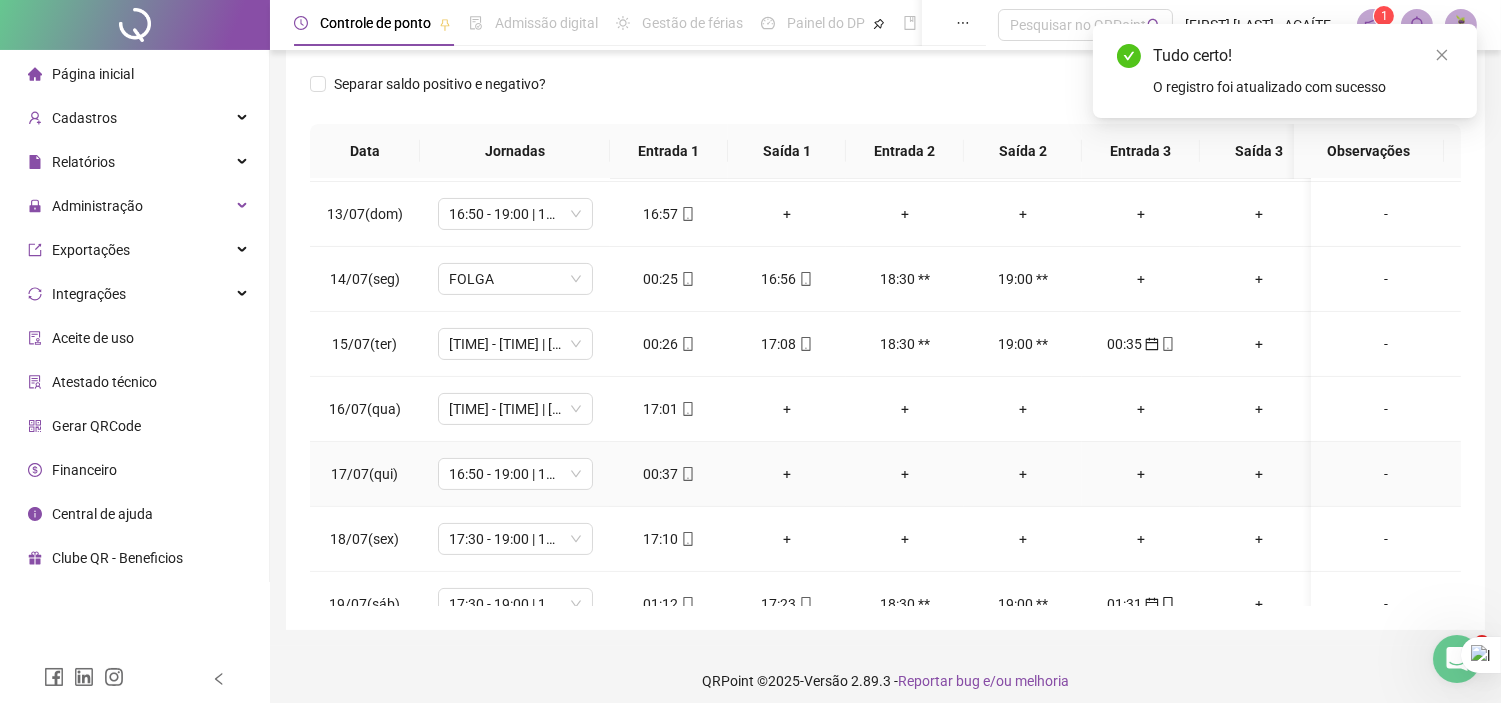 click on "00:37" at bounding box center (669, 474) 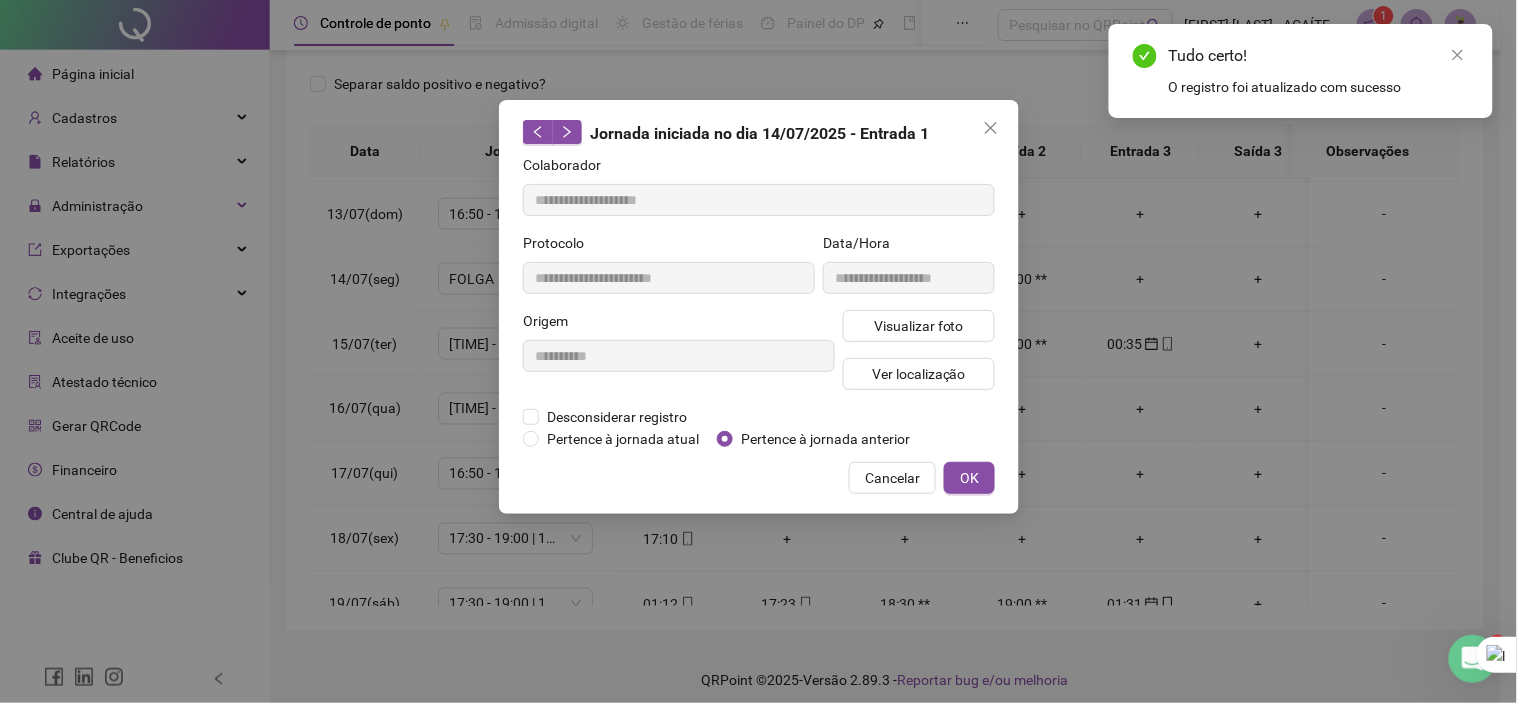 type on "**********" 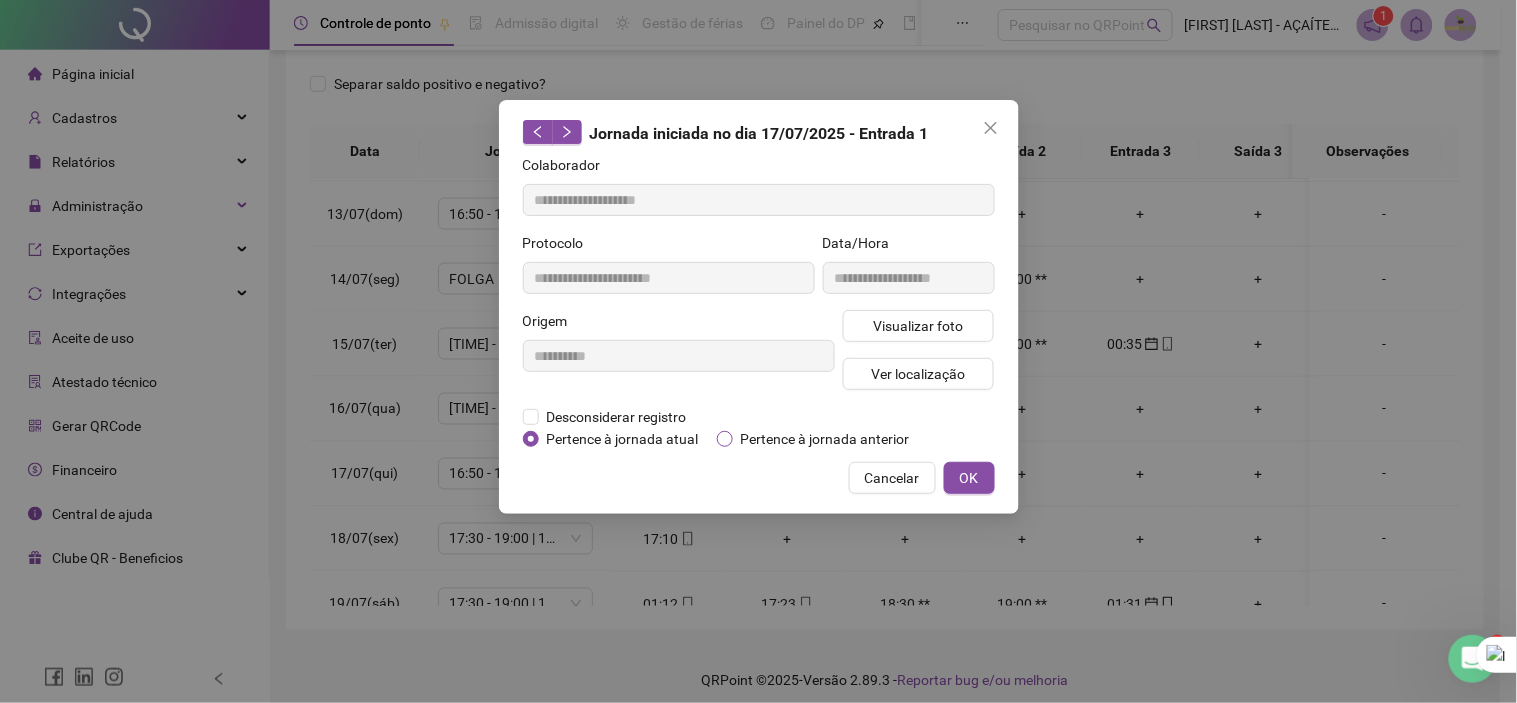 click on "Pertence à jornada anterior" at bounding box center [825, 439] 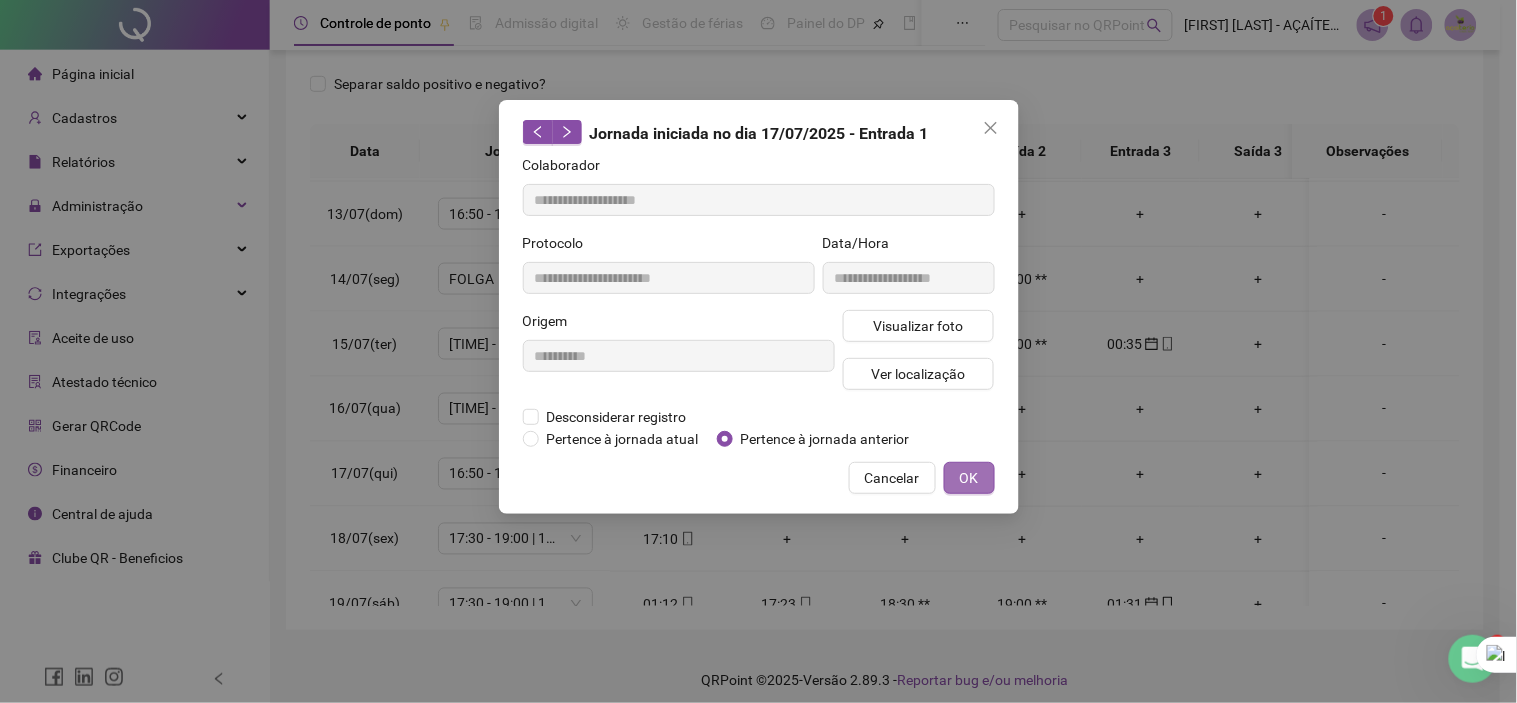 click on "OK" at bounding box center (969, 478) 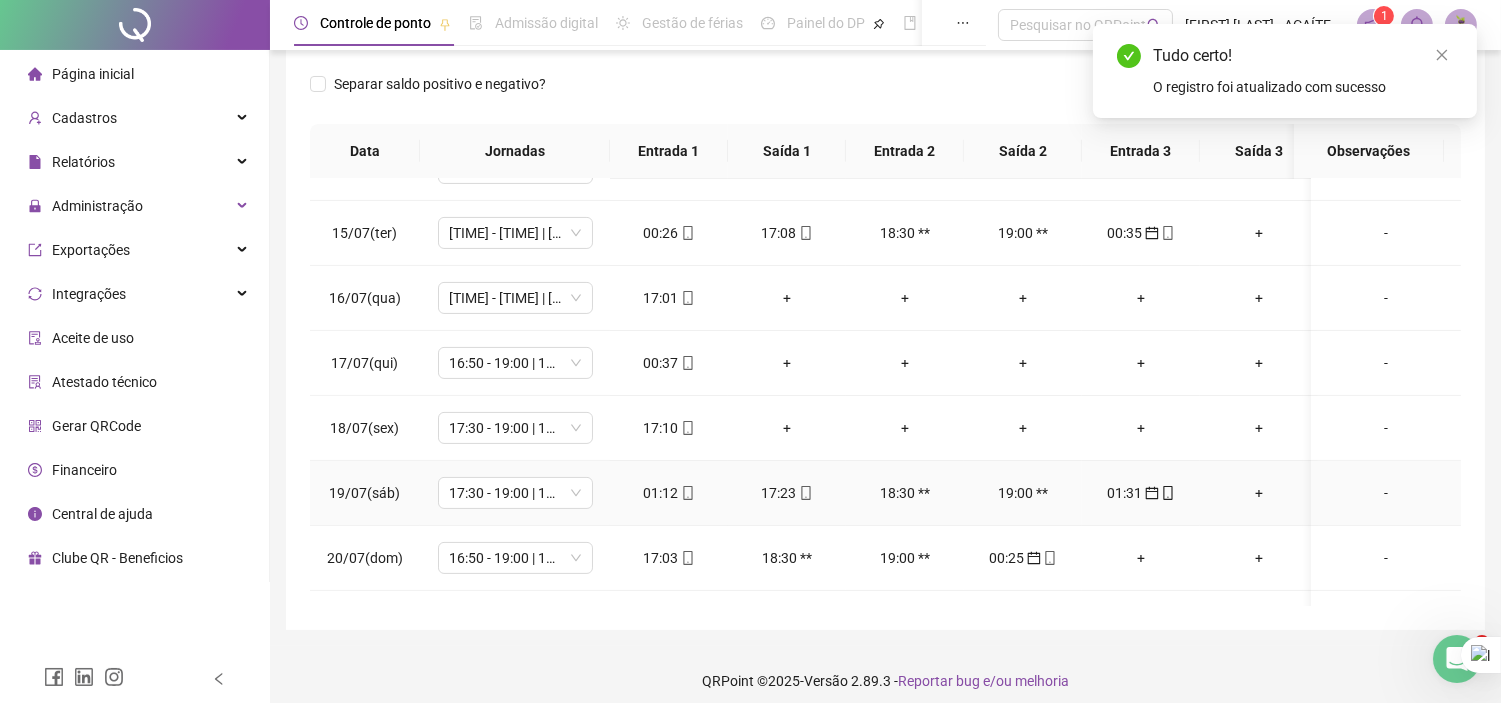 scroll, scrollTop: 1000, scrollLeft: 0, axis: vertical 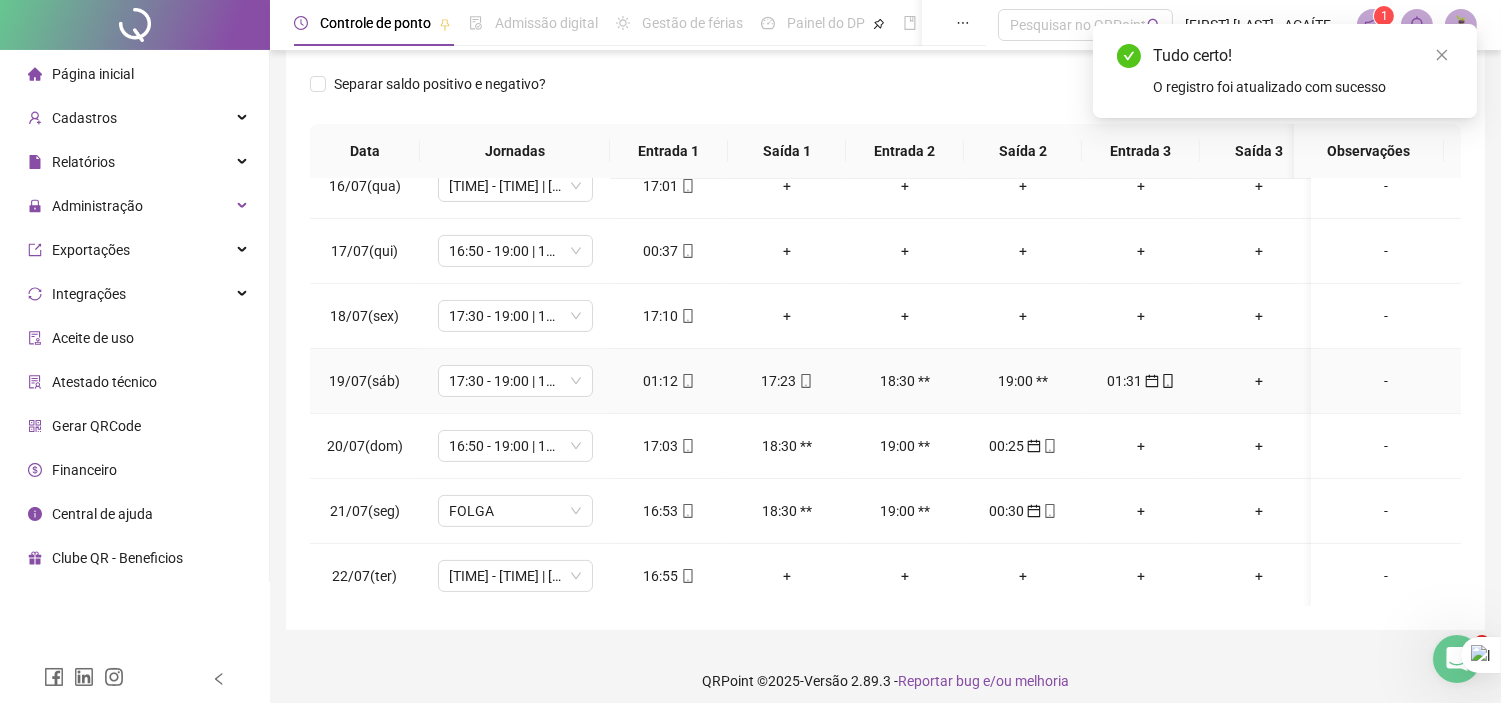 click at bounding box center (687, 381) 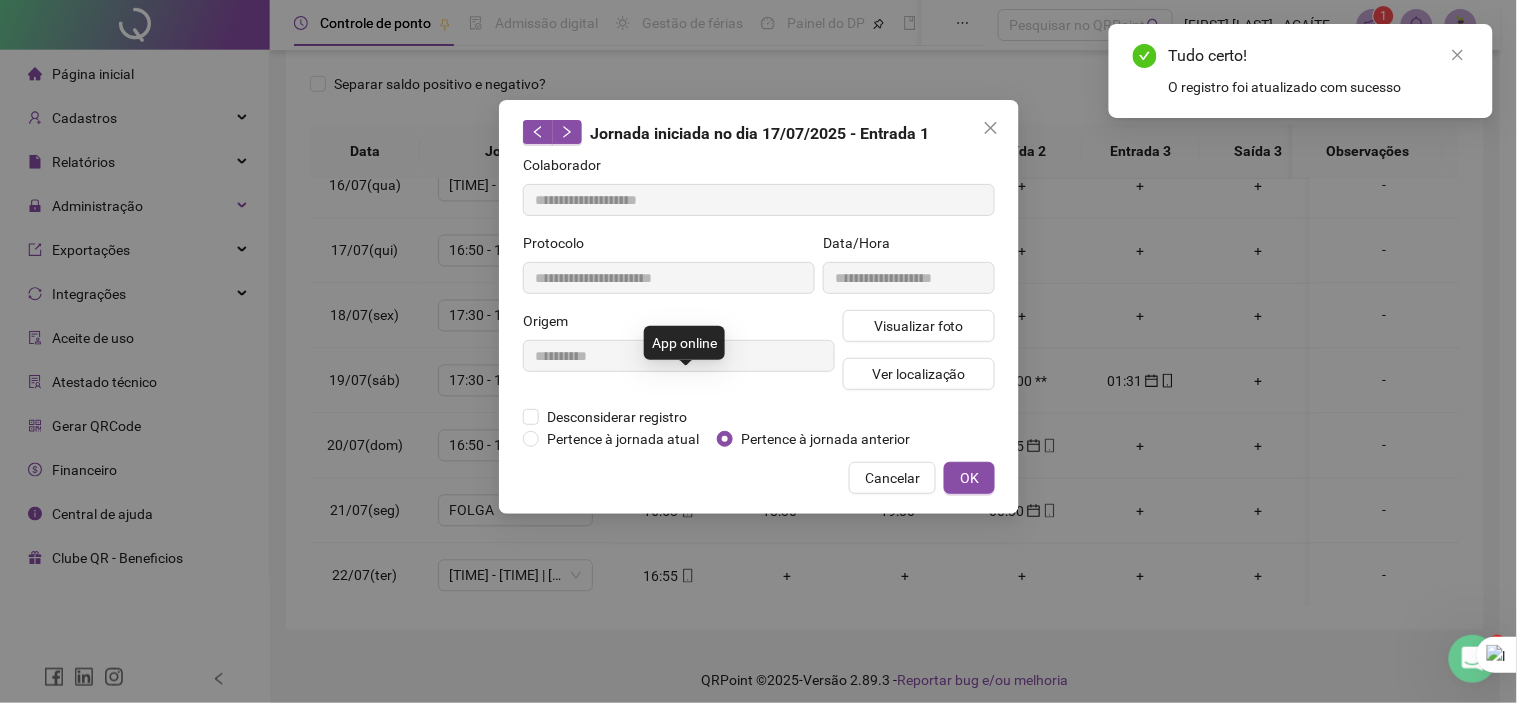 type on "**********" 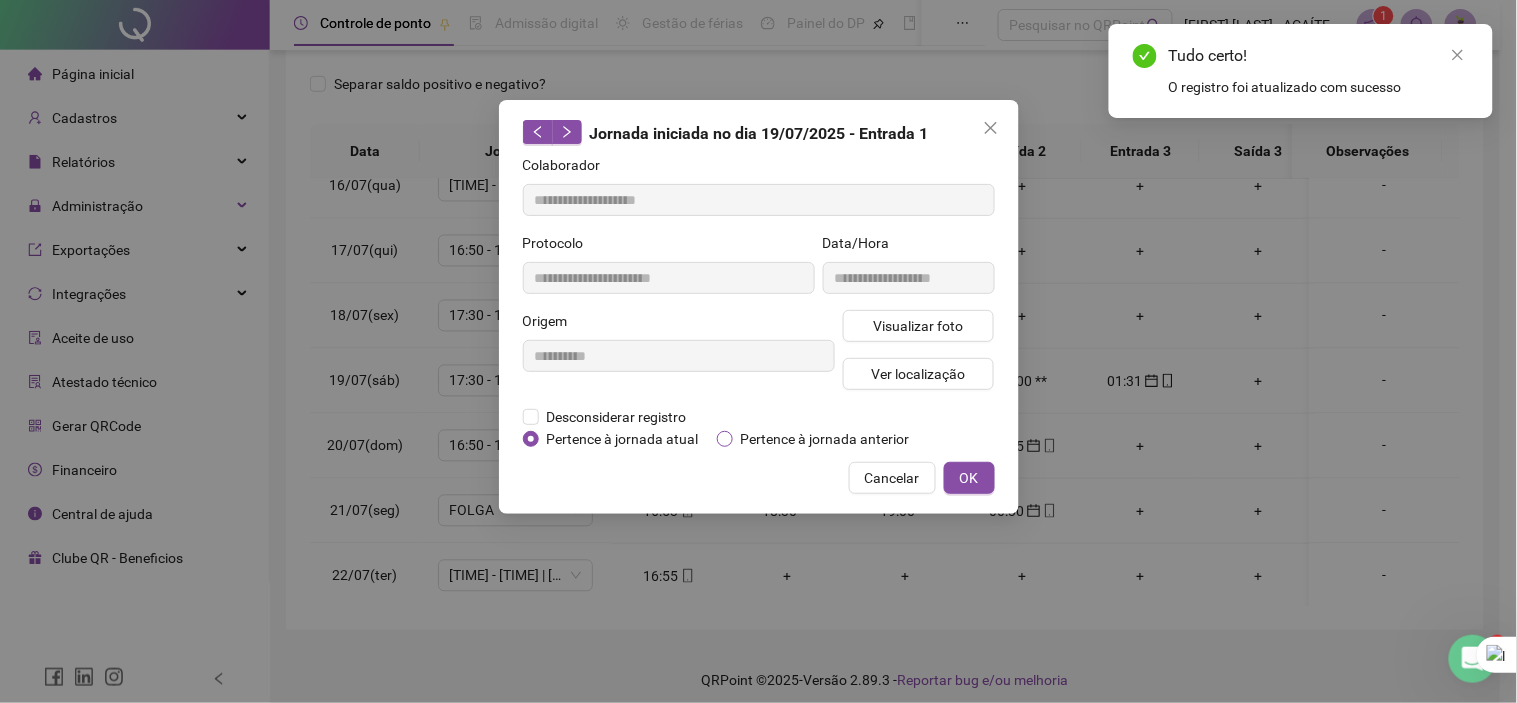 click on "Pertence à jornada anterior" at bounding box center [825, 439] 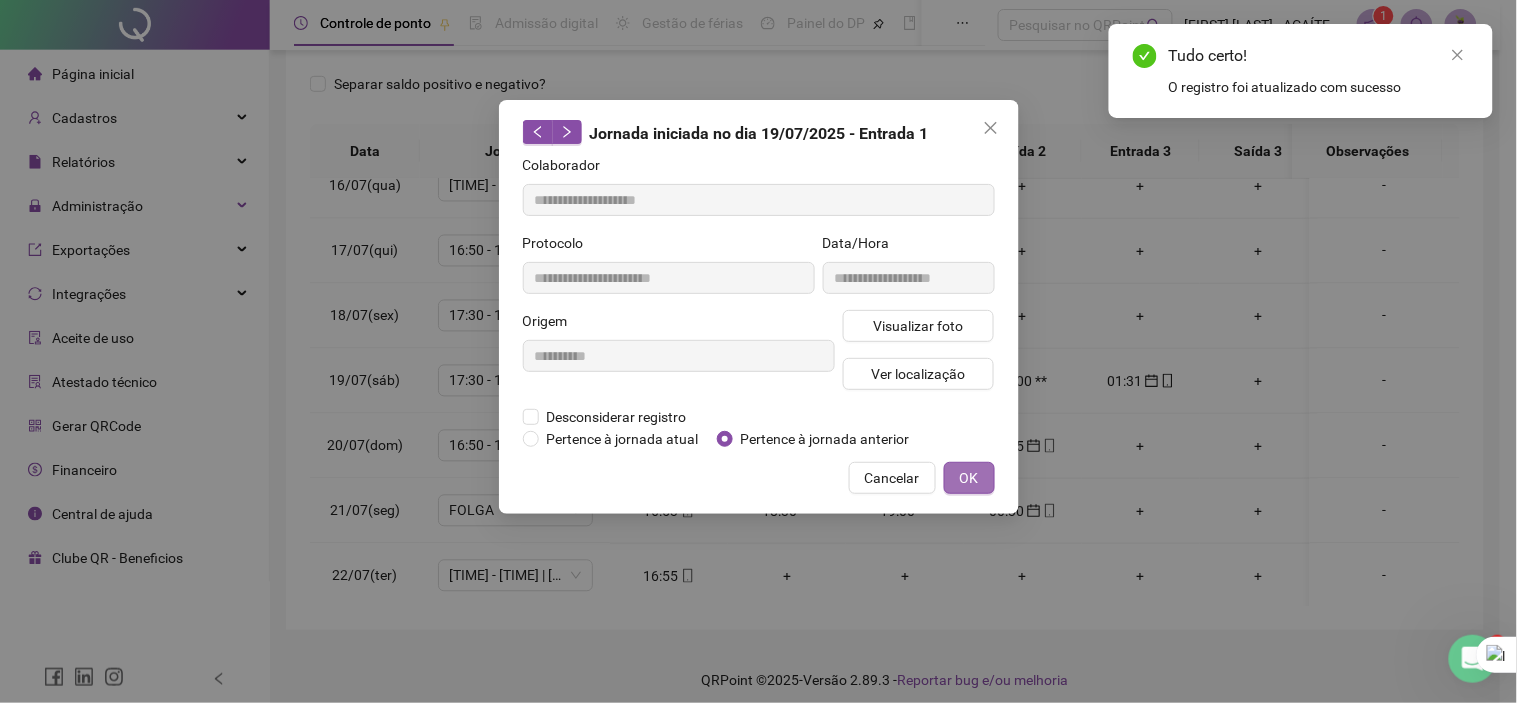 click on "OK" at bounding box center (969, 478) 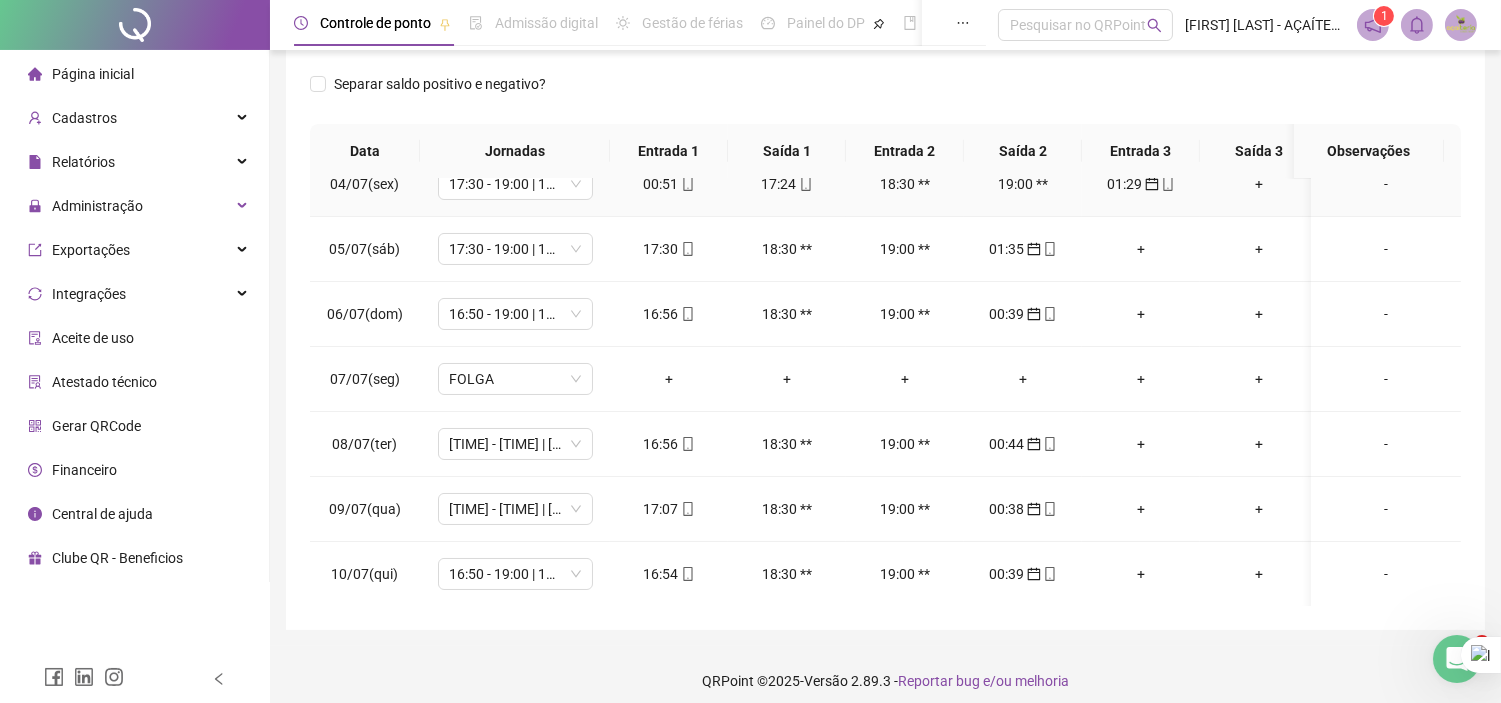 scroll, scrollTop: 0, scrollLeft: 0, axis: both 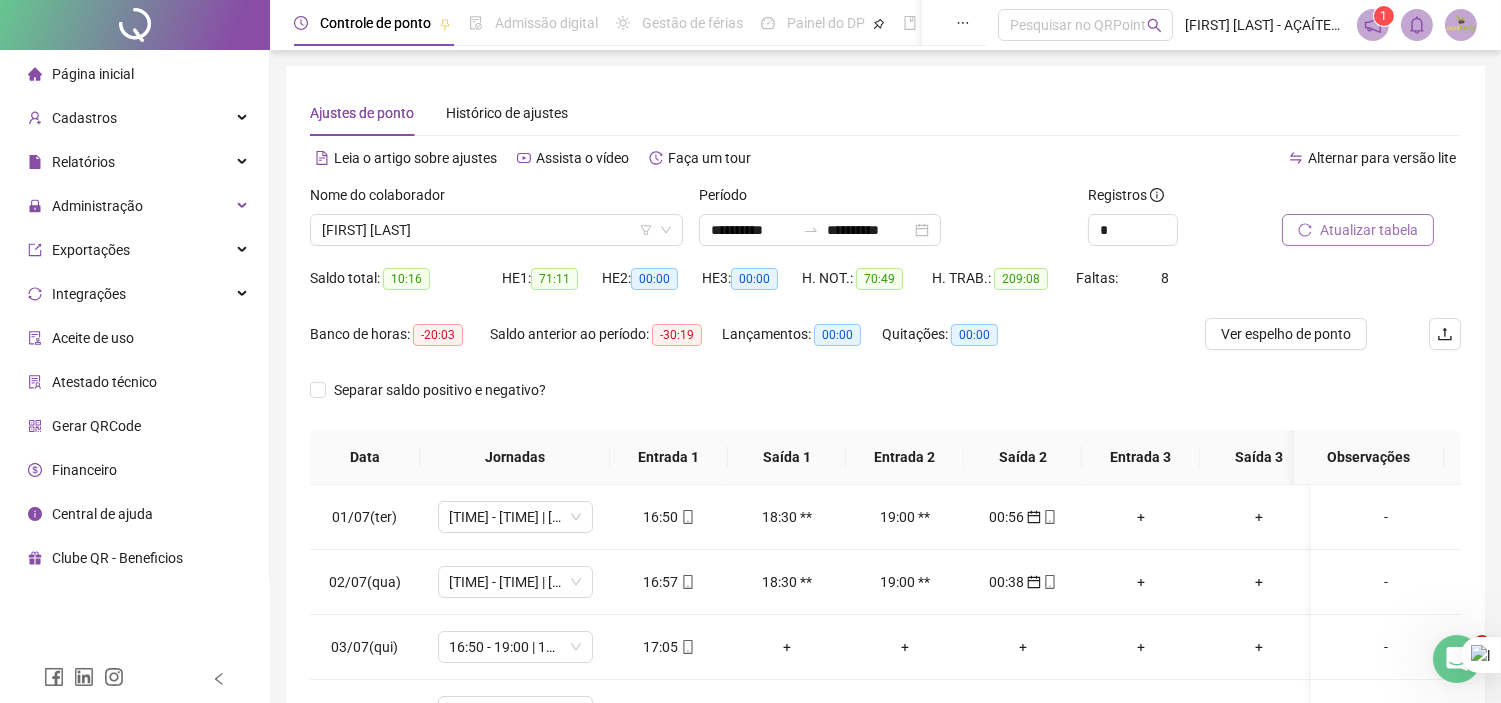 click on "Atualizar tabela" at bounding box center [1369, 230] 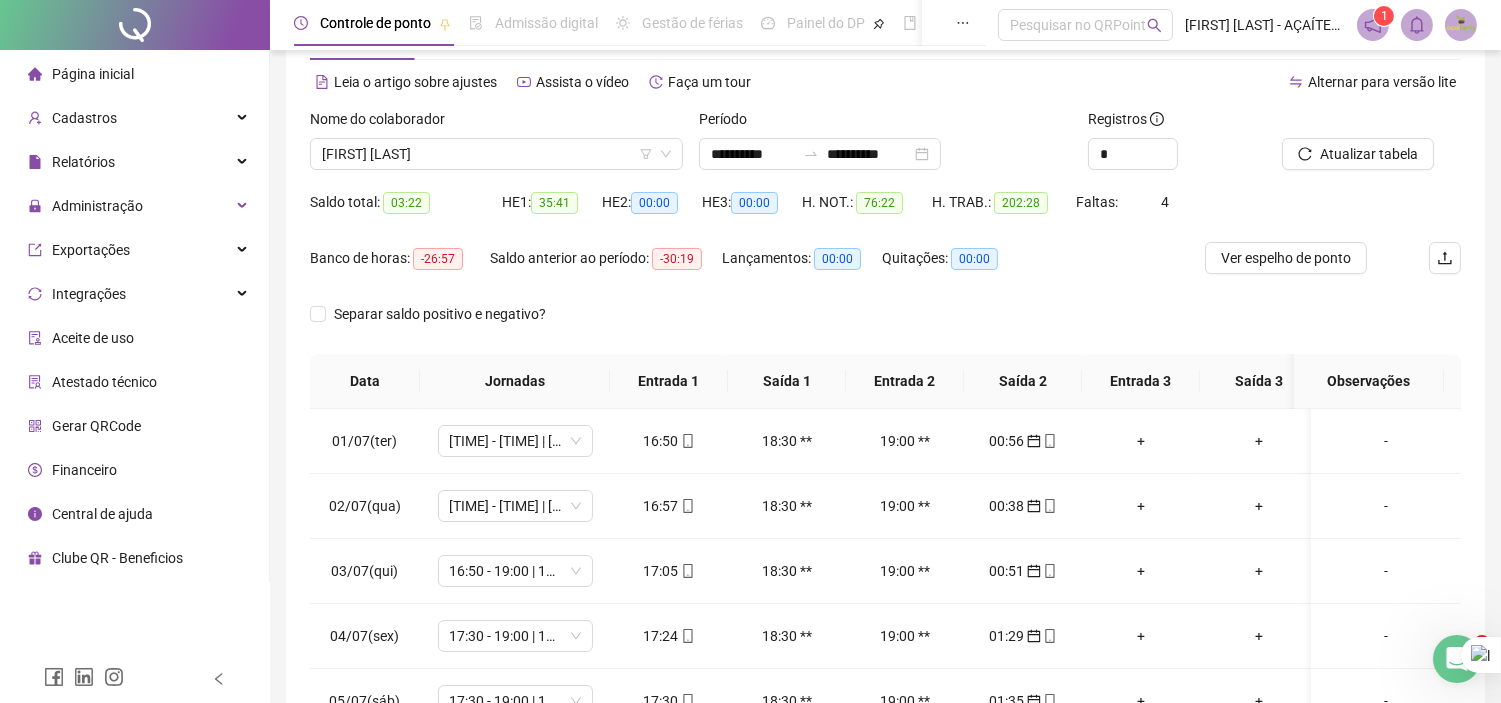 scroll, scrollTop: 222, scrollLeft: 0, axis: vertical 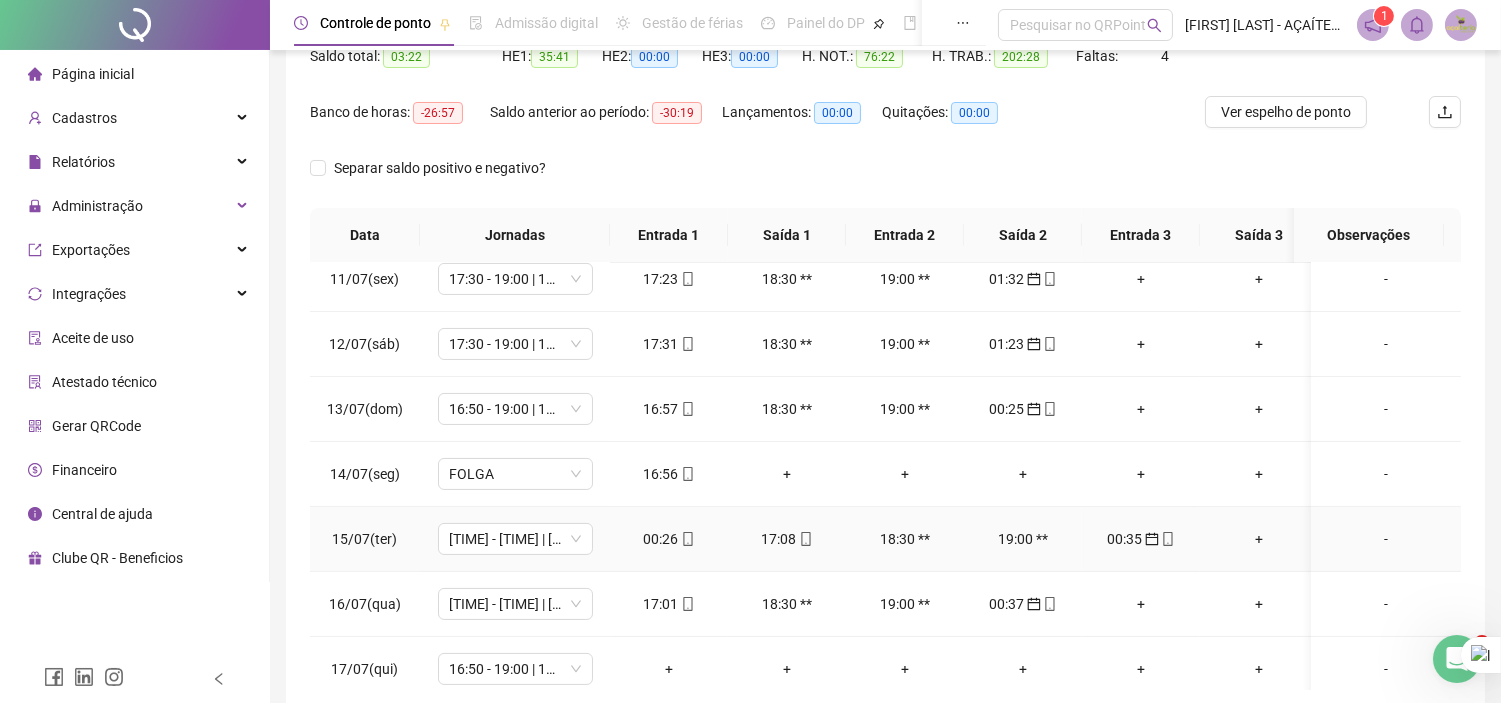 click at bounding box center [687, 539] 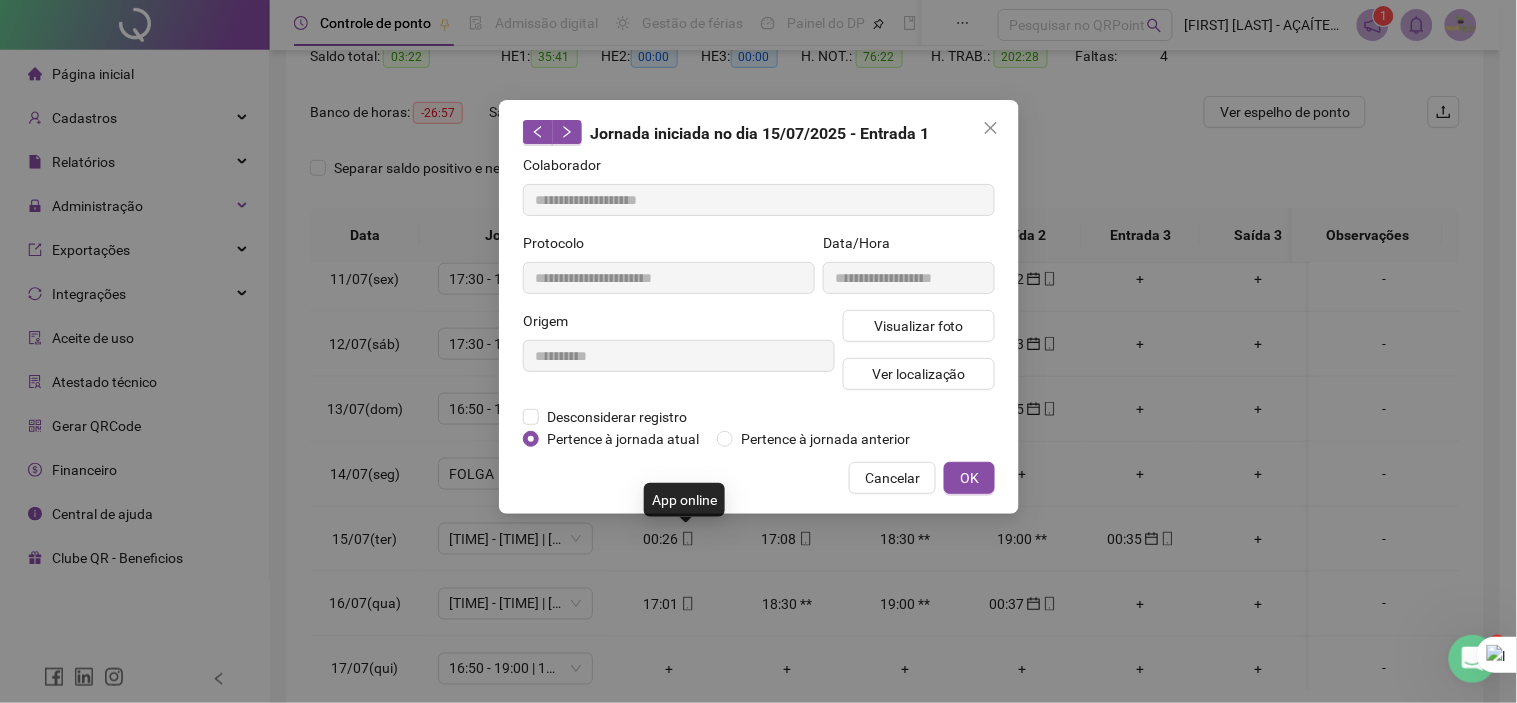 type on "**********" 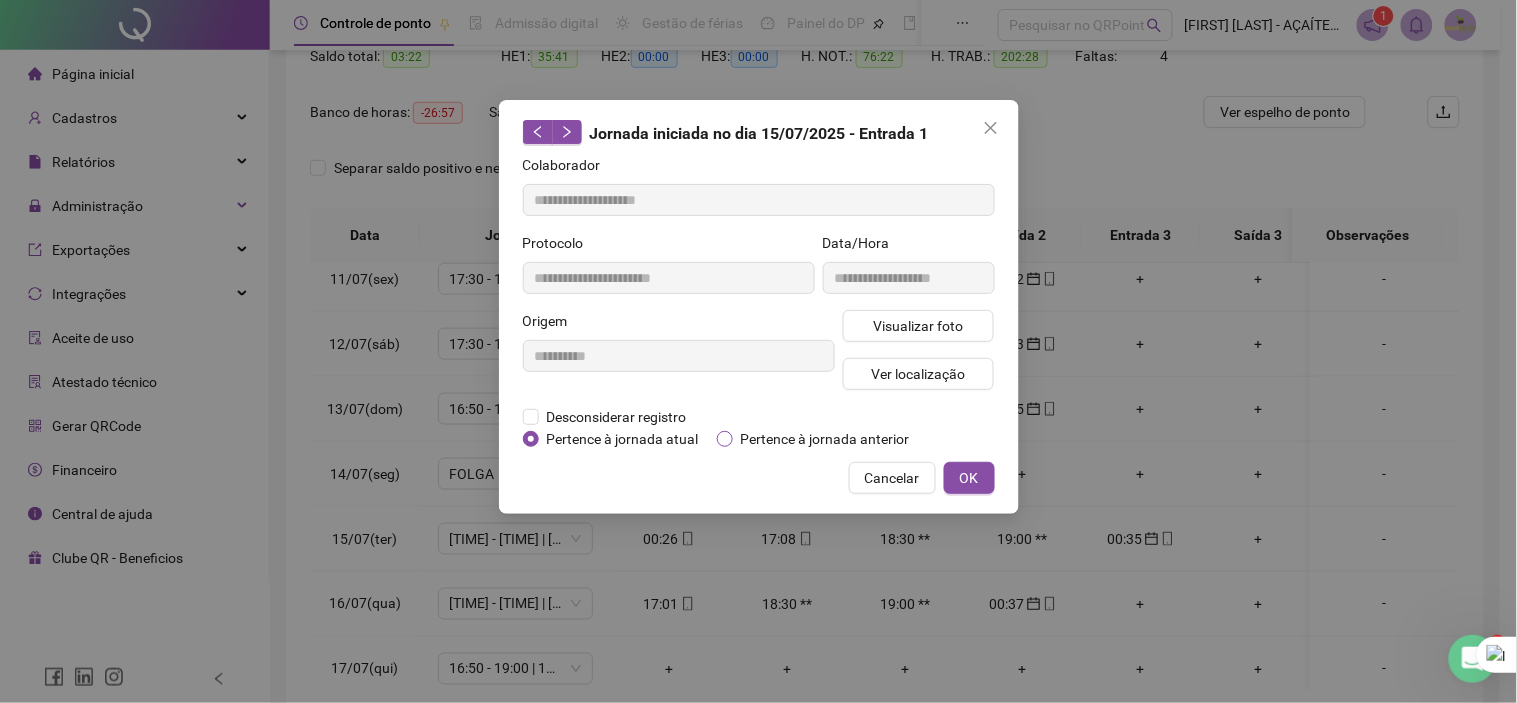 click on "Pertence à jornada anterior" at bounding box center (825, 439) 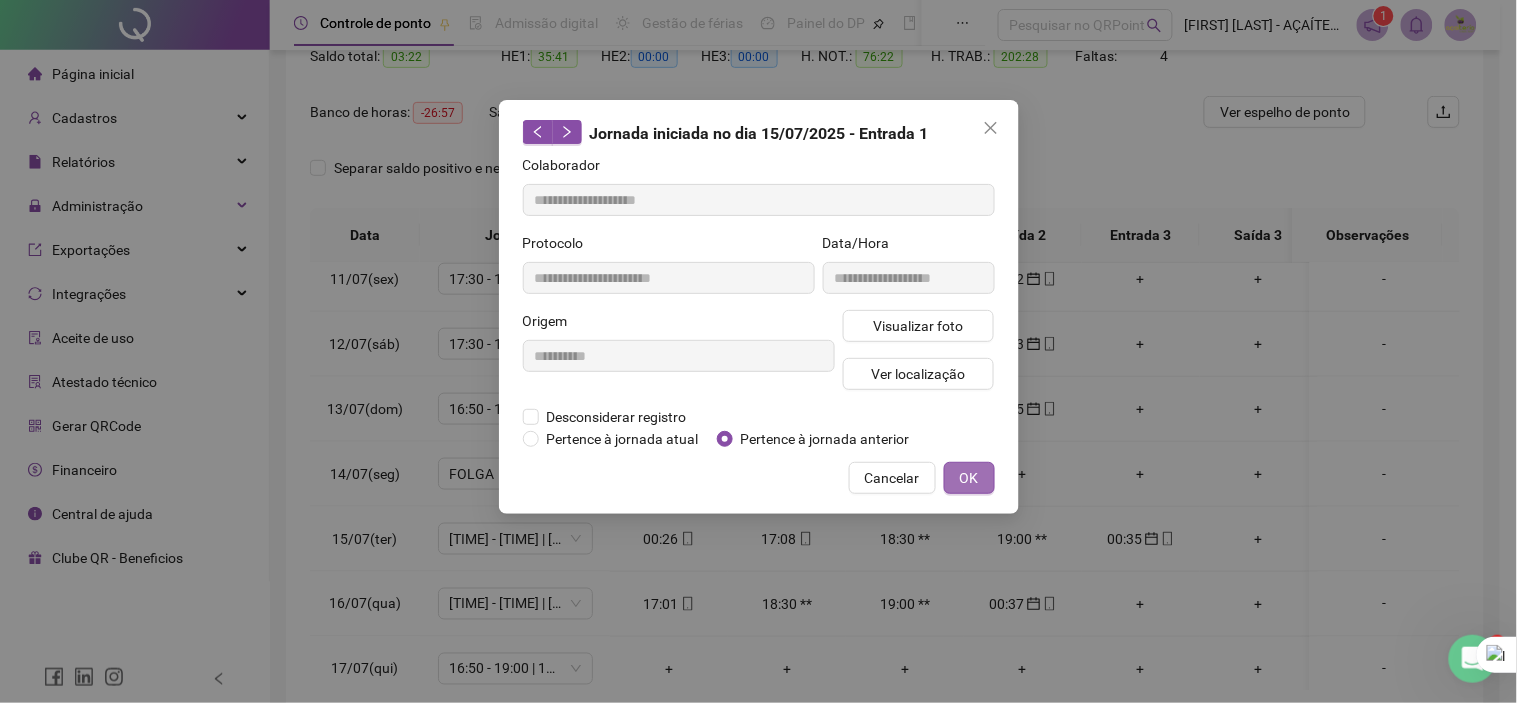 click on "OK" at bounding box center (969, 478) 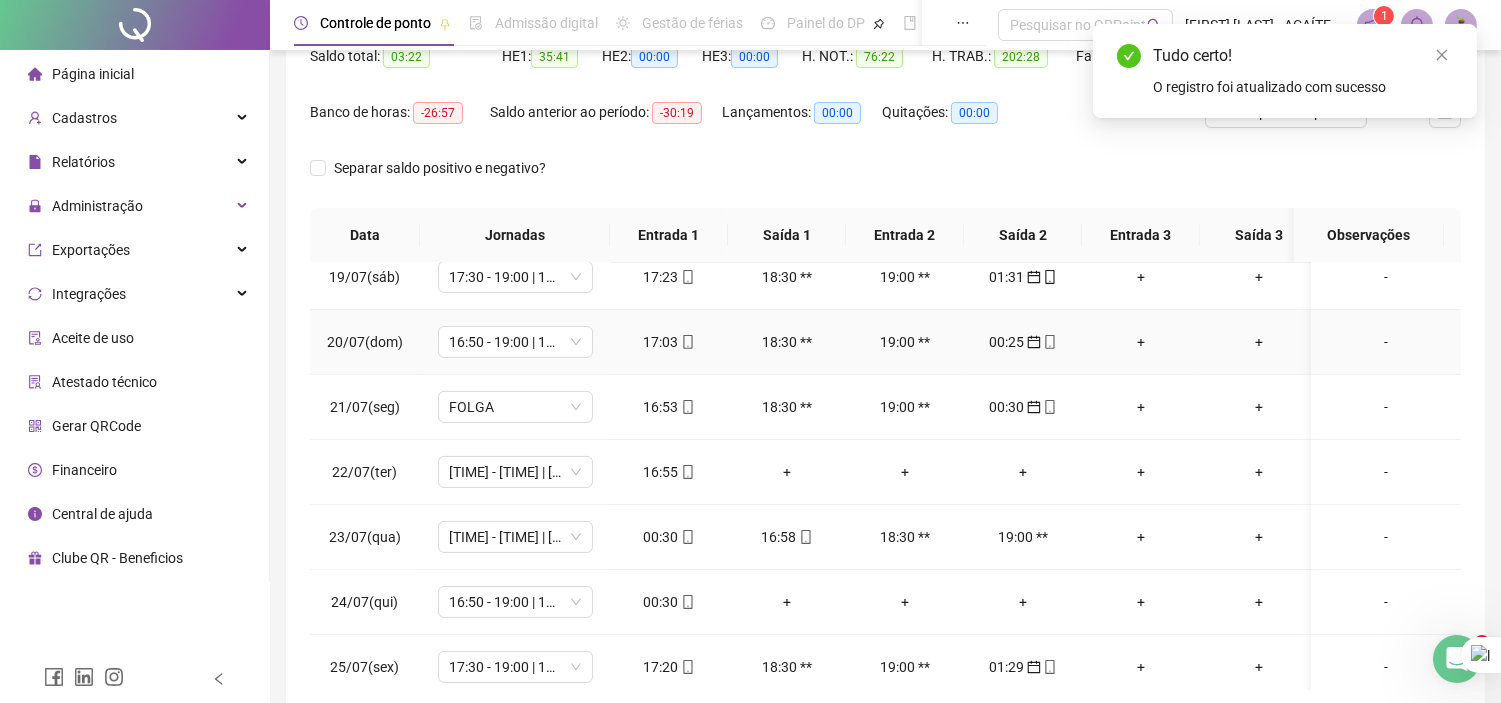 scroll, scrollTop: 1222, scrollLeft: 0, axis: vertical 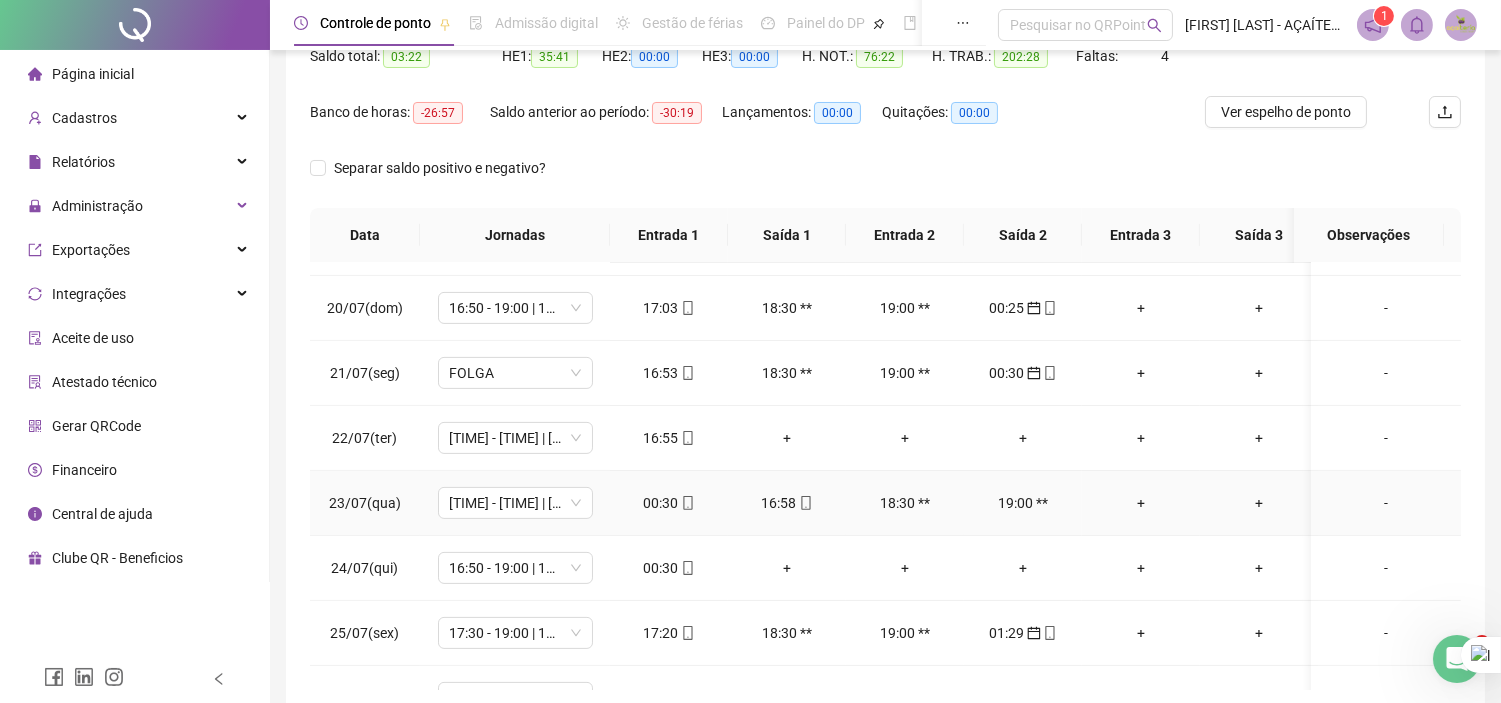 click on "00:30" at bounding box center (669, 503) 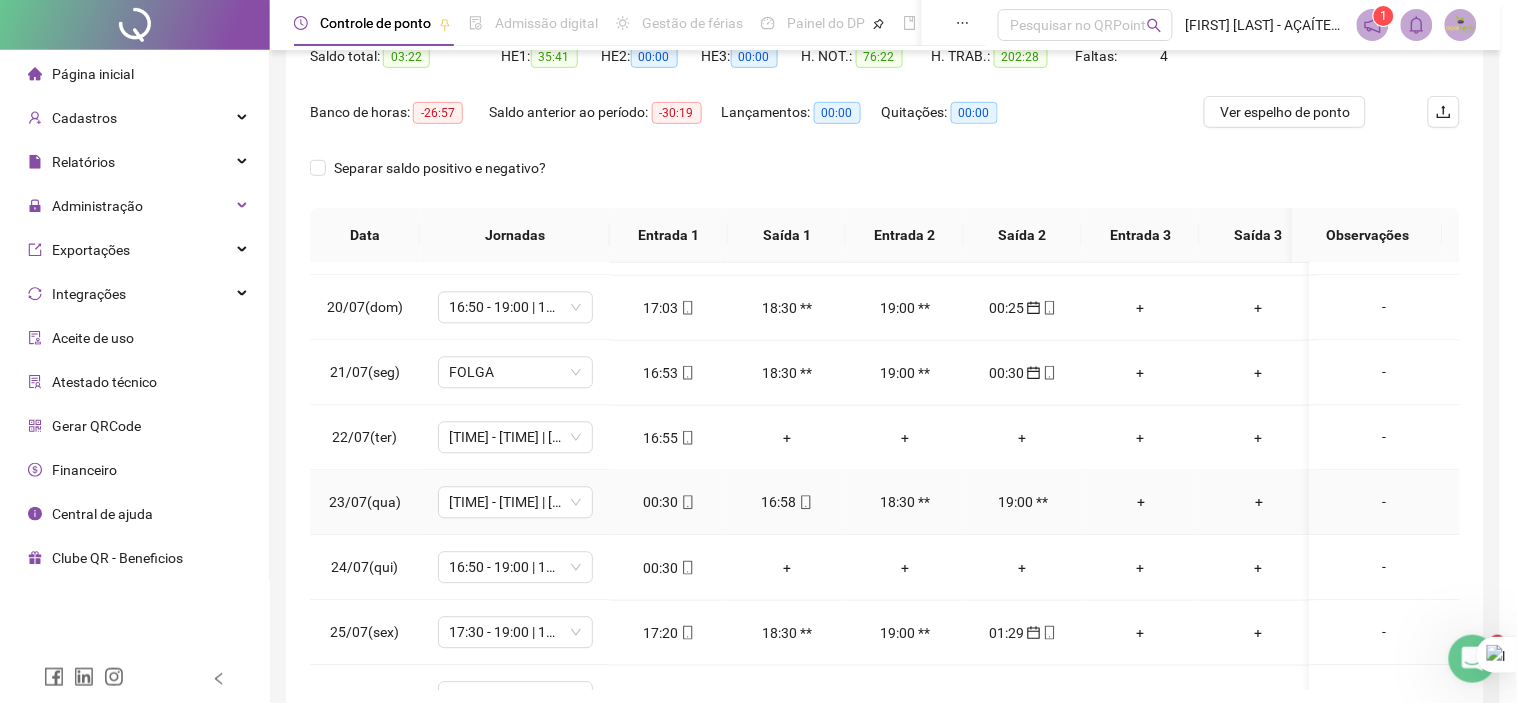 type on "**********" 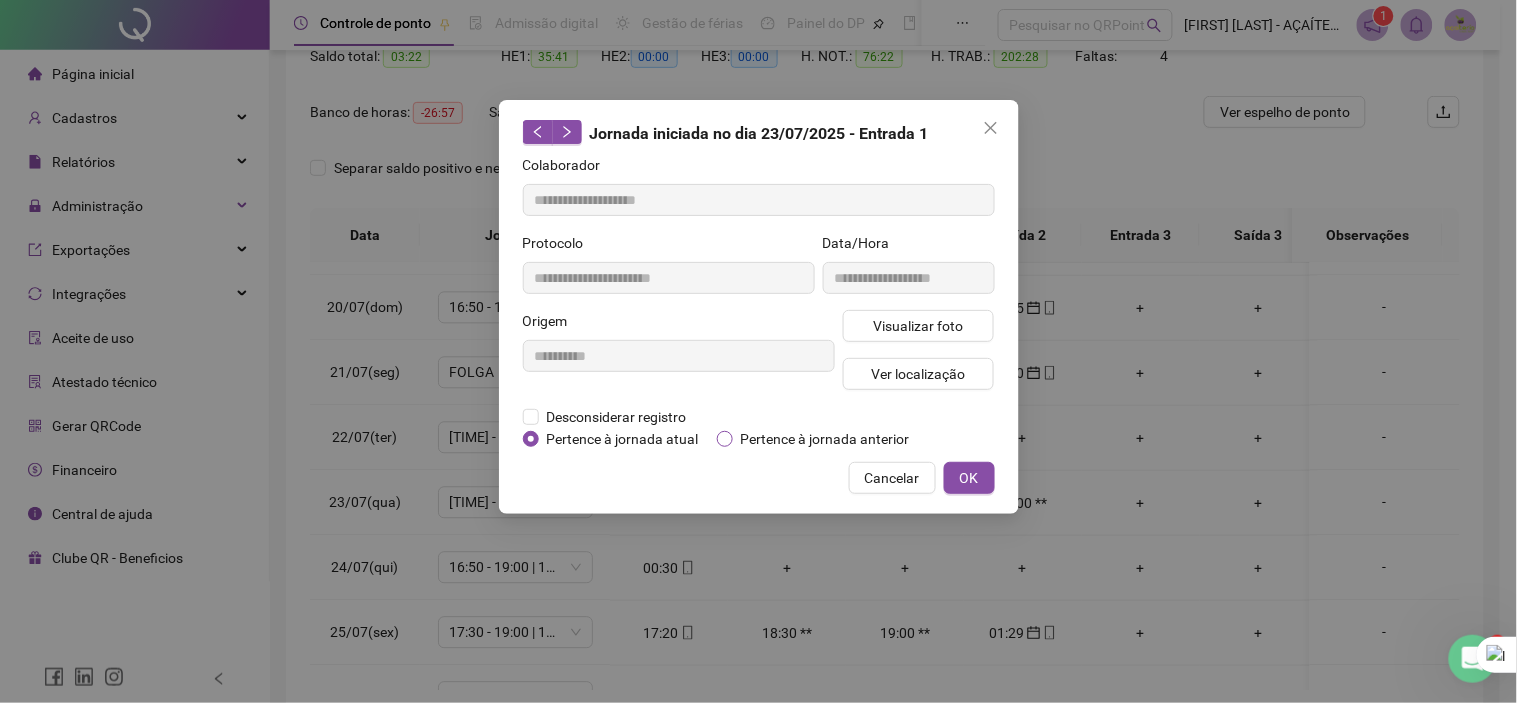 click on "Pertence à jornada anterior" at bounding box center (825, 439) 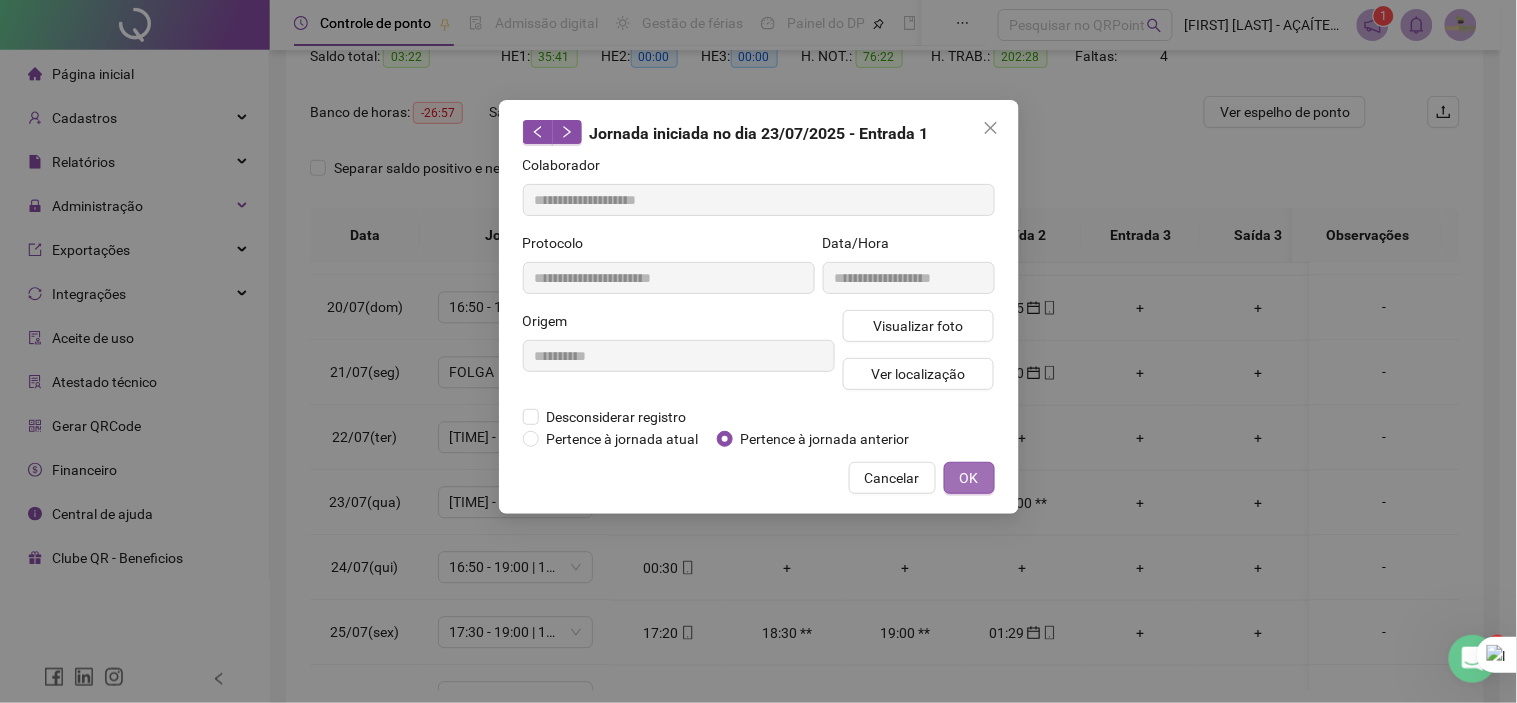 click on "OK" at bounding box center (969, 478) 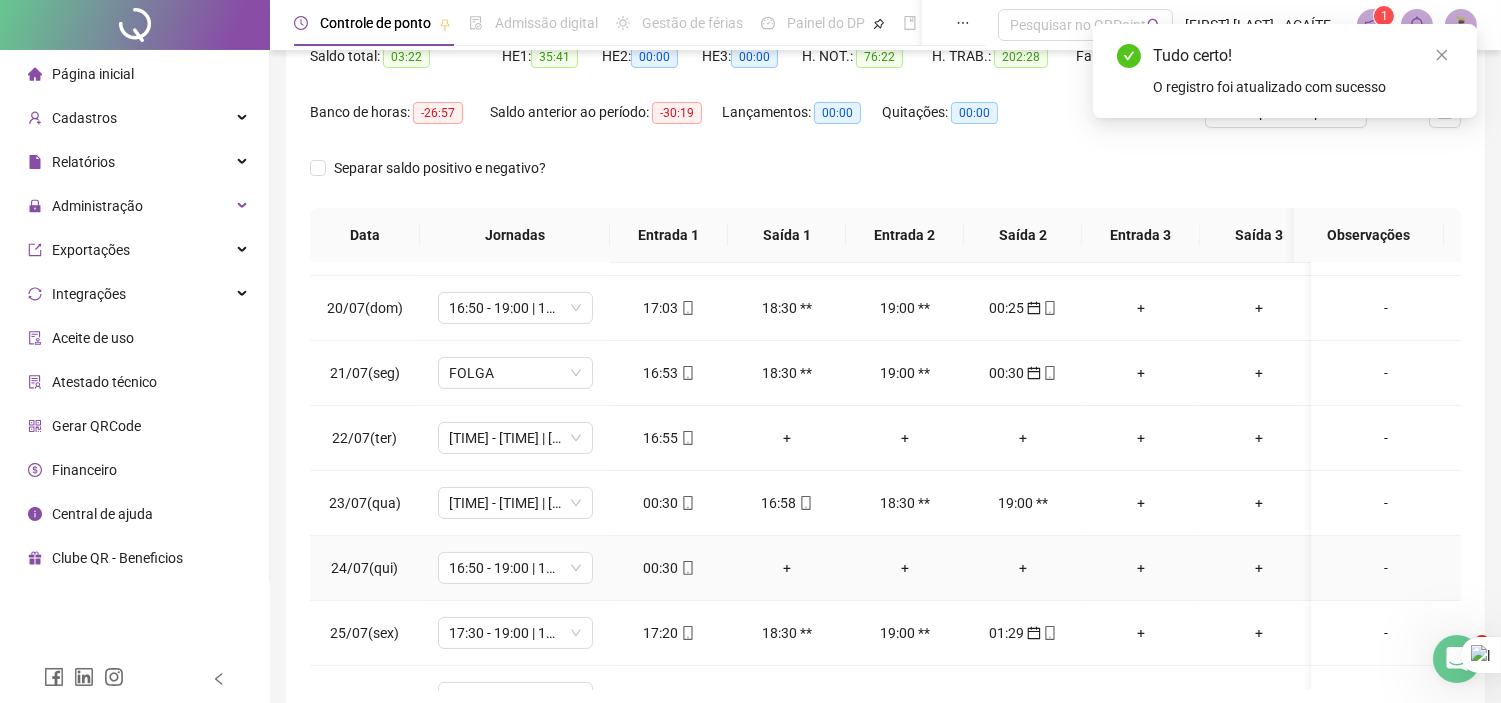 click on "00:30" at bounding box center (669, 568) 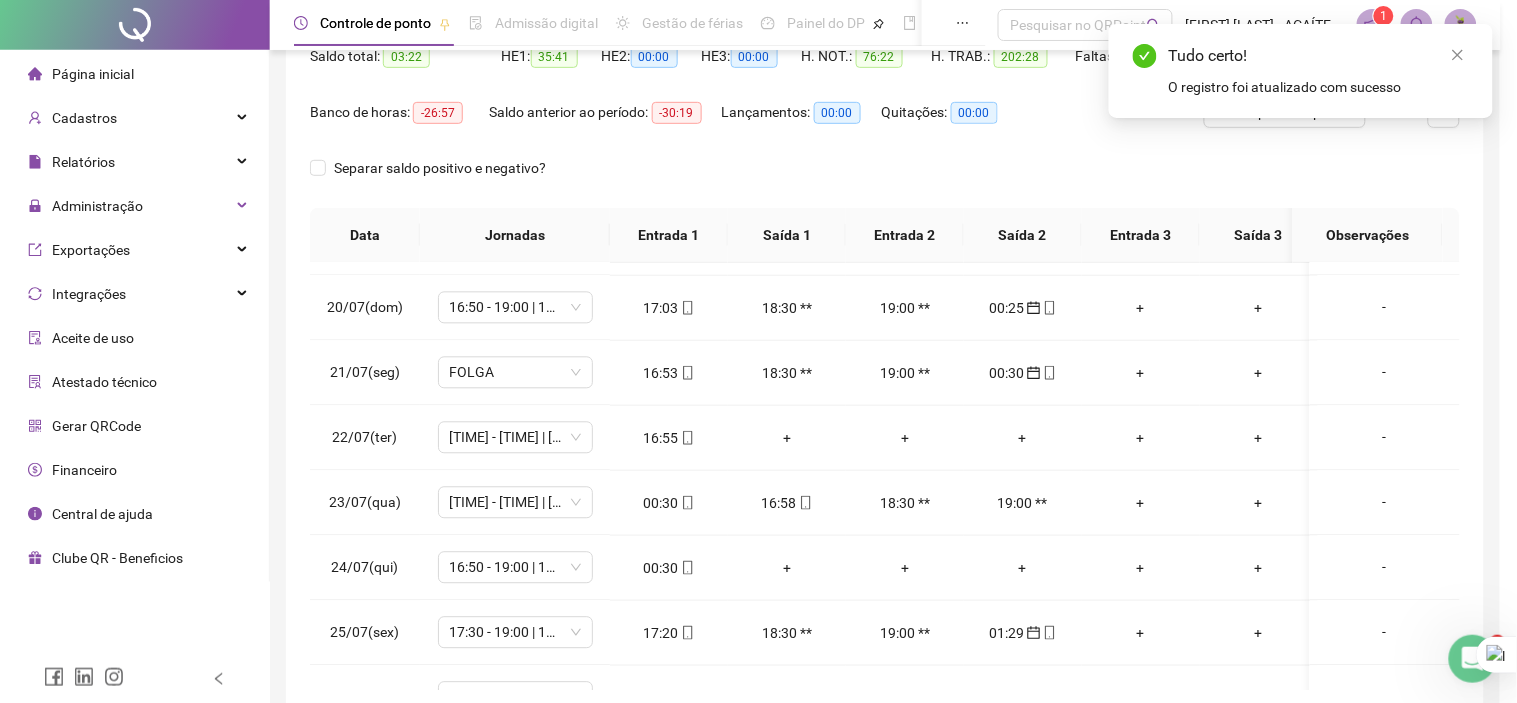 type on "**********" 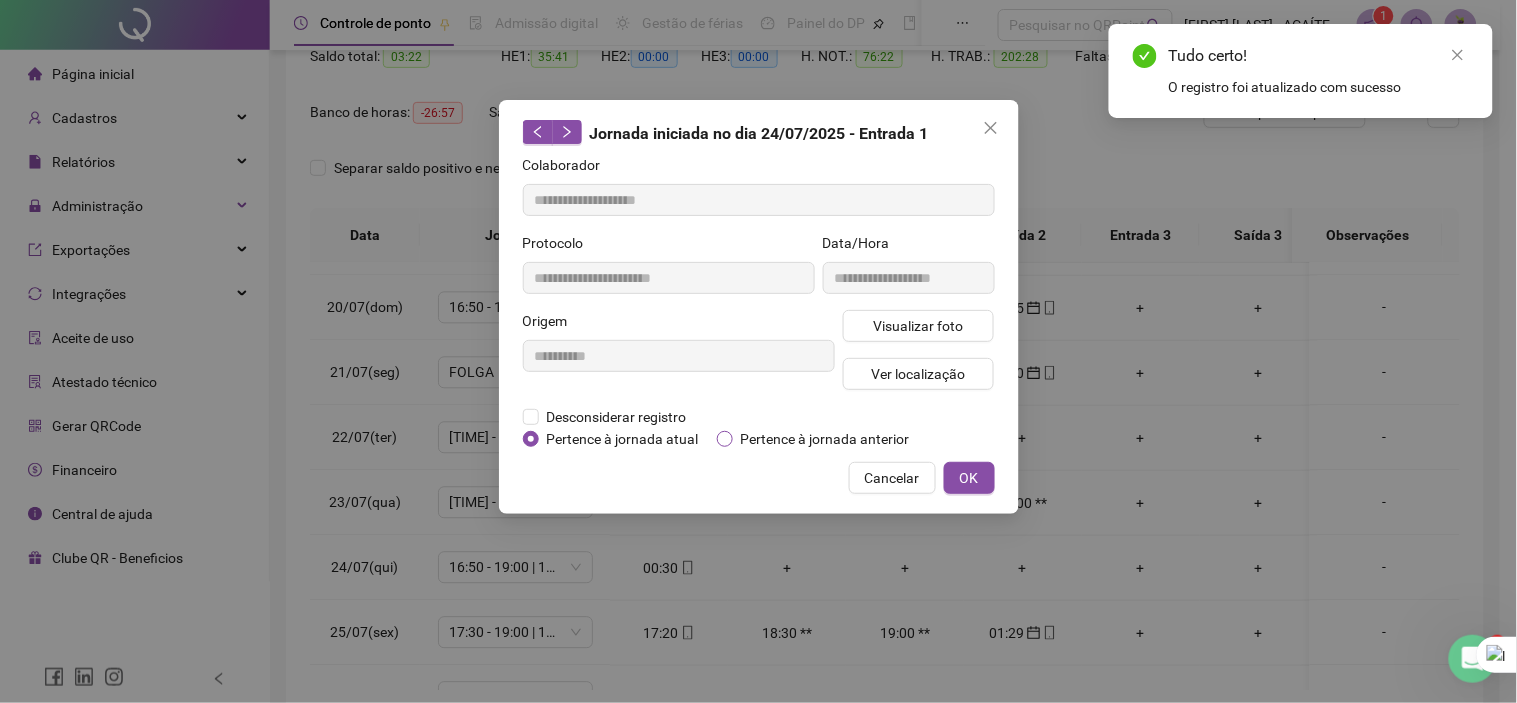 click on "Pertence à jornada anterior" at bounding box center [825, 439] 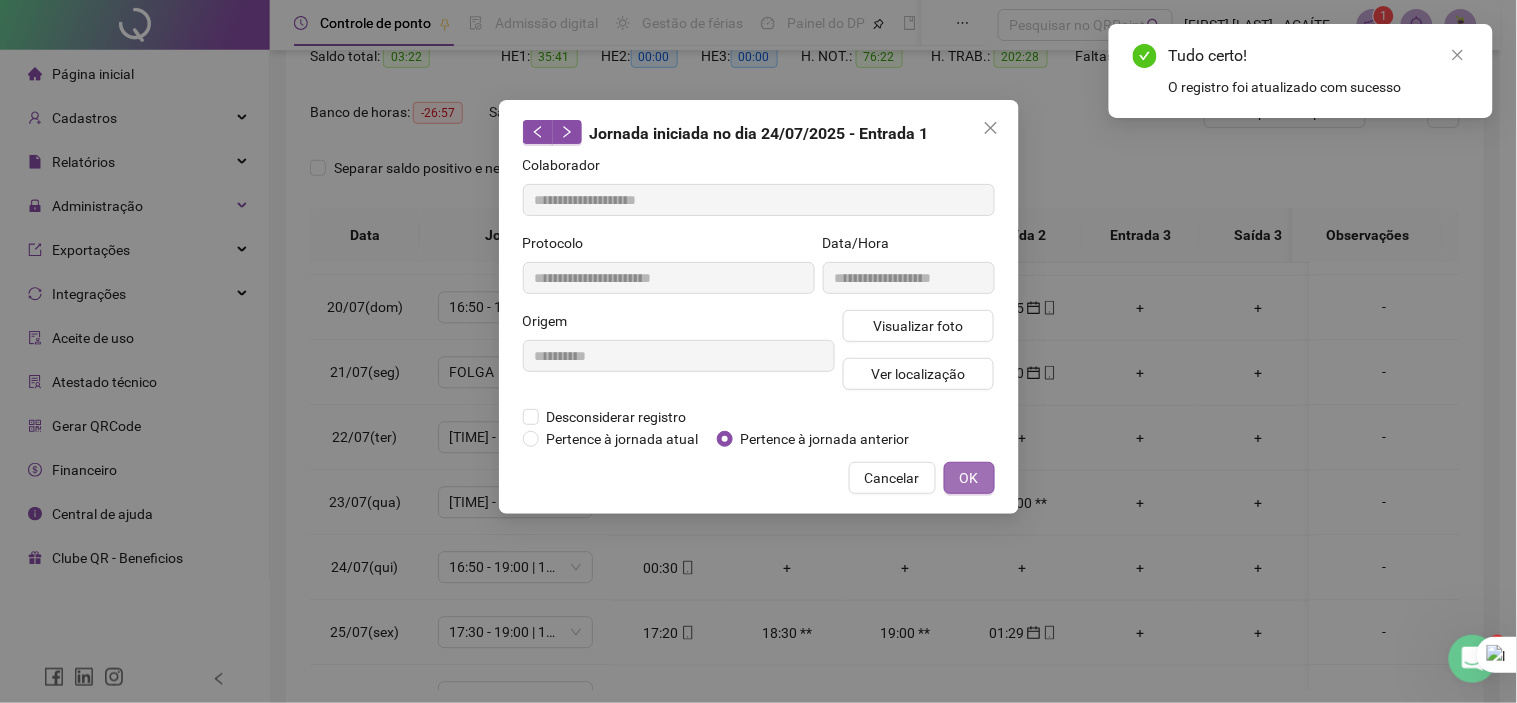click on "OK" at bounding box center [969, 478] 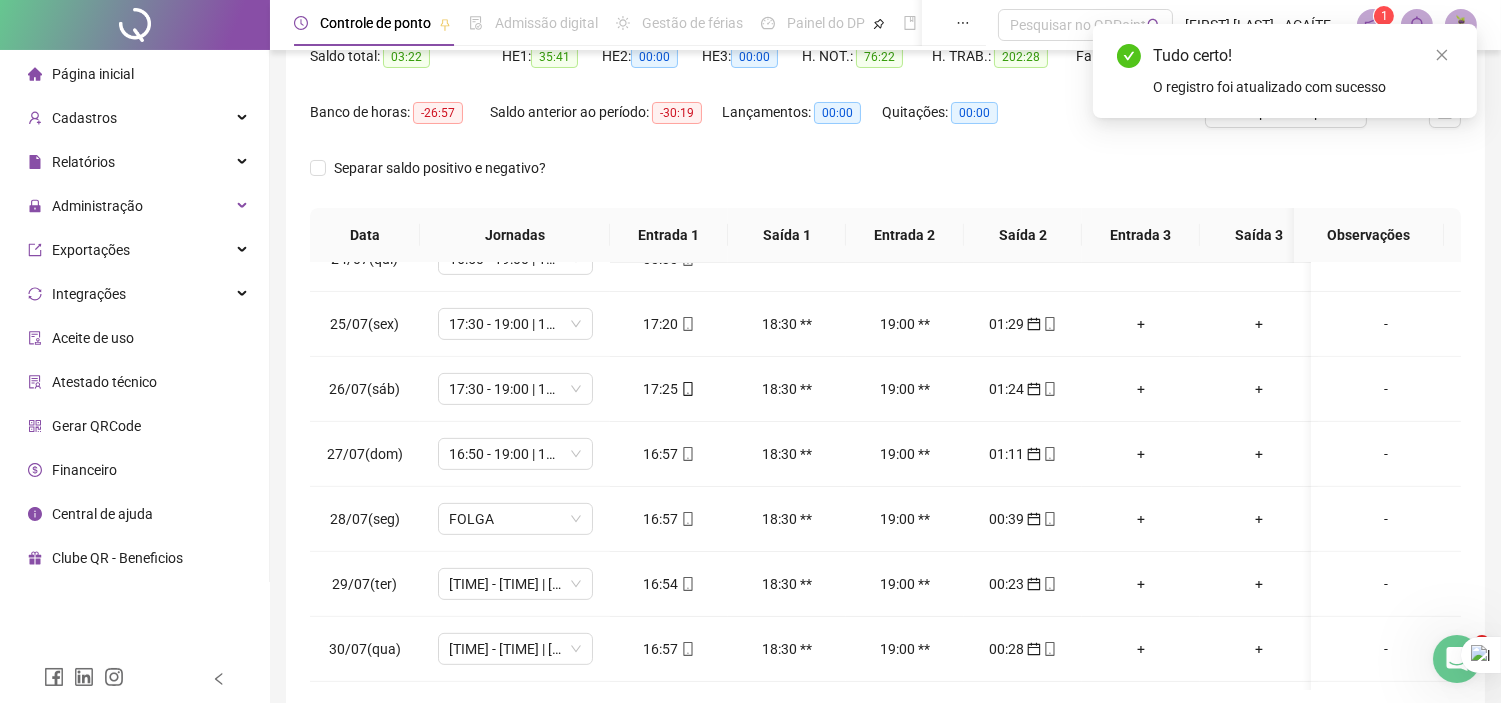scroll, scrollTop: 1496, scrollLeft: 0, axis: vertical 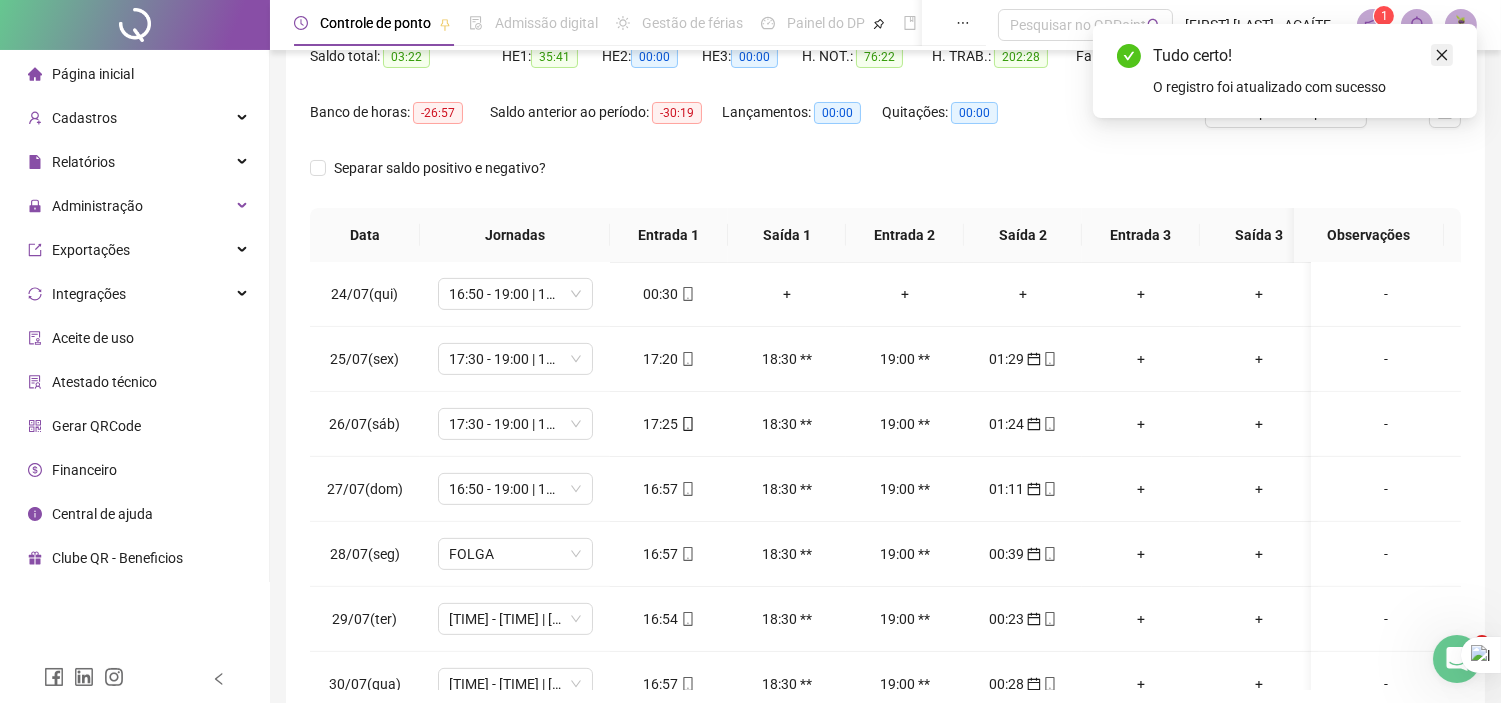 click on "Tudo certo! O registro foi atualizado com sucesso" at bounding box center (1285, 71) 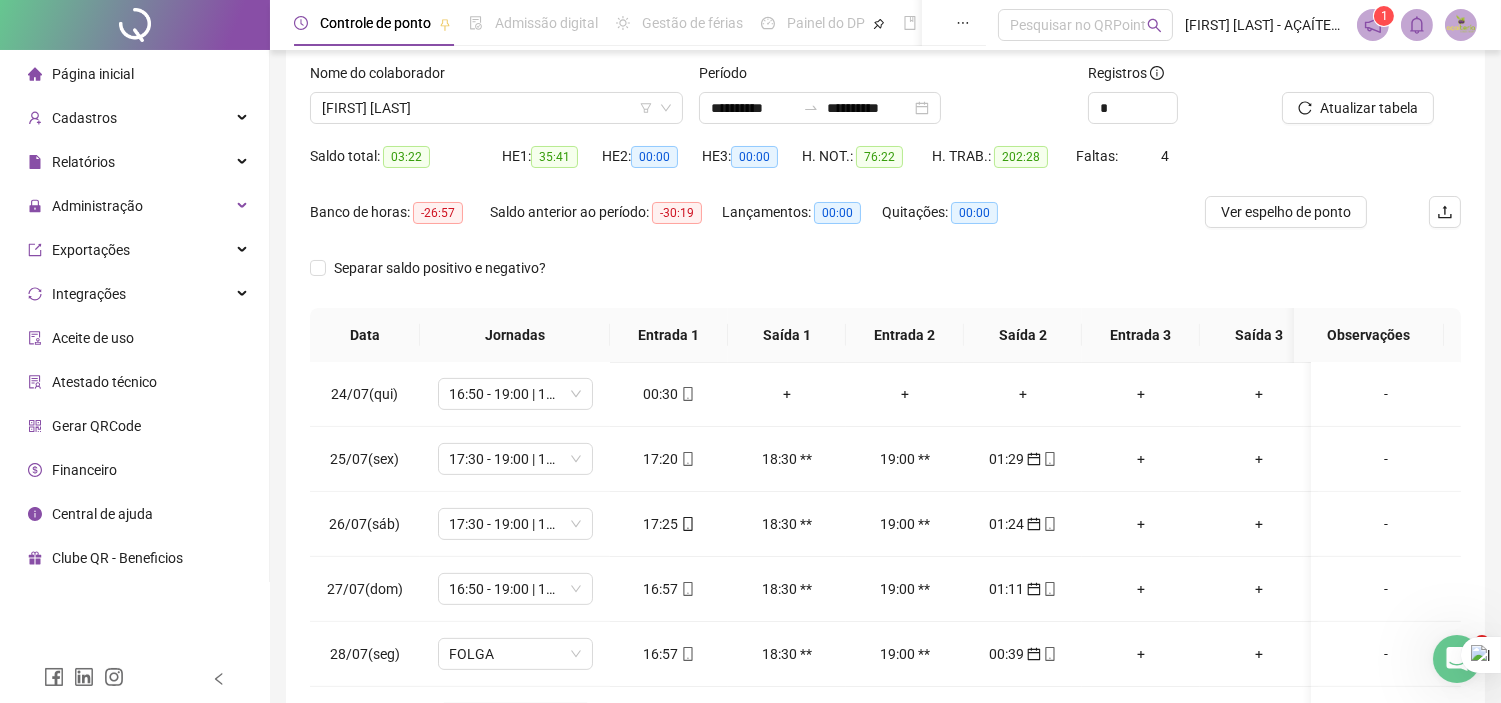 scroll, scrollTop: 0, scrollLeft: 0, axis: both 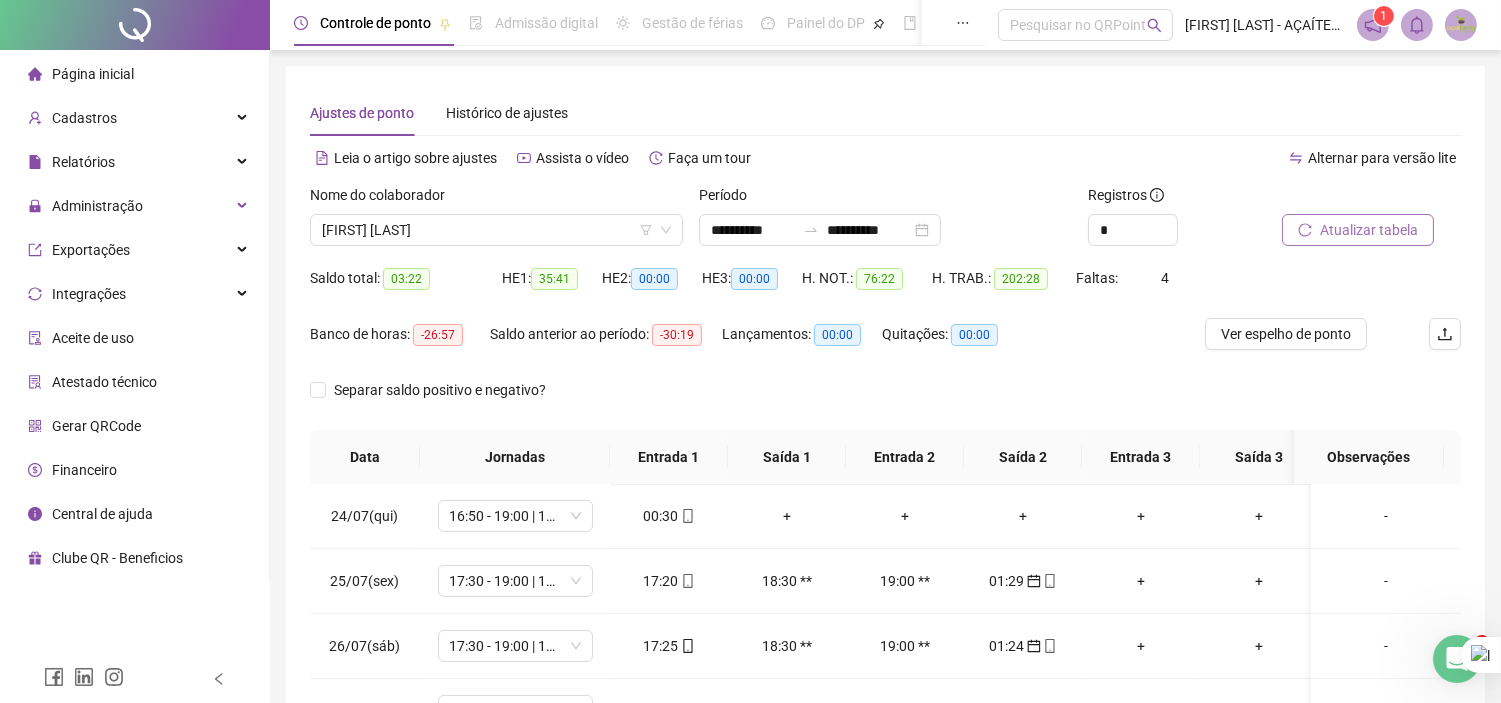 click on "Atualizar tabela" at bounding box center [1369, 230] 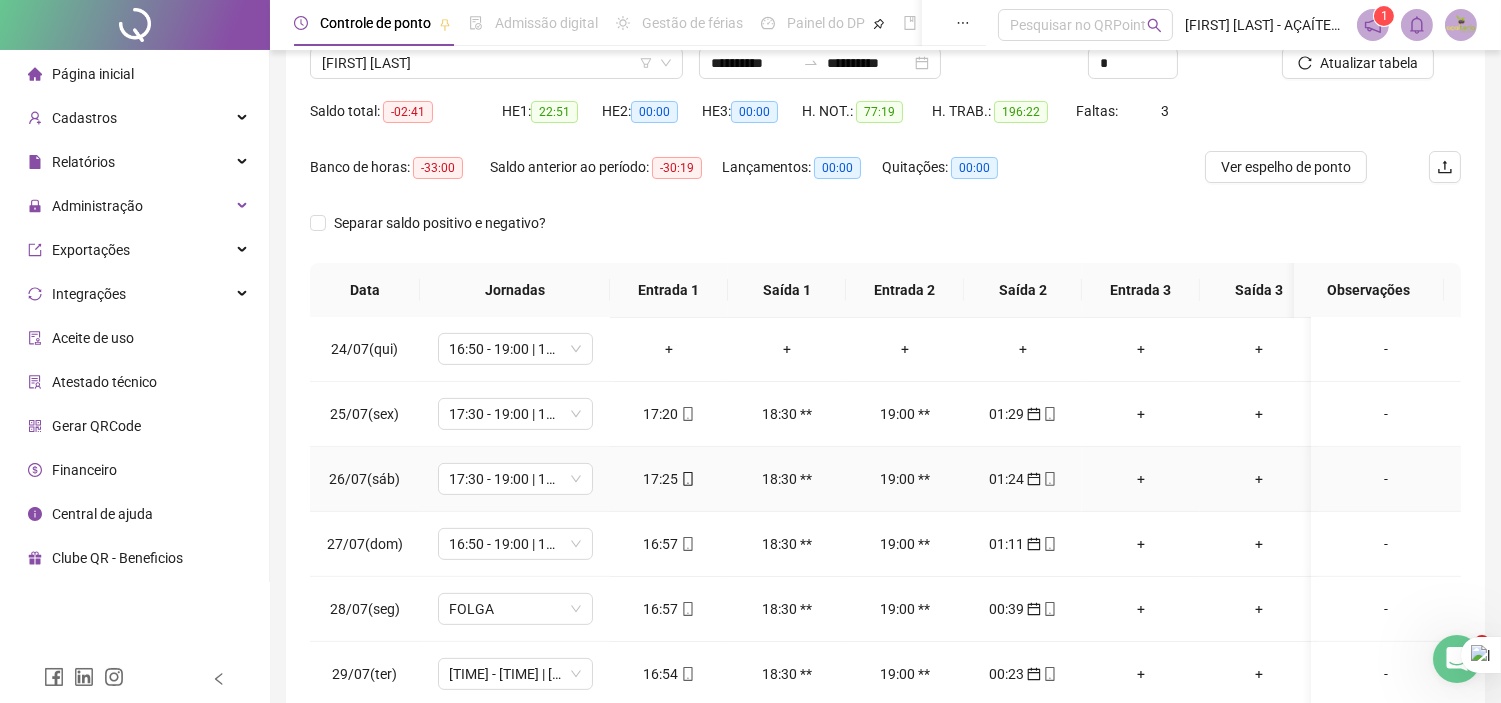 scroll, scrollTop: 318, scrollLeft: 0, axis: vertical 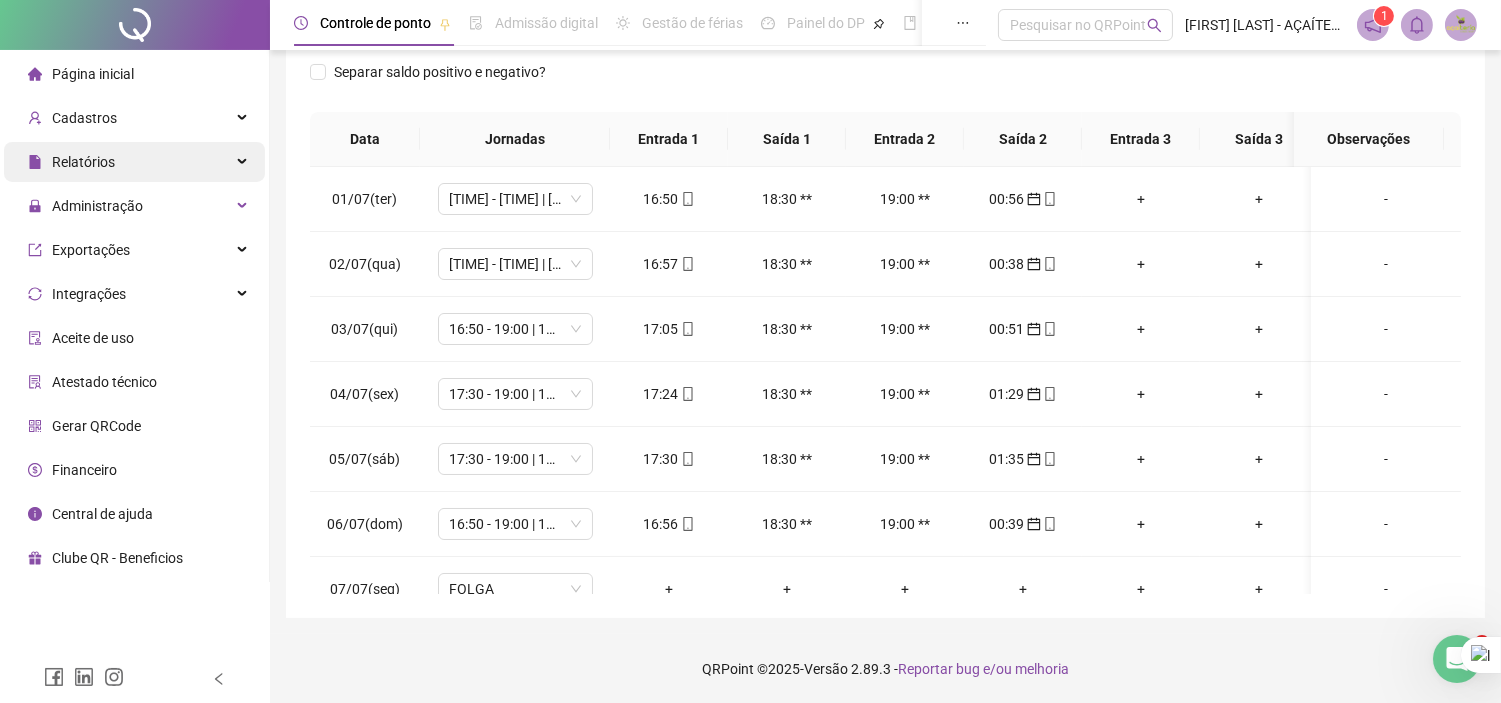 click on "Relatórios" at bounding box center [134, 162] 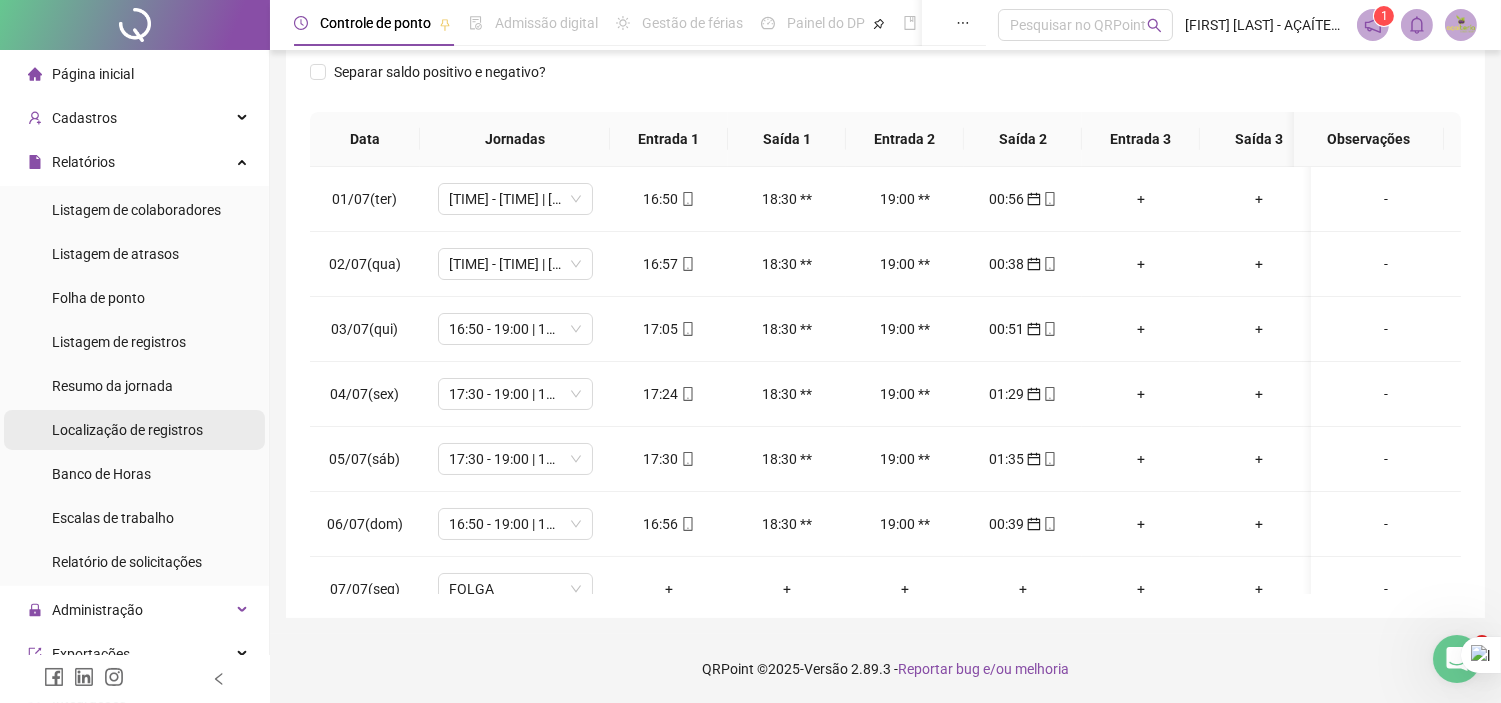 click on "Localização de registros" at bounding box center [127, 430] 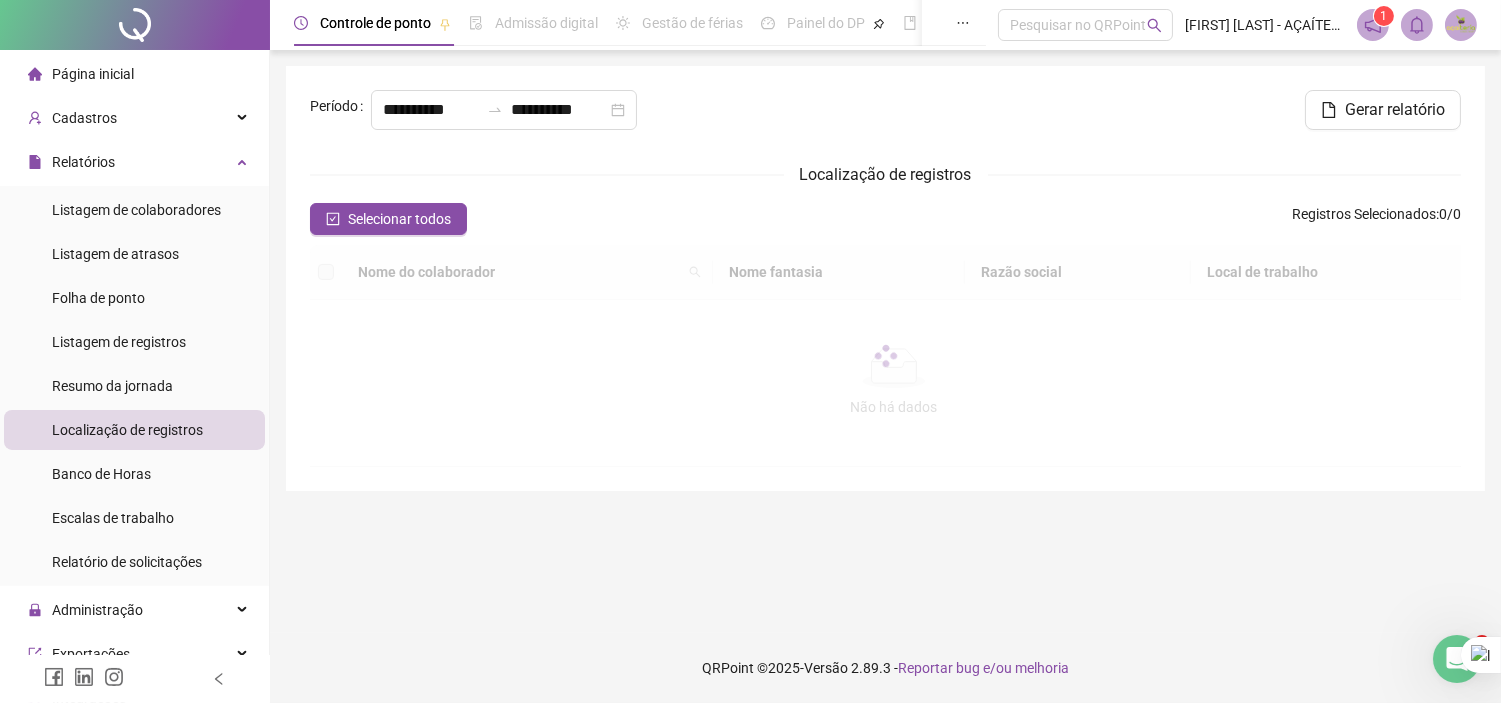 scroll, scrollTop: 0, scrollLeft: 0, axis: both 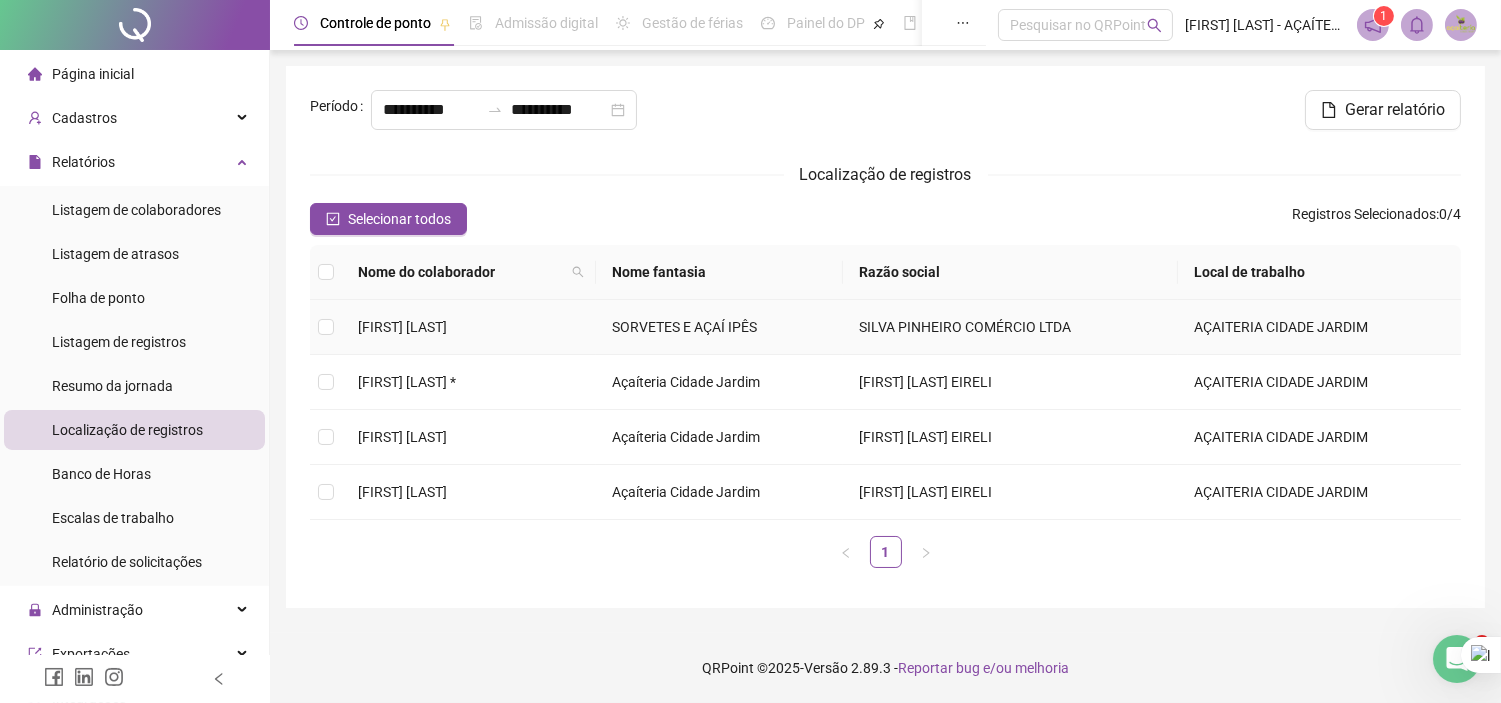 click on "[FIRST] [LAST]" at bounding box center (402, 327) 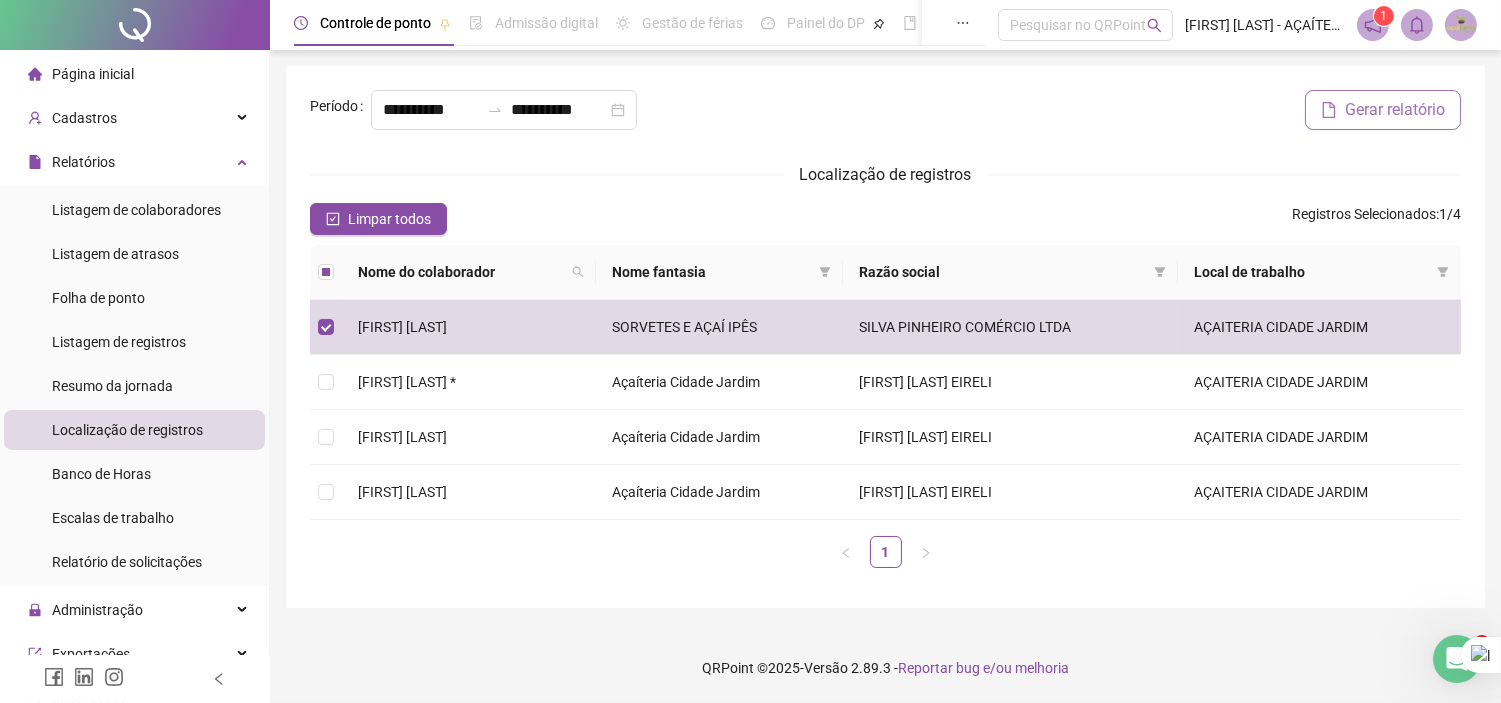 click on "Gerar relatório" at bounding box center (1395, 110) 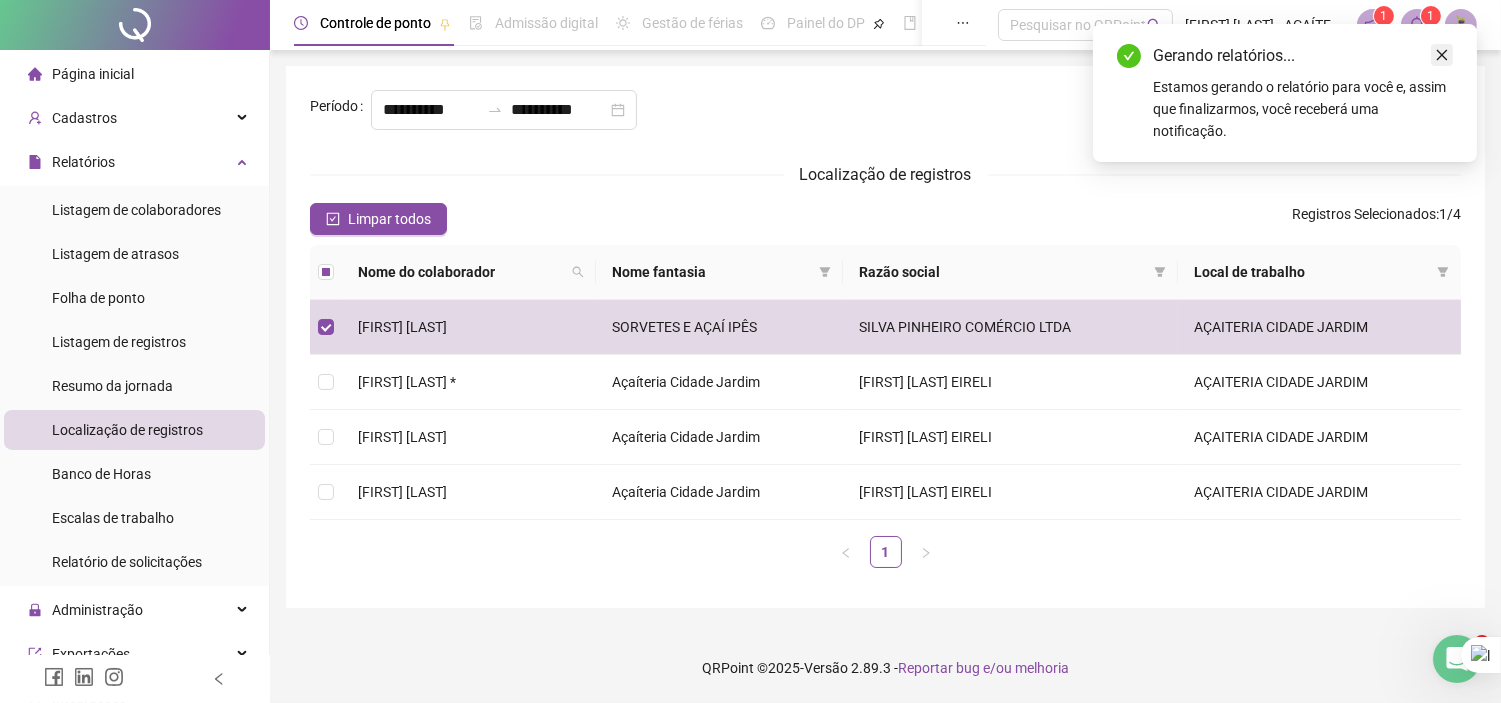 click 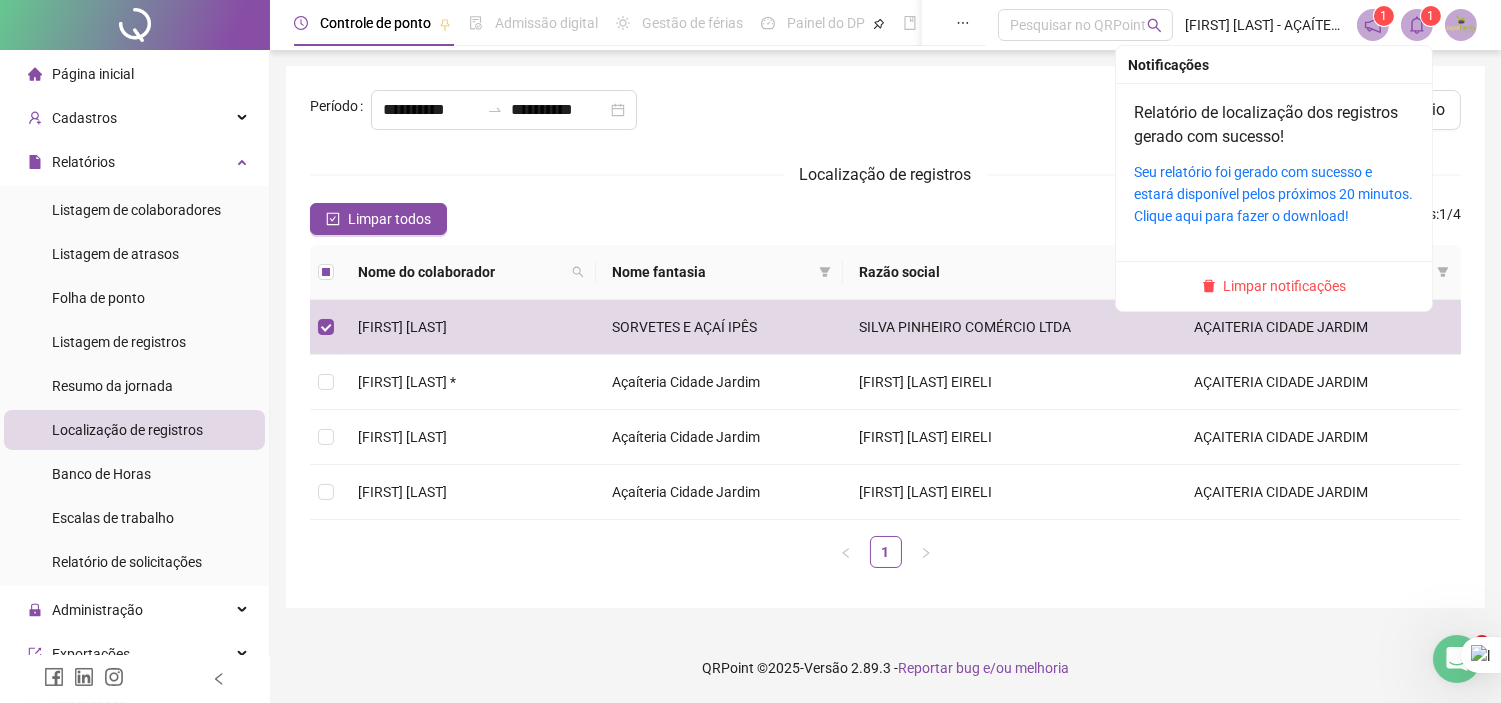 click 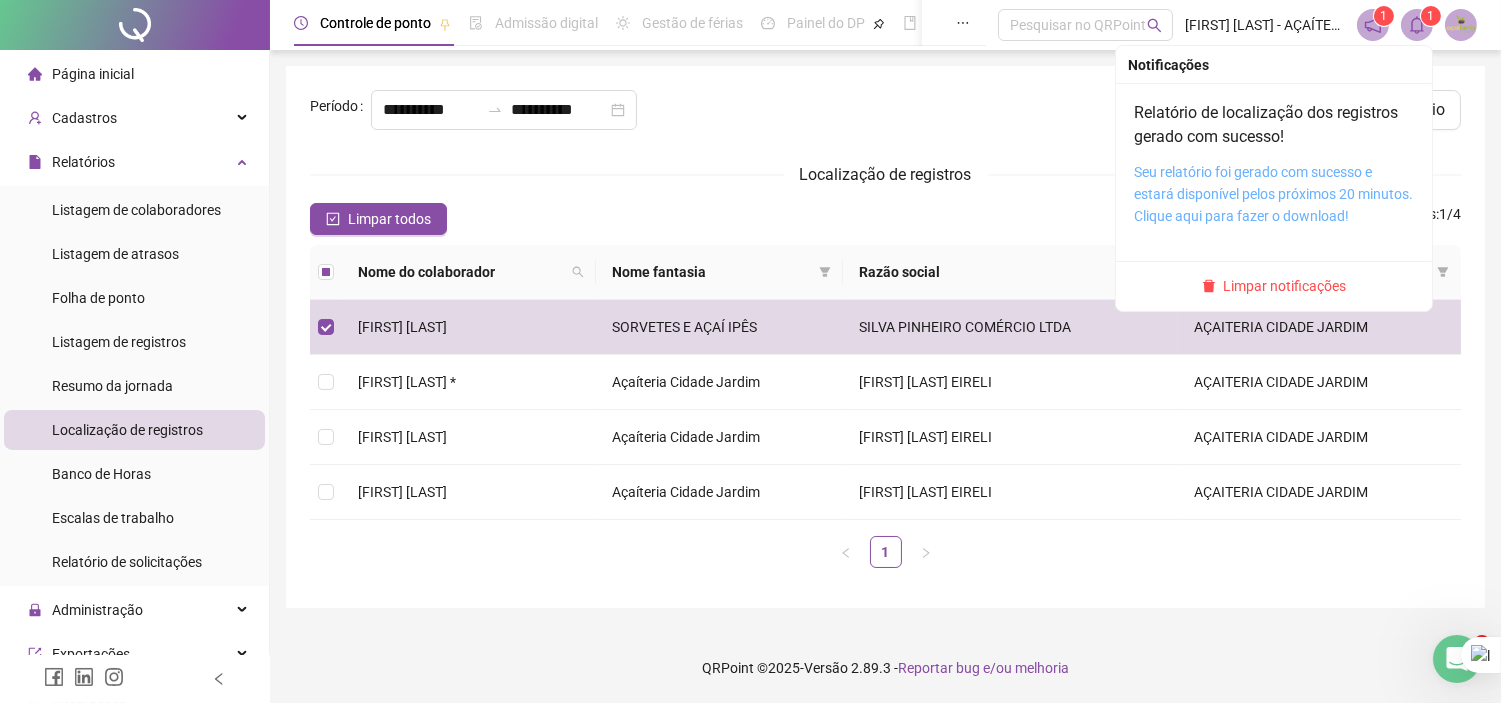 click on "Seu relatório foi gerado com sucesso e estará disponível pelos próximos 20 minutos.
Clique aqui para fazer o download!" at bounding box center [1273, 194] 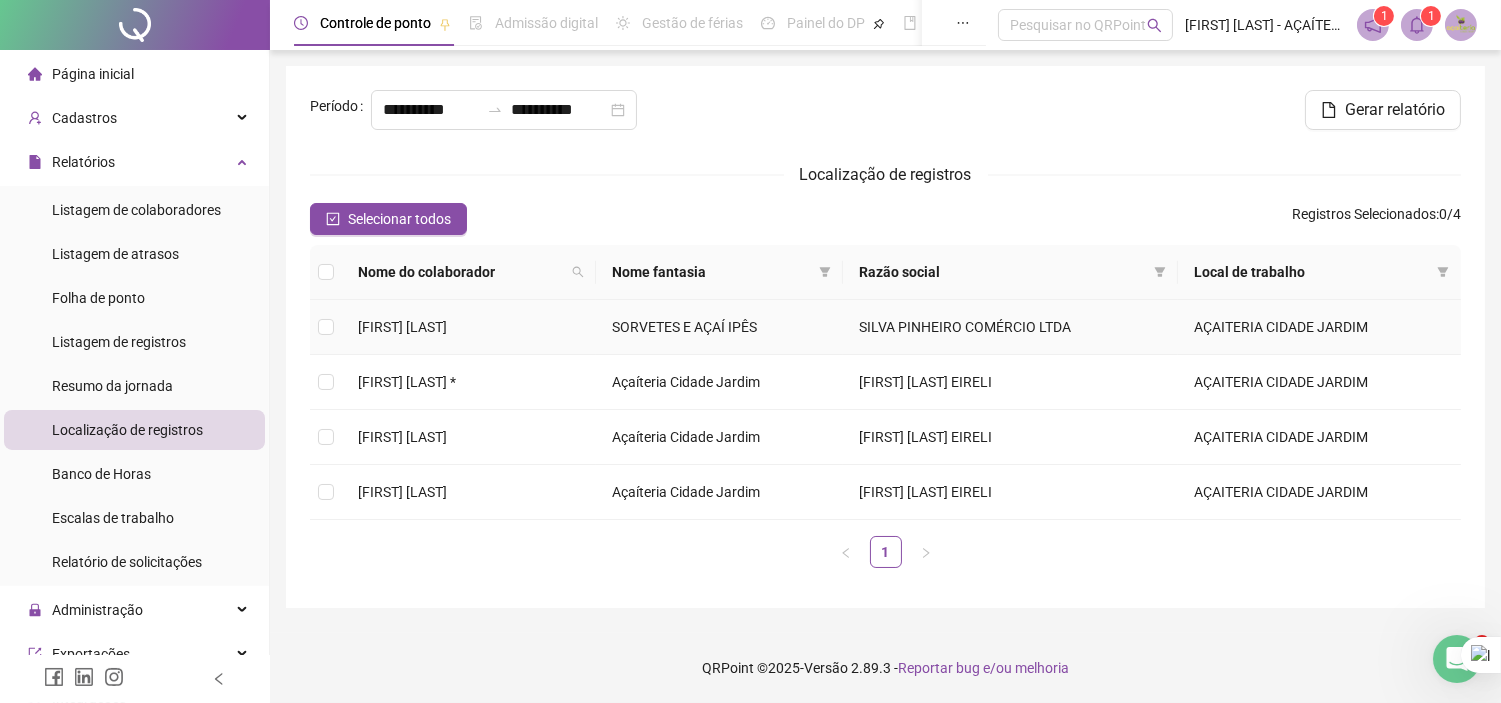 scroll, scrollTop: 0, scrollLeft: 0, axis: both 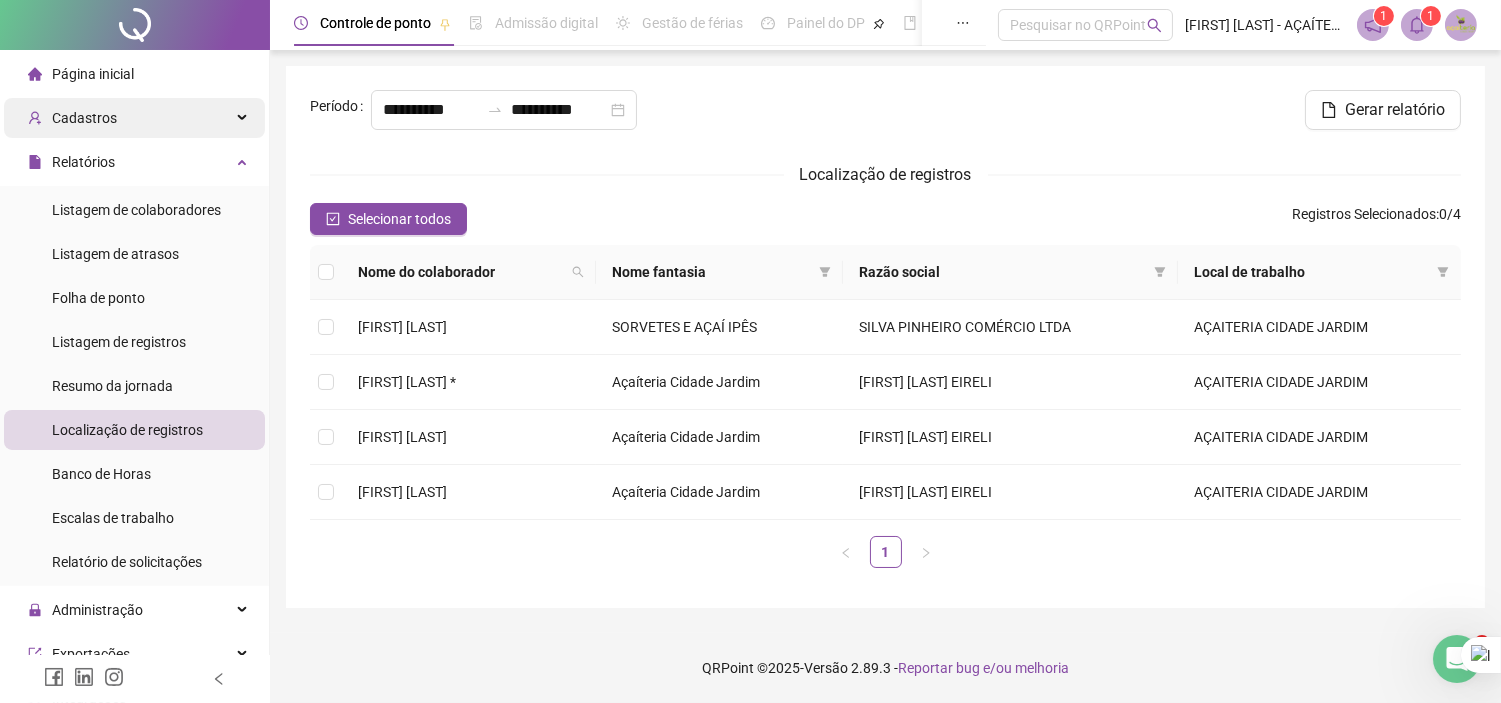 click on "Cadastros" at bounding box center [134, 118] 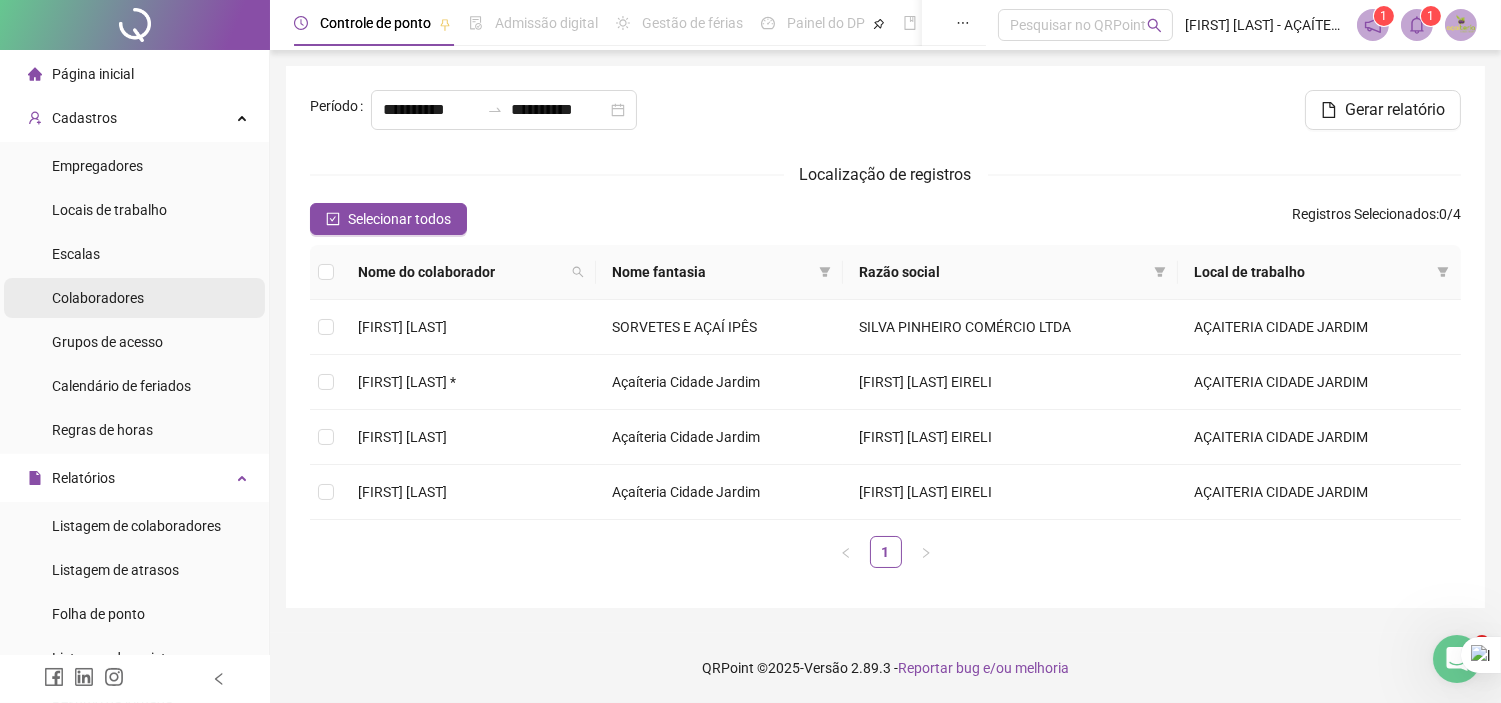 click on "Colaboradores" at bounding box center [98, 298] 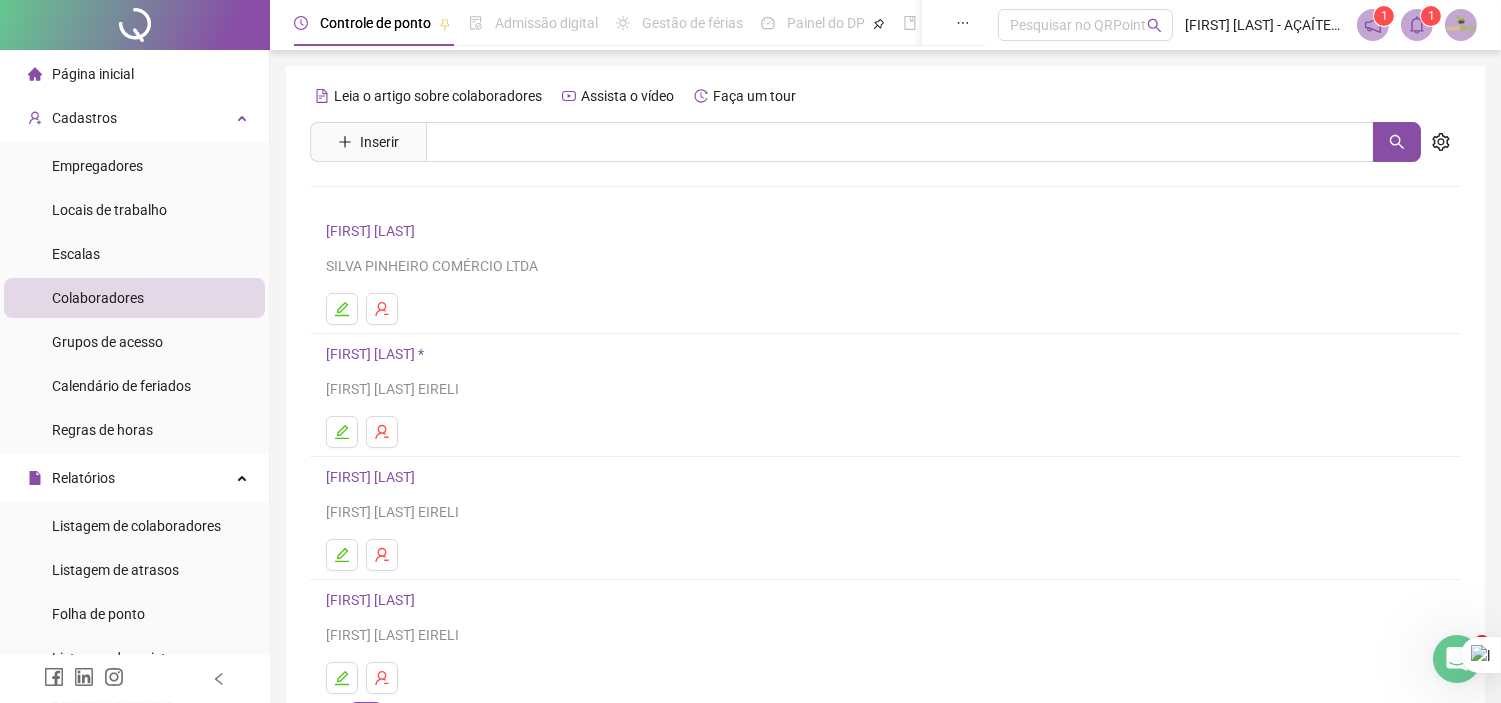 scroll, scrollTop: 111, scrollLeft: 0, axis: vertical 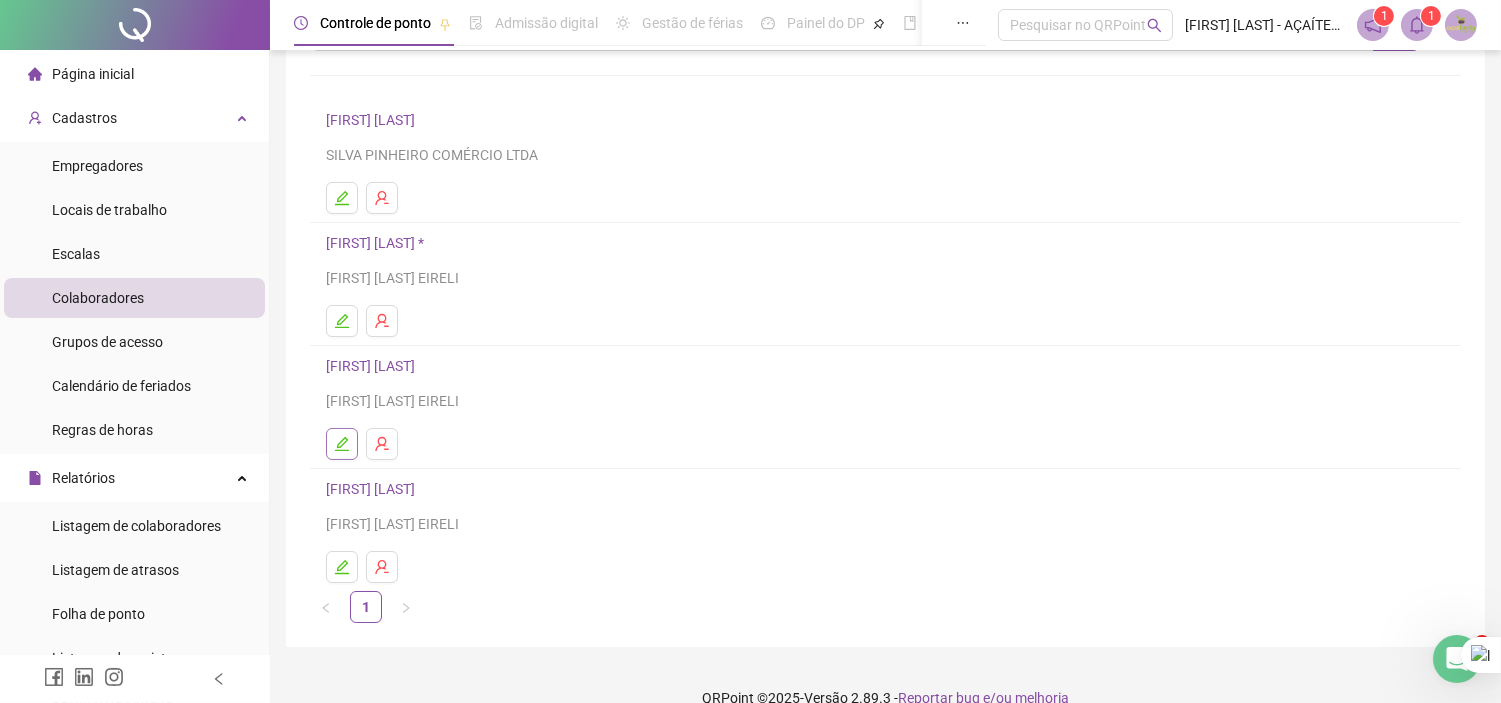 click 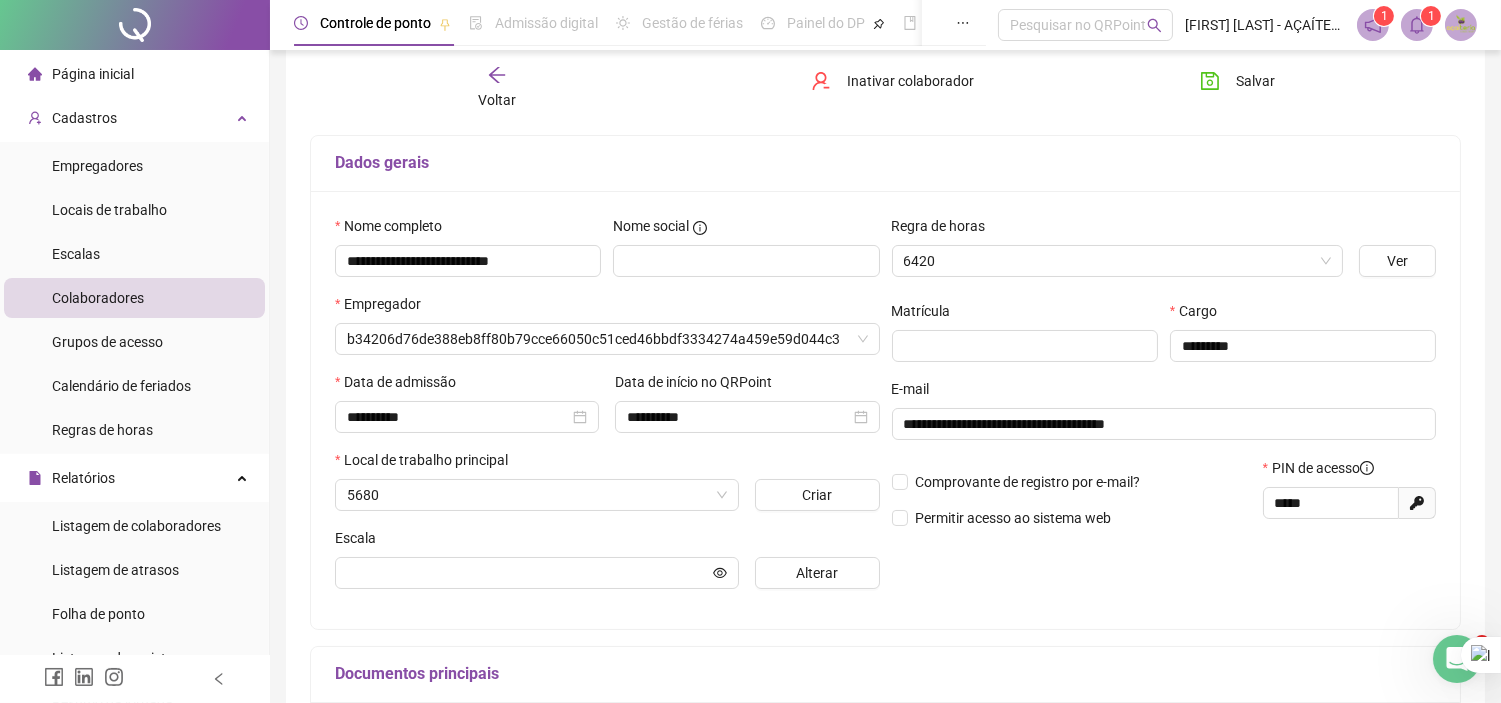 scroll, scrollTop: 121, scrollLeft: 0, axis: vertical 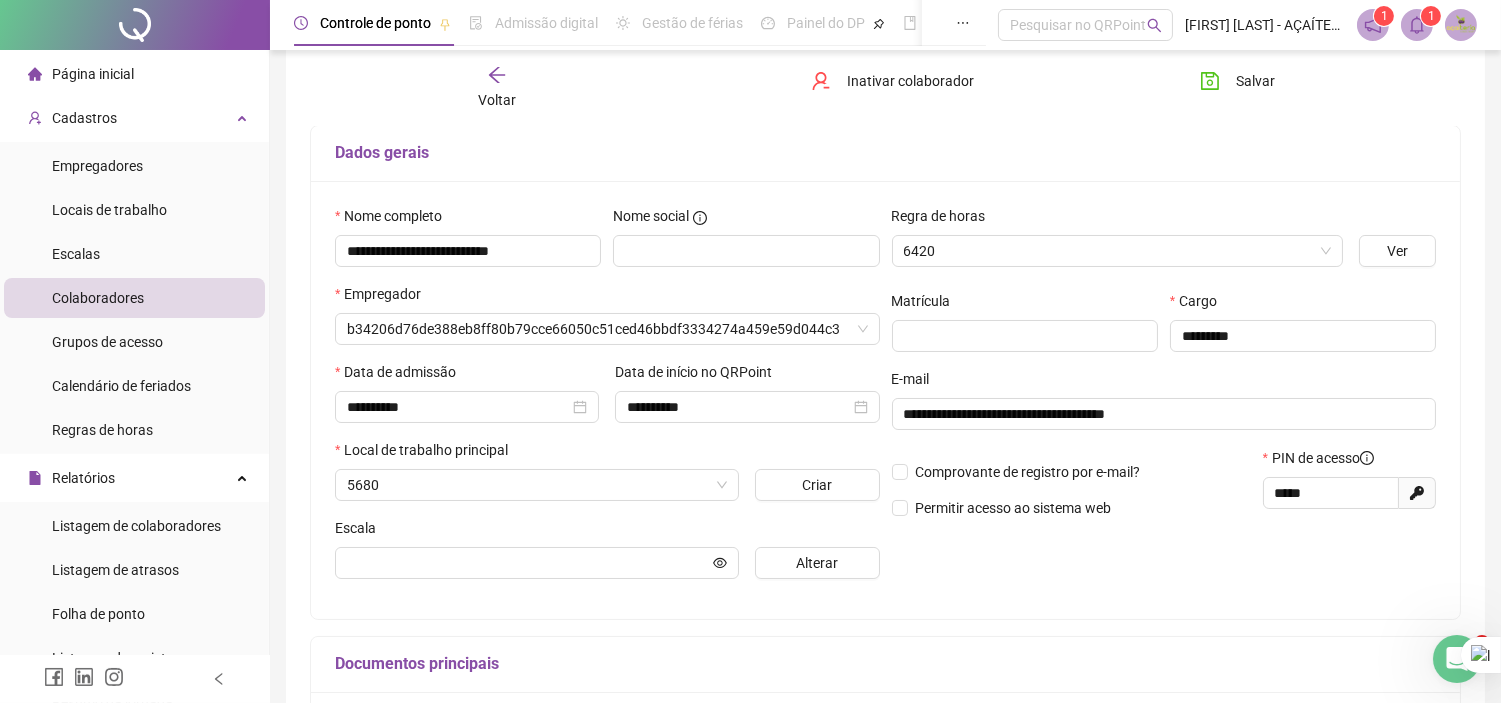 type on "**********" 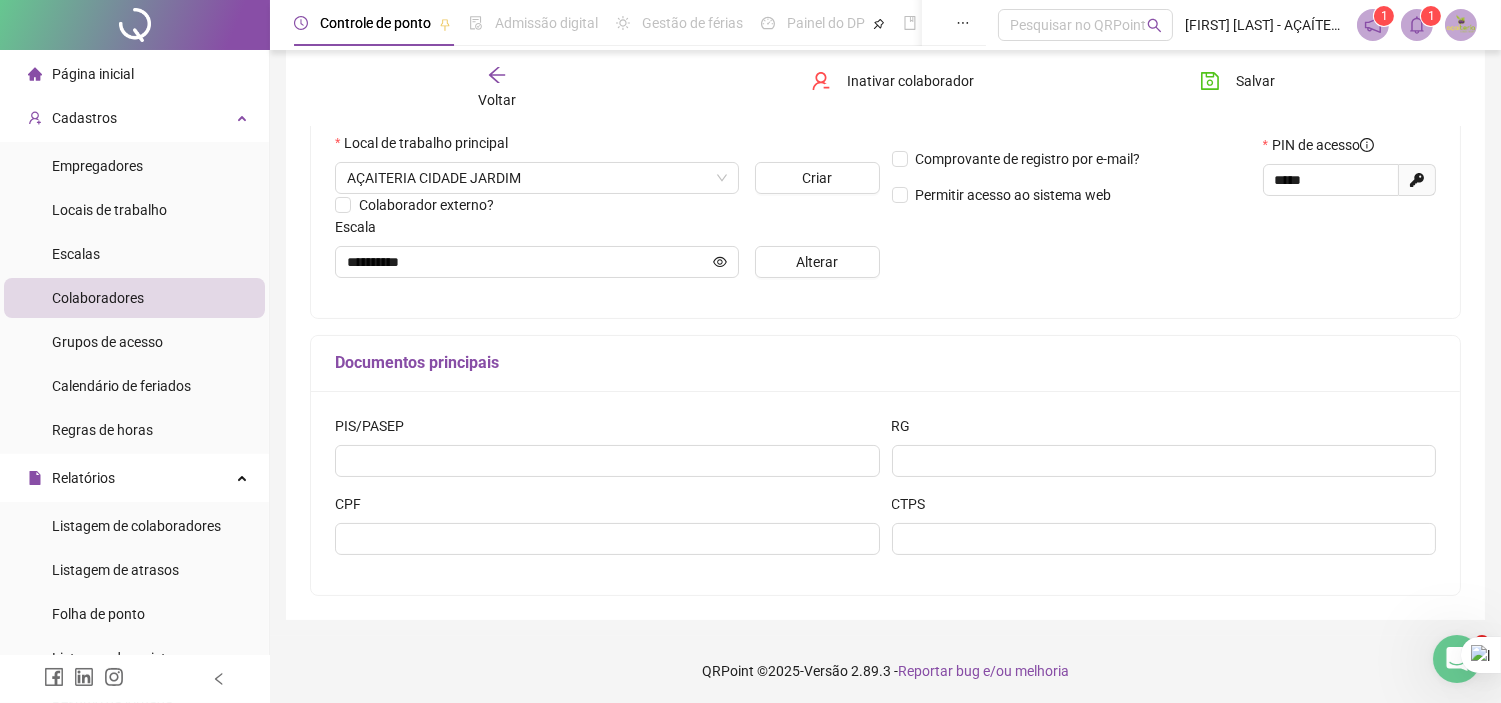 scroll, scrollTop: 442, scrollLeft: 0, axis: vertical 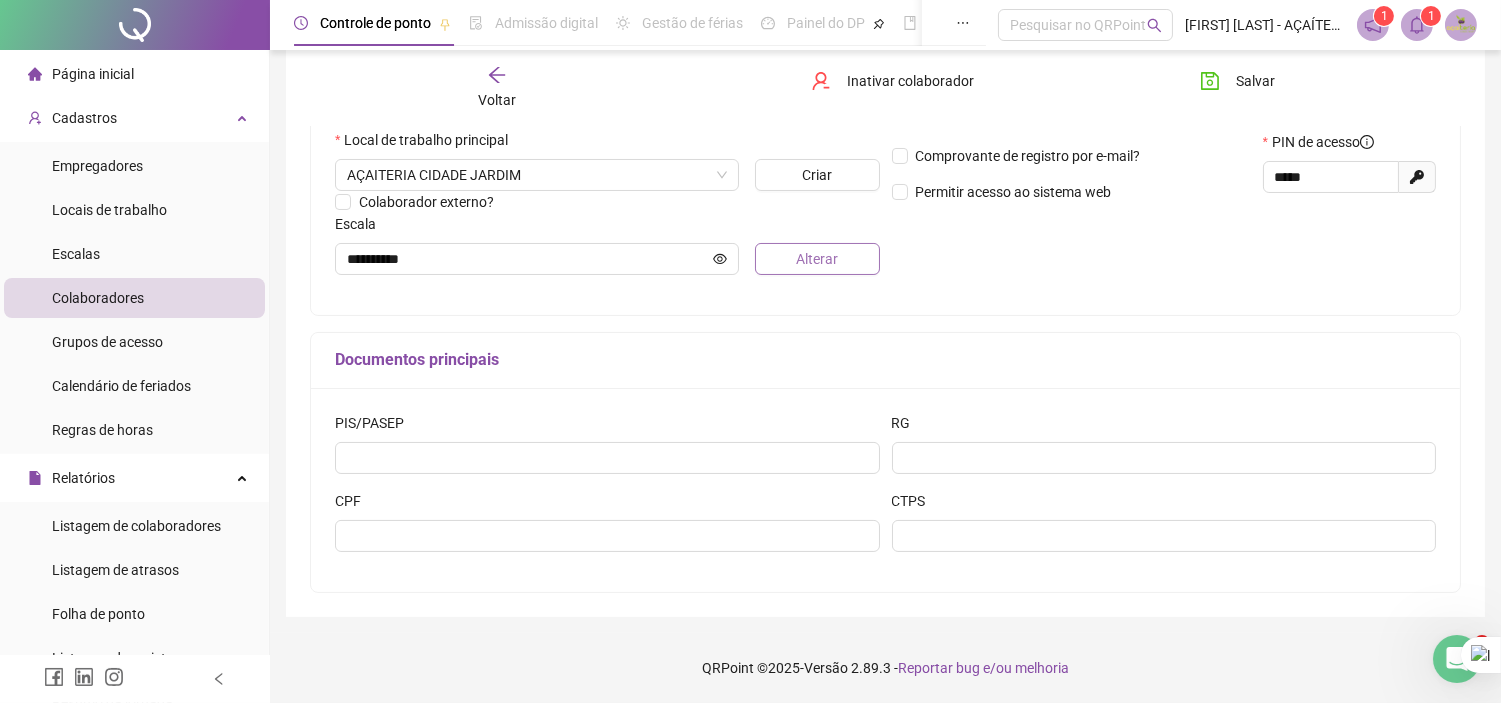 click on "Alterar" at bounding box center (817, 259) 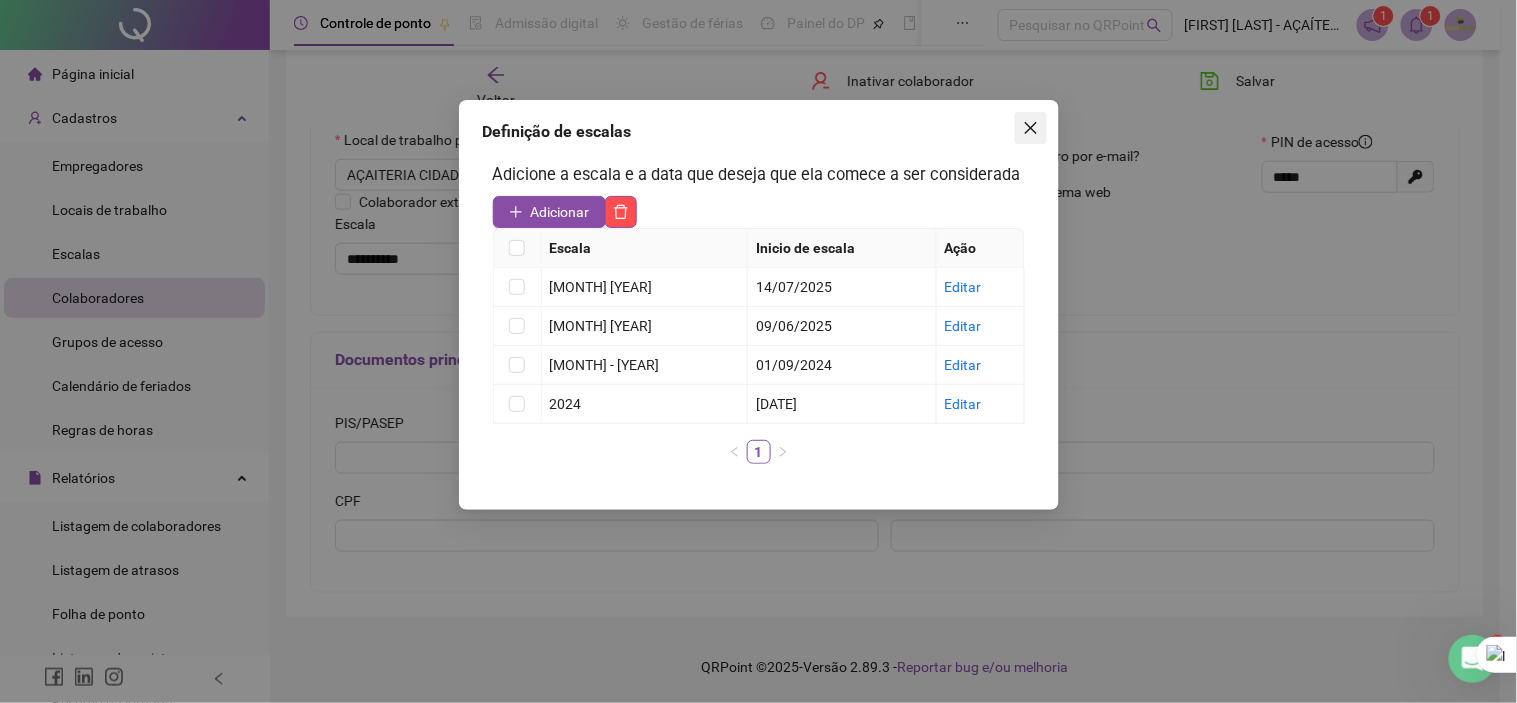 click 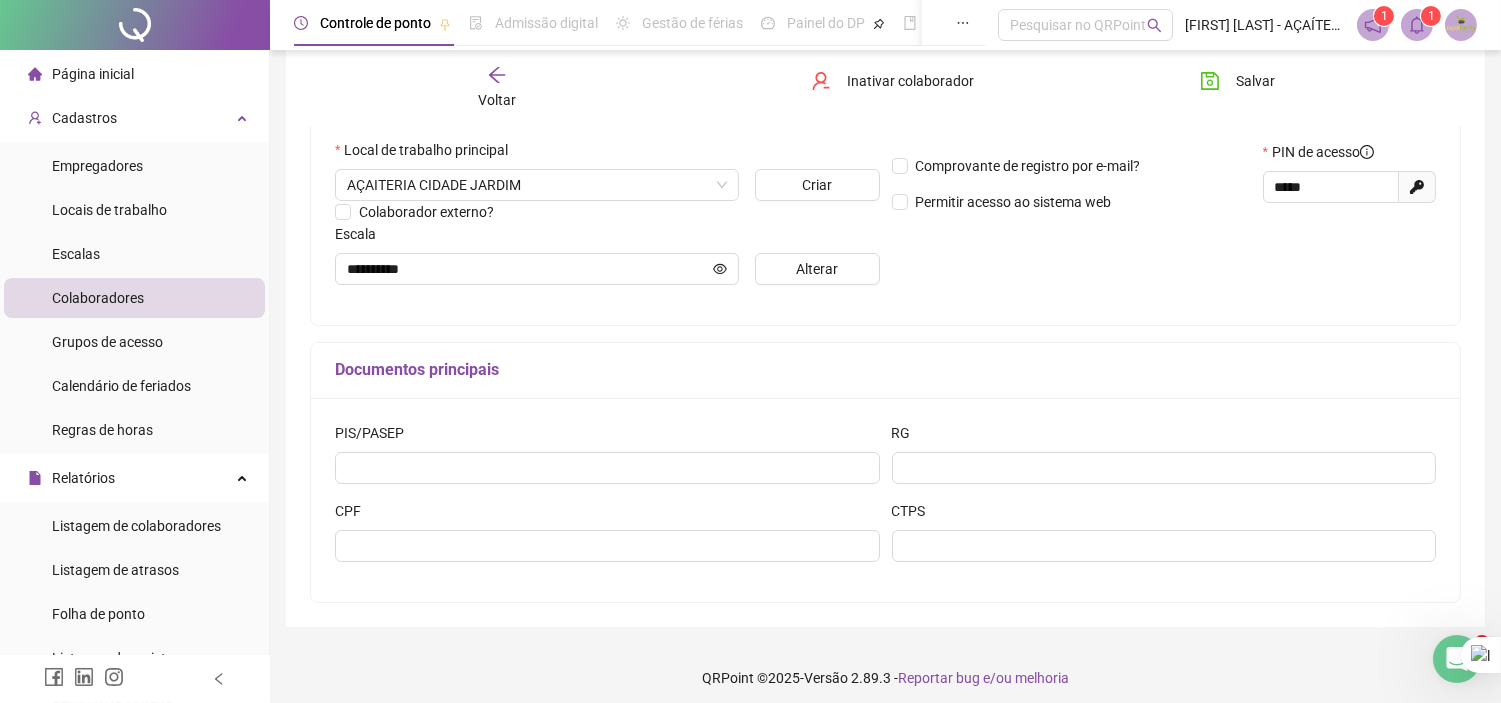 scroll, scrollTop: 331, scrollLeft: 0, axis: vertical 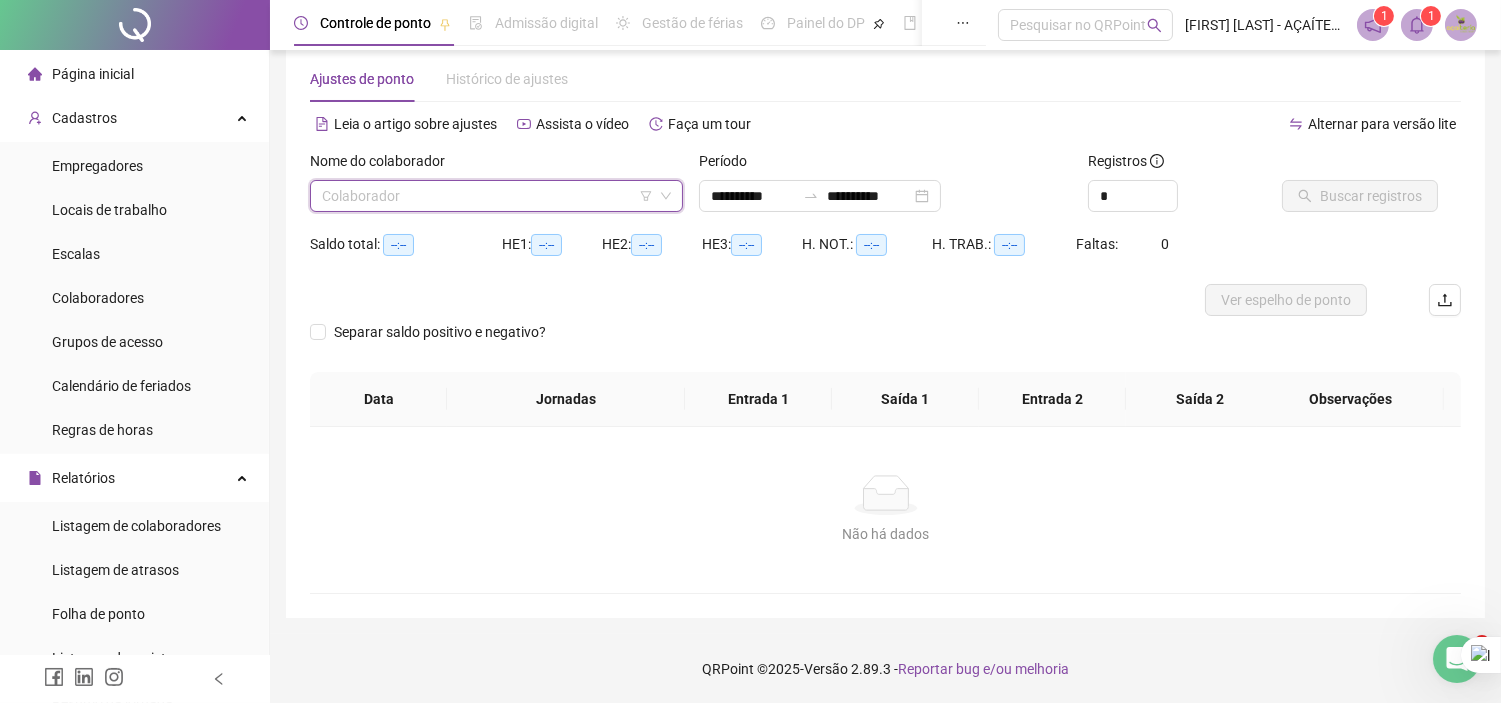 click at bounding box center [487, 196] 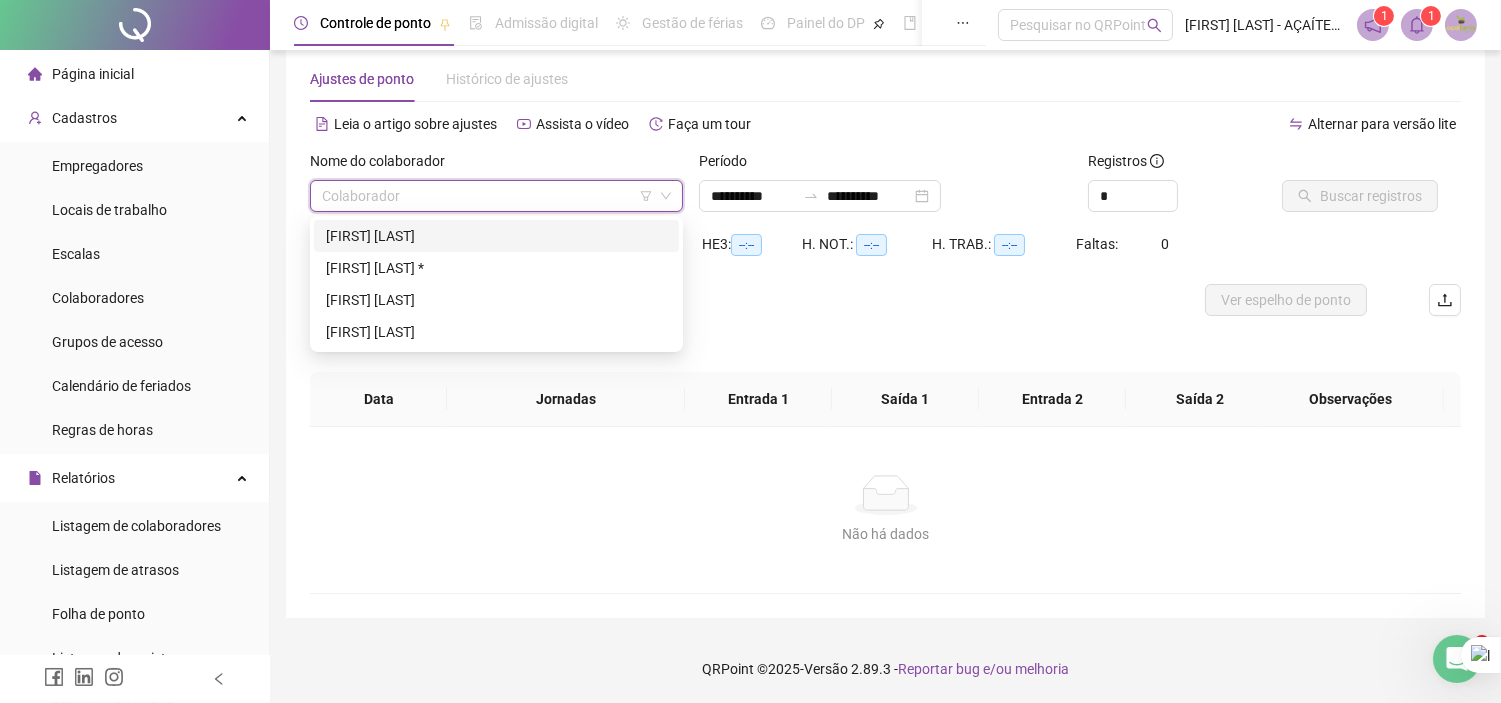 click on "[FIRST] [LAST]" at bounding box center (496, 236) 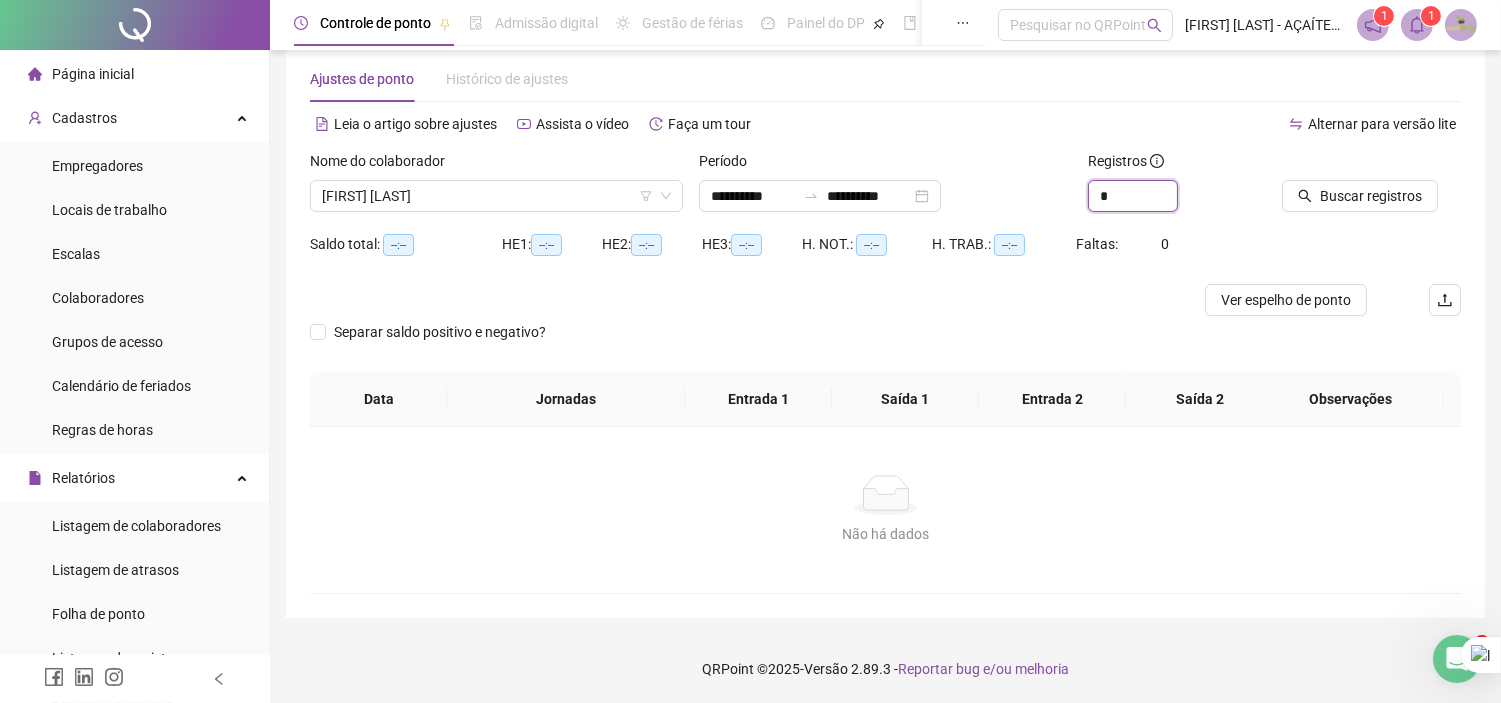 click on "**********" at bounding box center [885, 189] 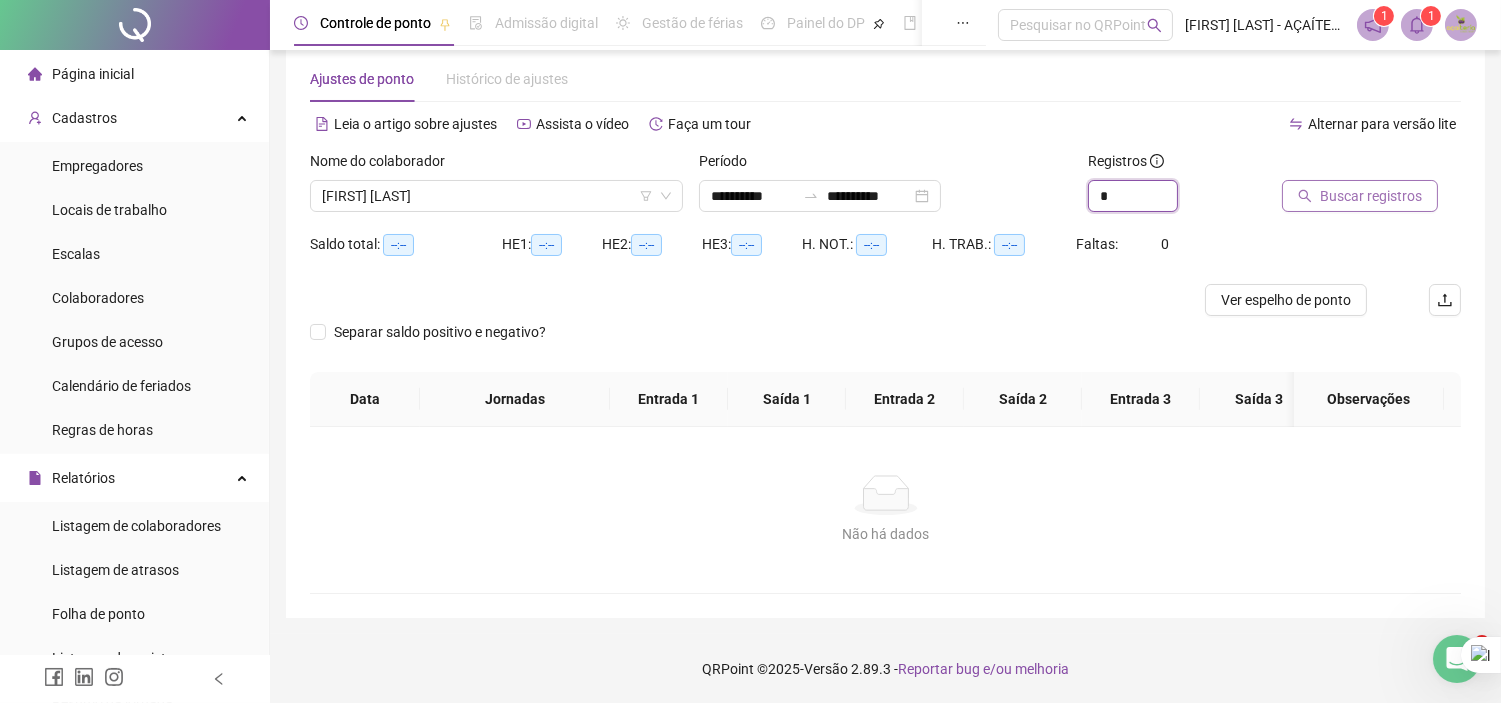 type on "*" 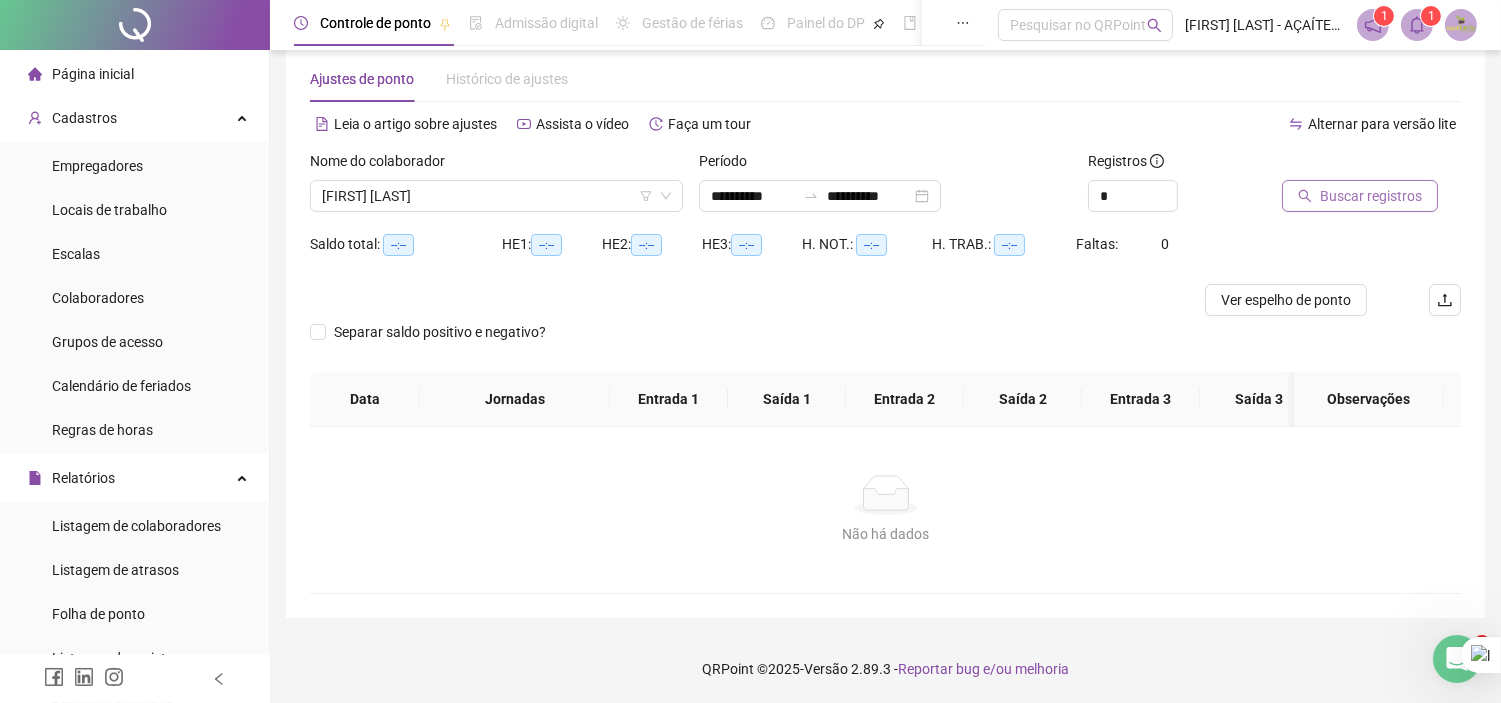 click on "Buscar registros" at bounding box center [1371, 196] 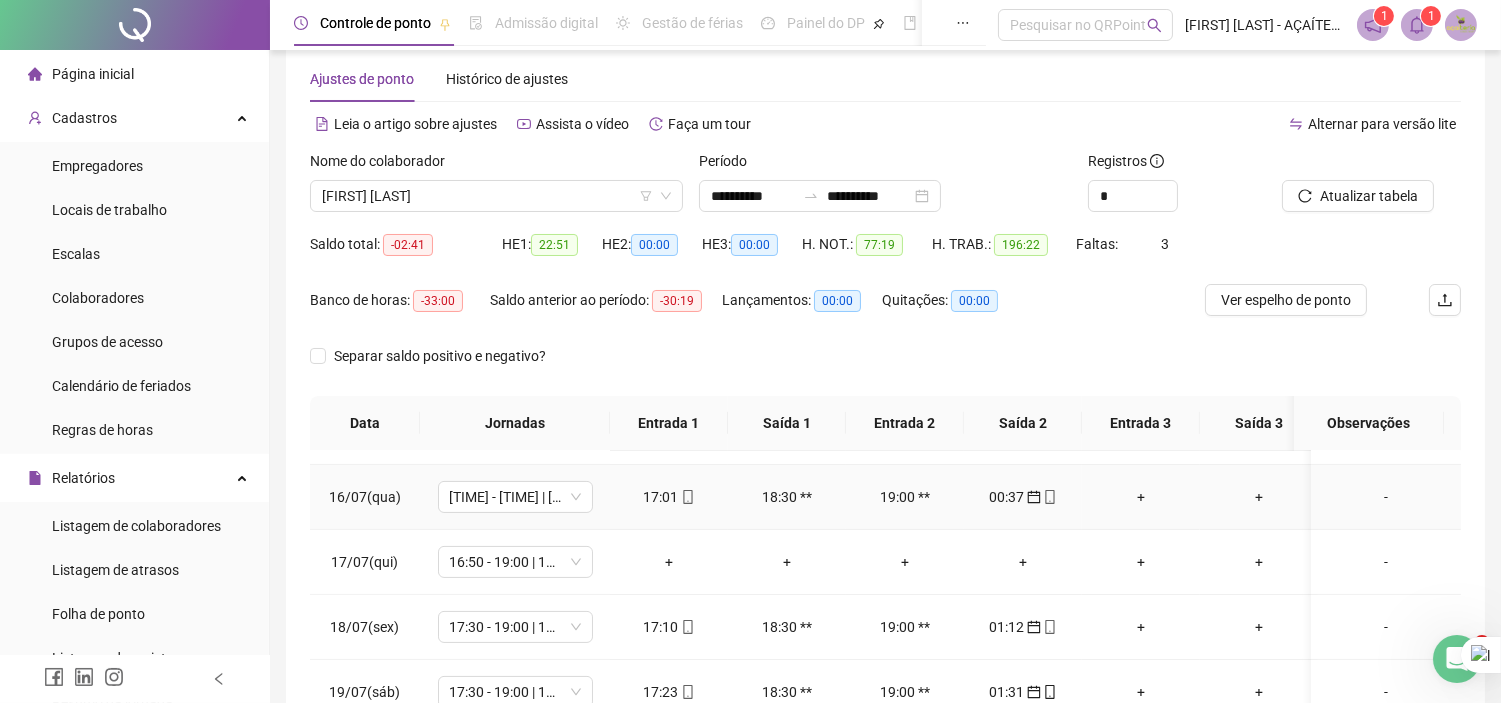 scroll, scrollTop: 1000, scrollLeft: 0, axis: vertical 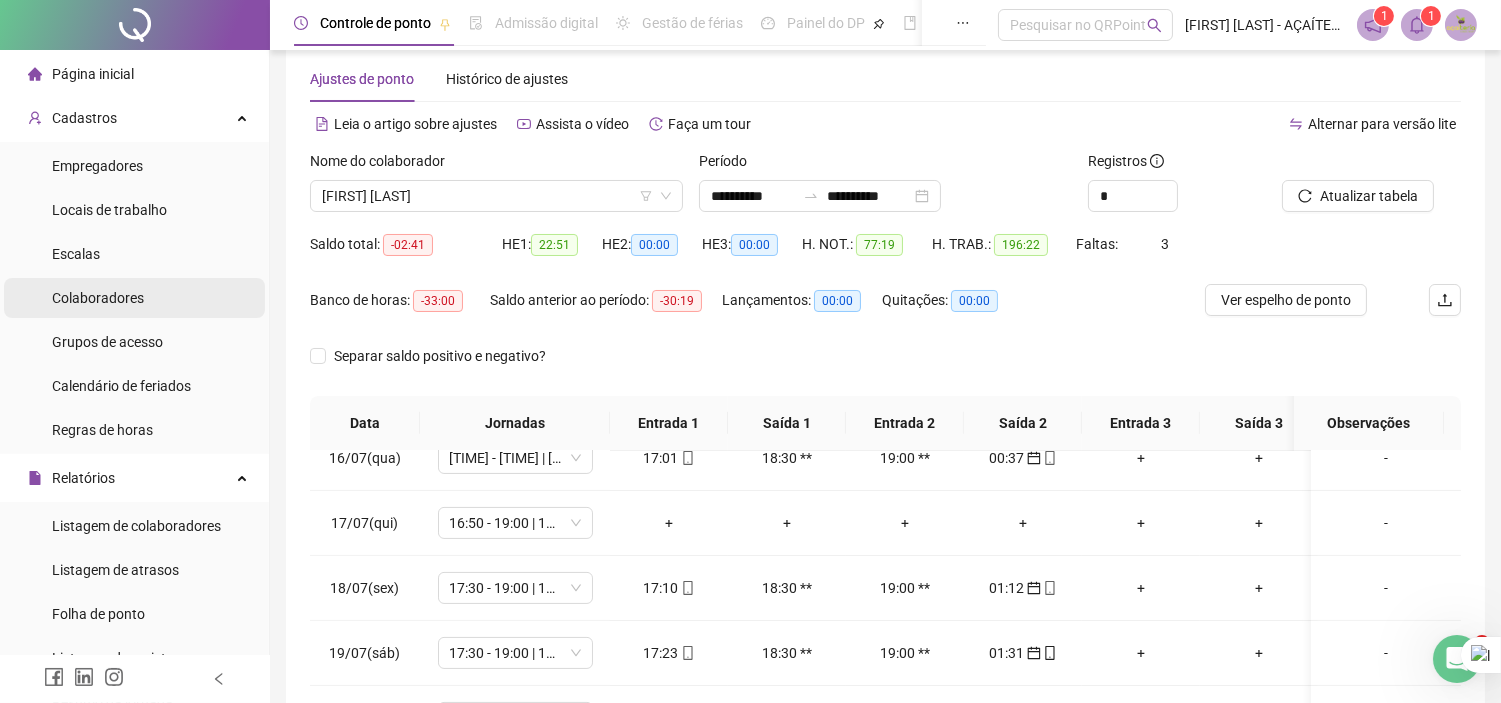 click on "Colaboradores" at bounding box center [98, 298] 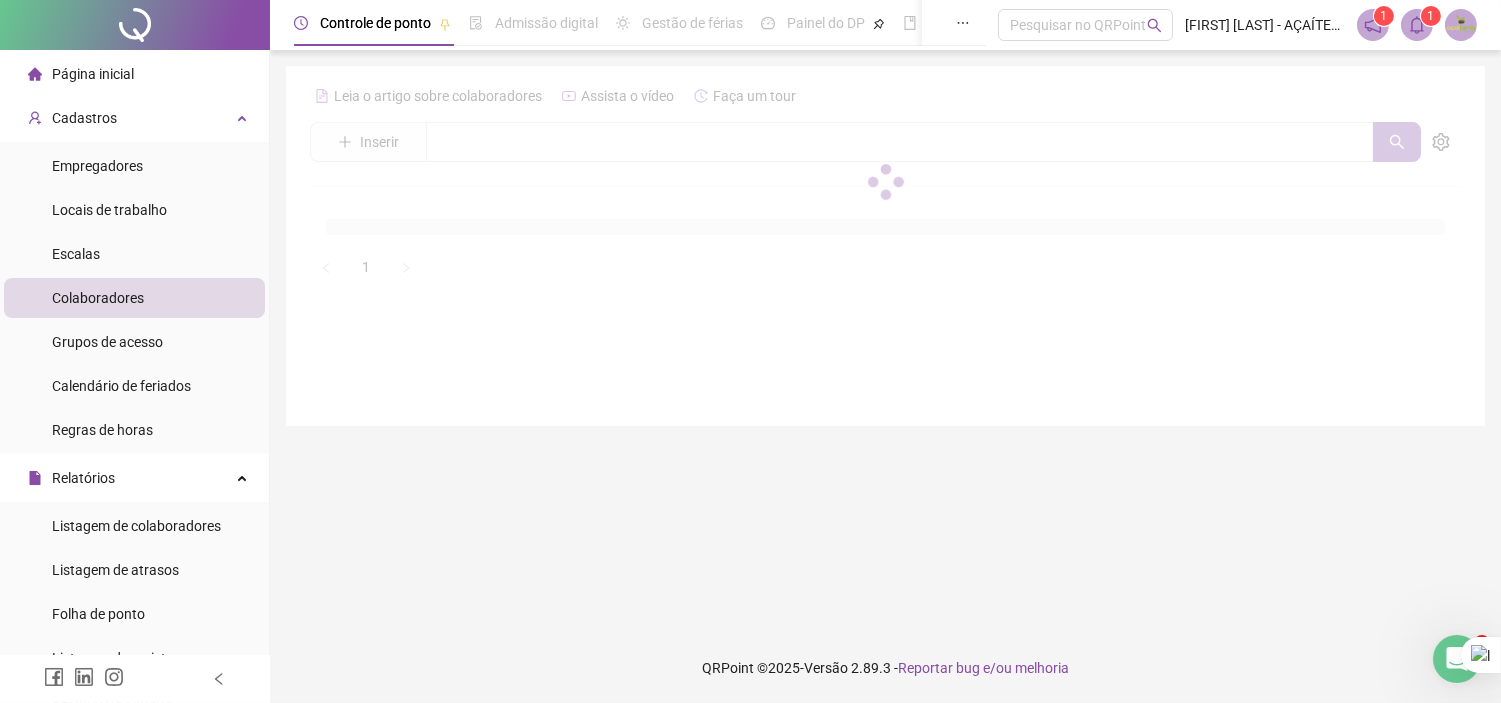 scroll, scrollTop: 0, scrollLeft: 0, axis: both 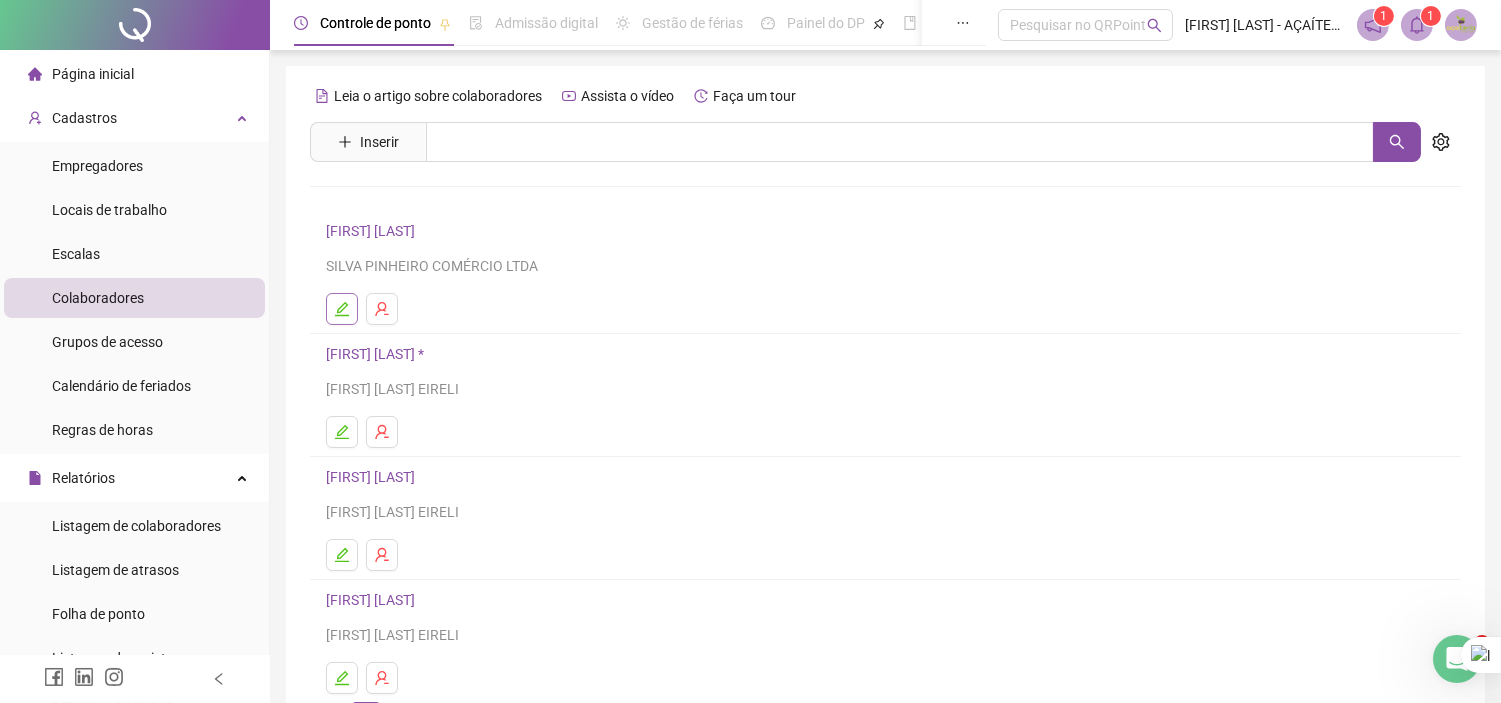 click at bounding box center [342, 309] 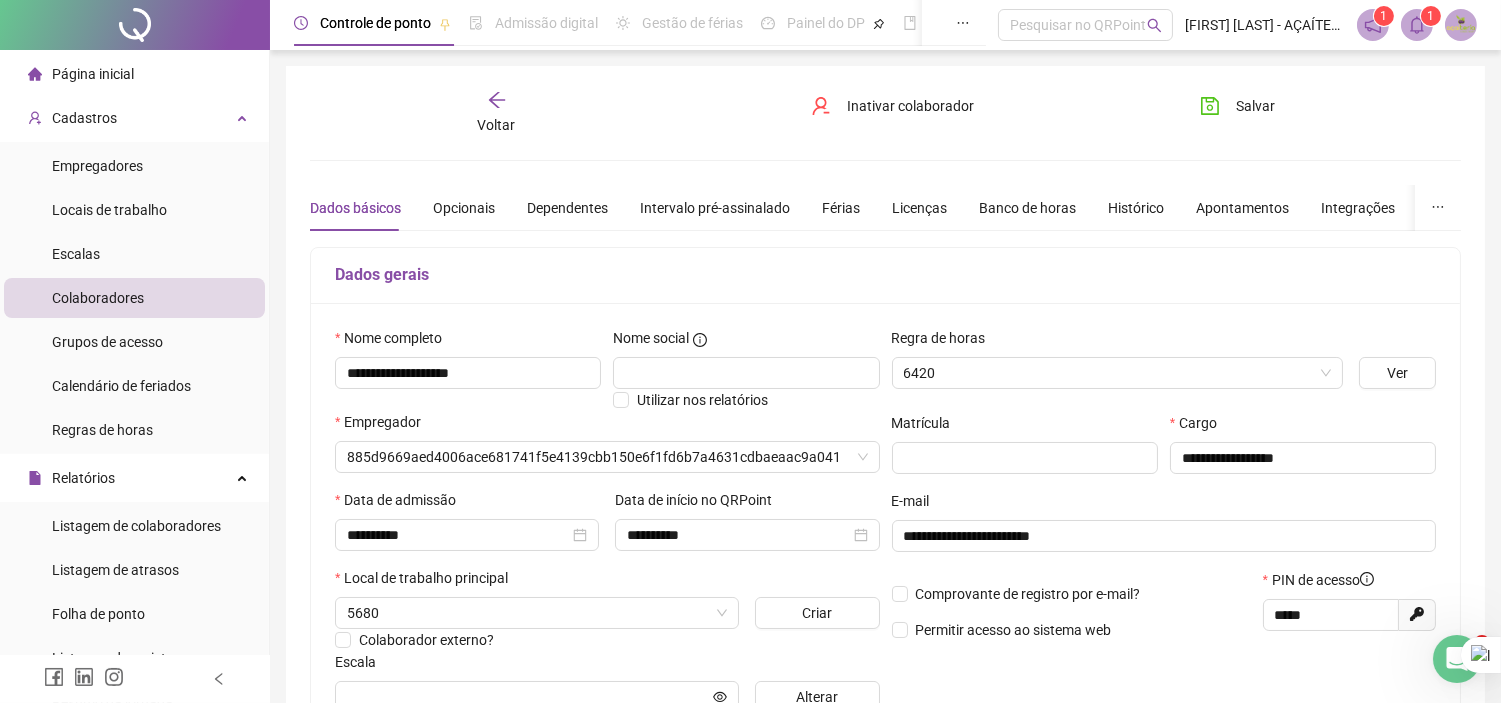 type on "**********" 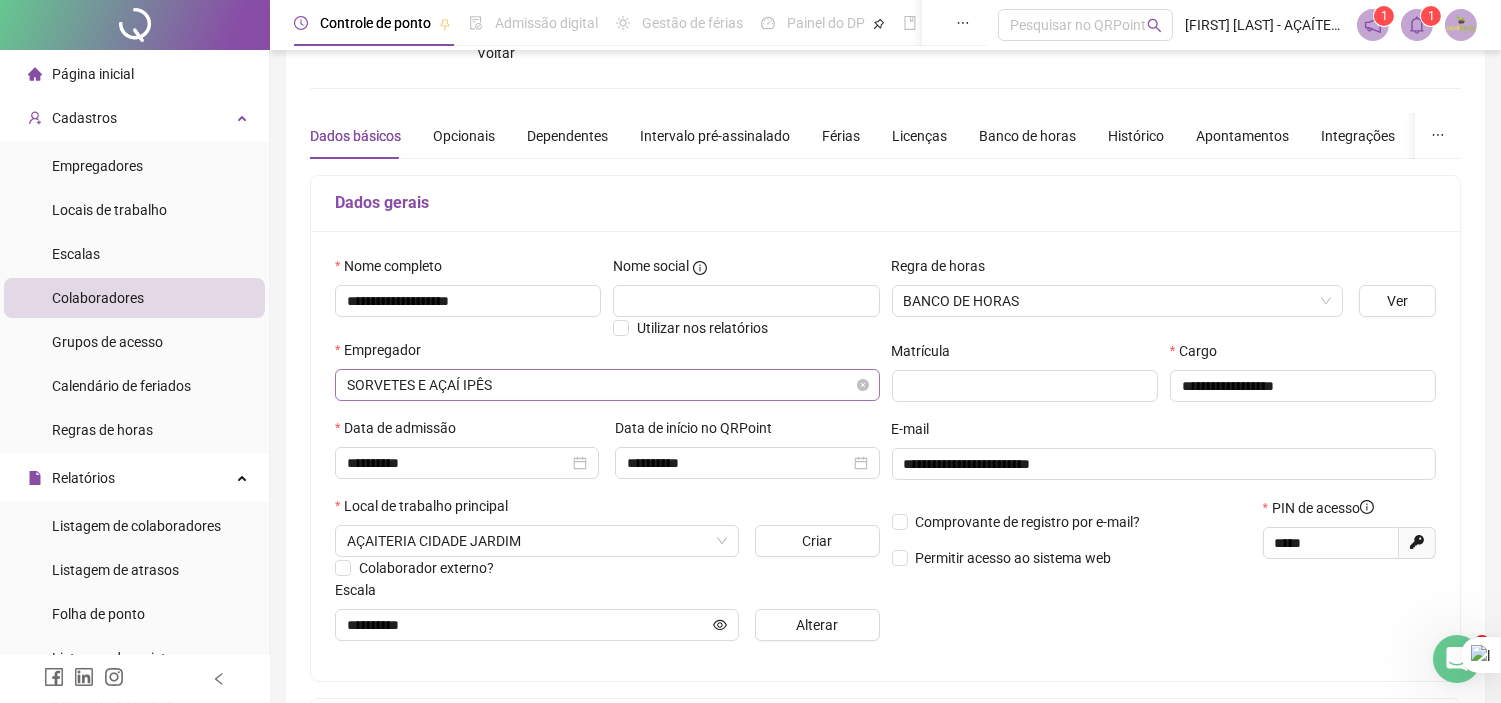 scroll, scrollTop: 111, scrollLeft: 0, axis: vertical 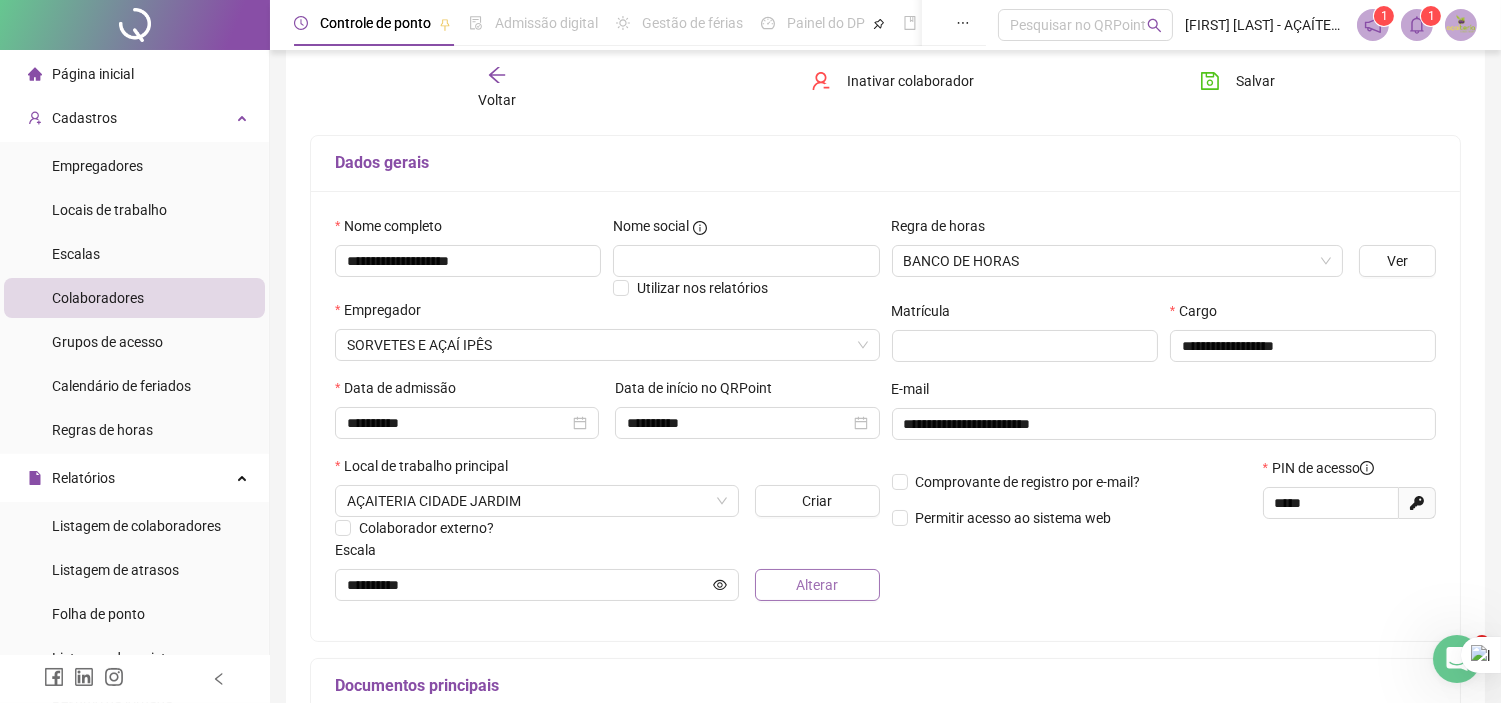 click on "Alterar" at bounding box center [817, 585] 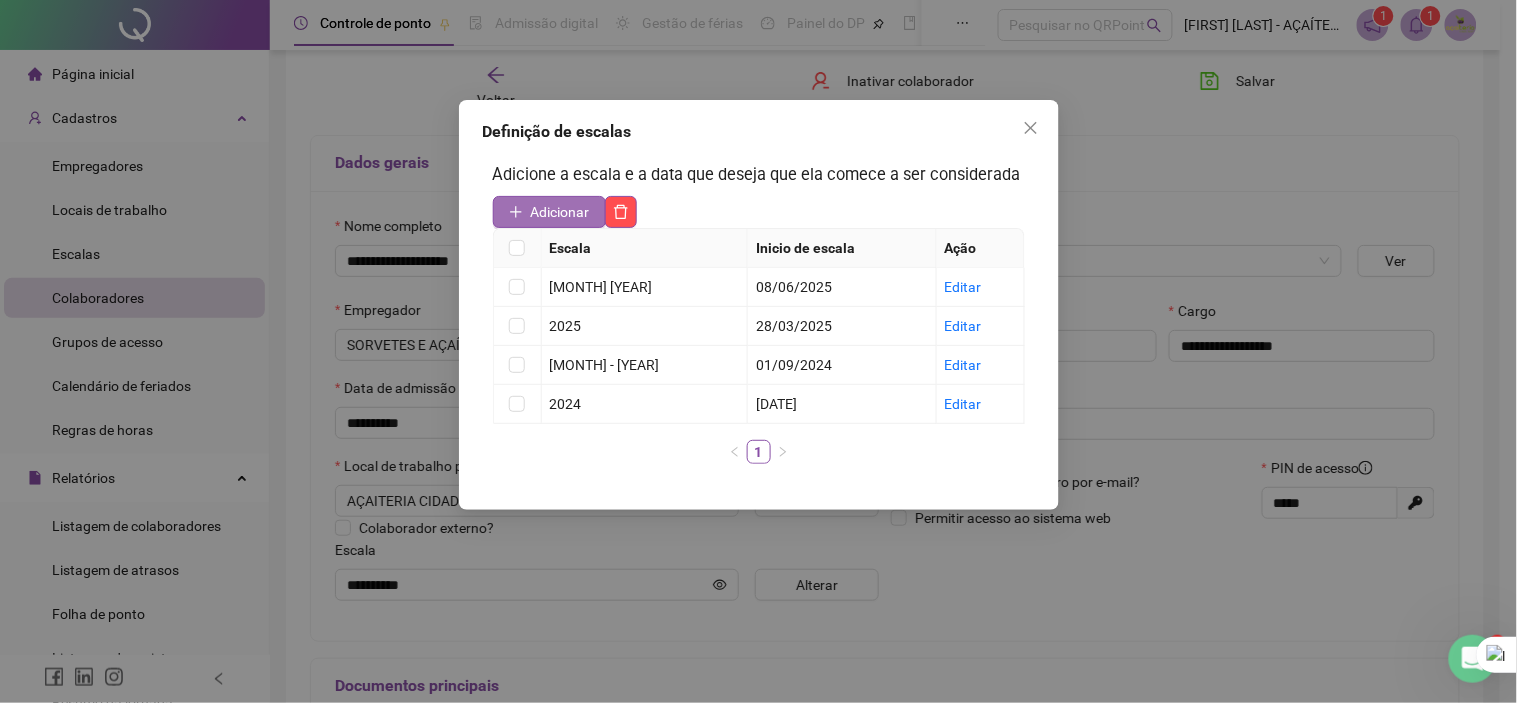 click on "Adicionar" at bounding box center (560, 212) 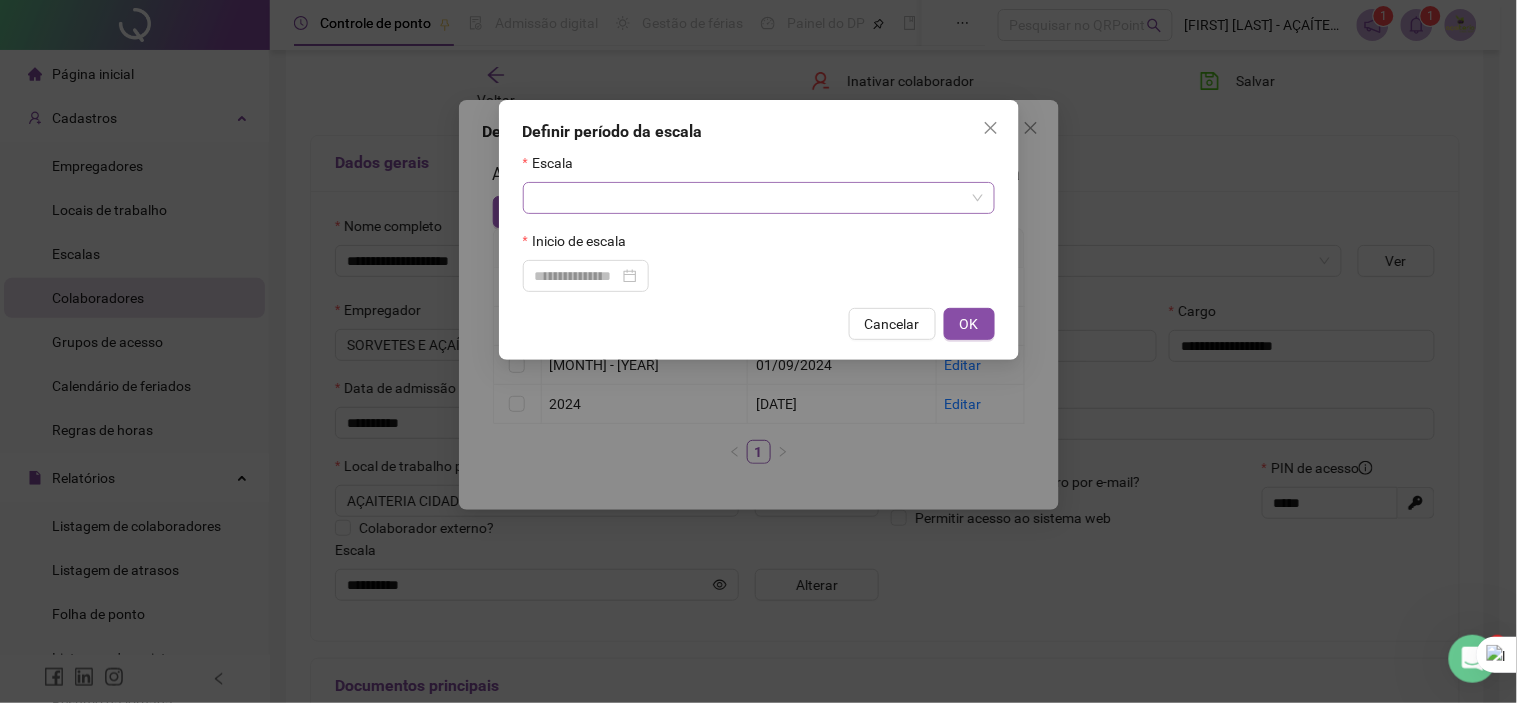 click at bounding box center [750, 198] 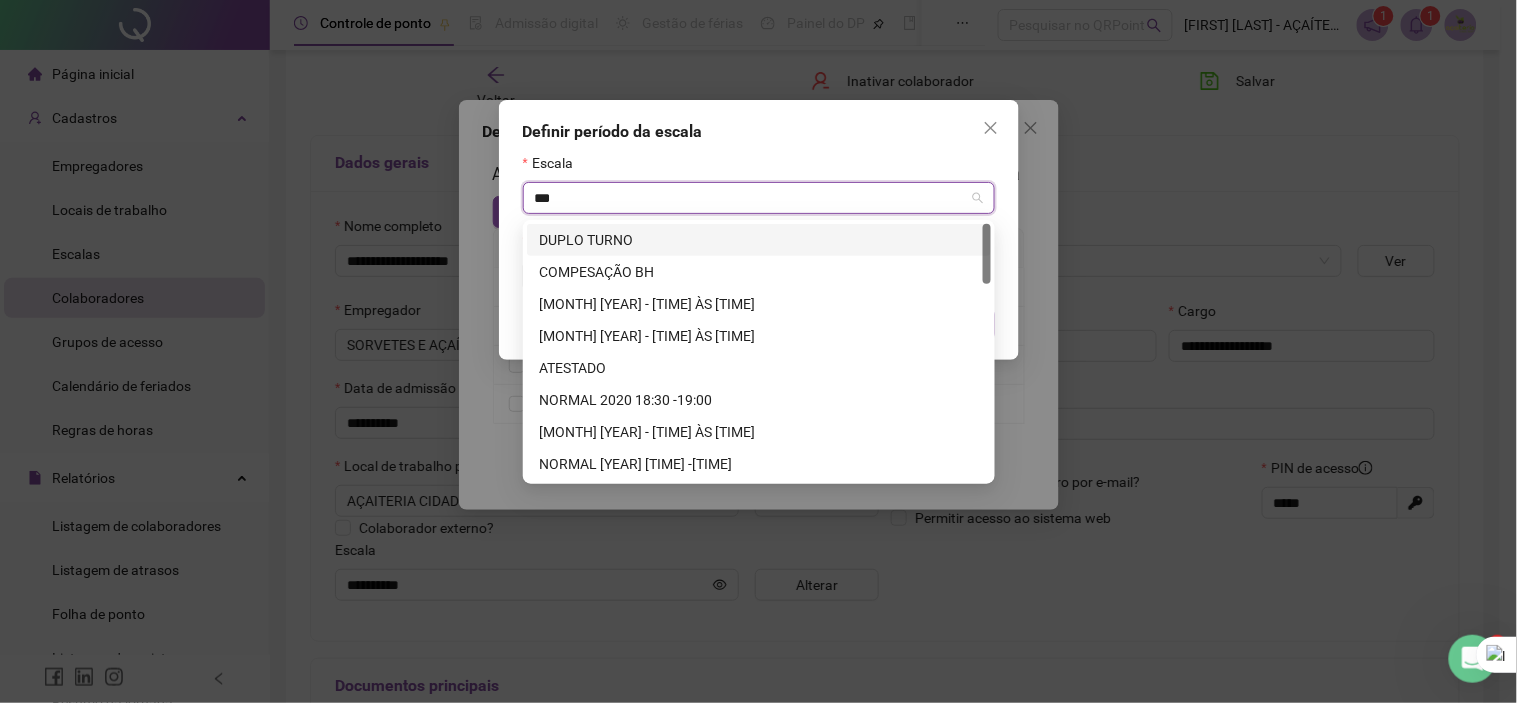 type on "****" 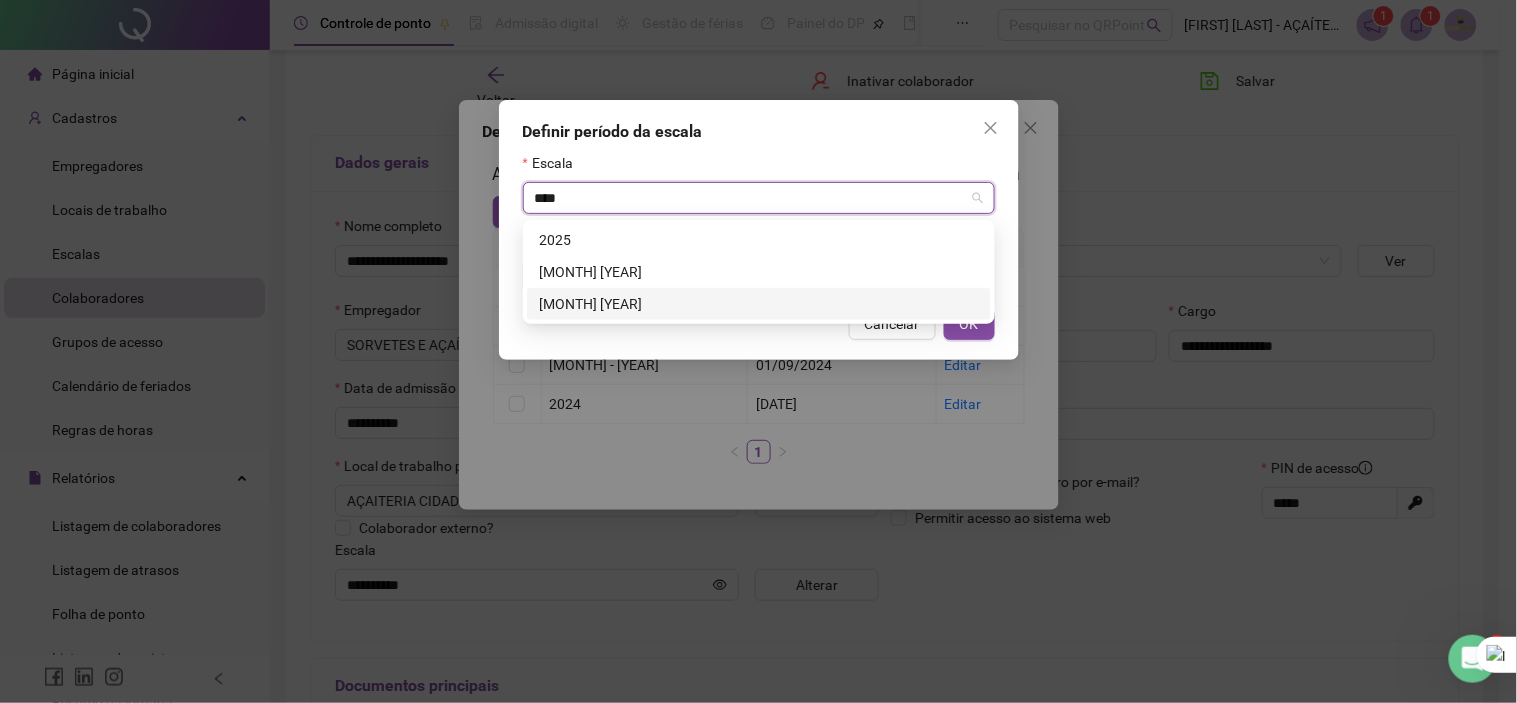 click on "[MONTH] [YEAR]" at bounding box center [759, 304] 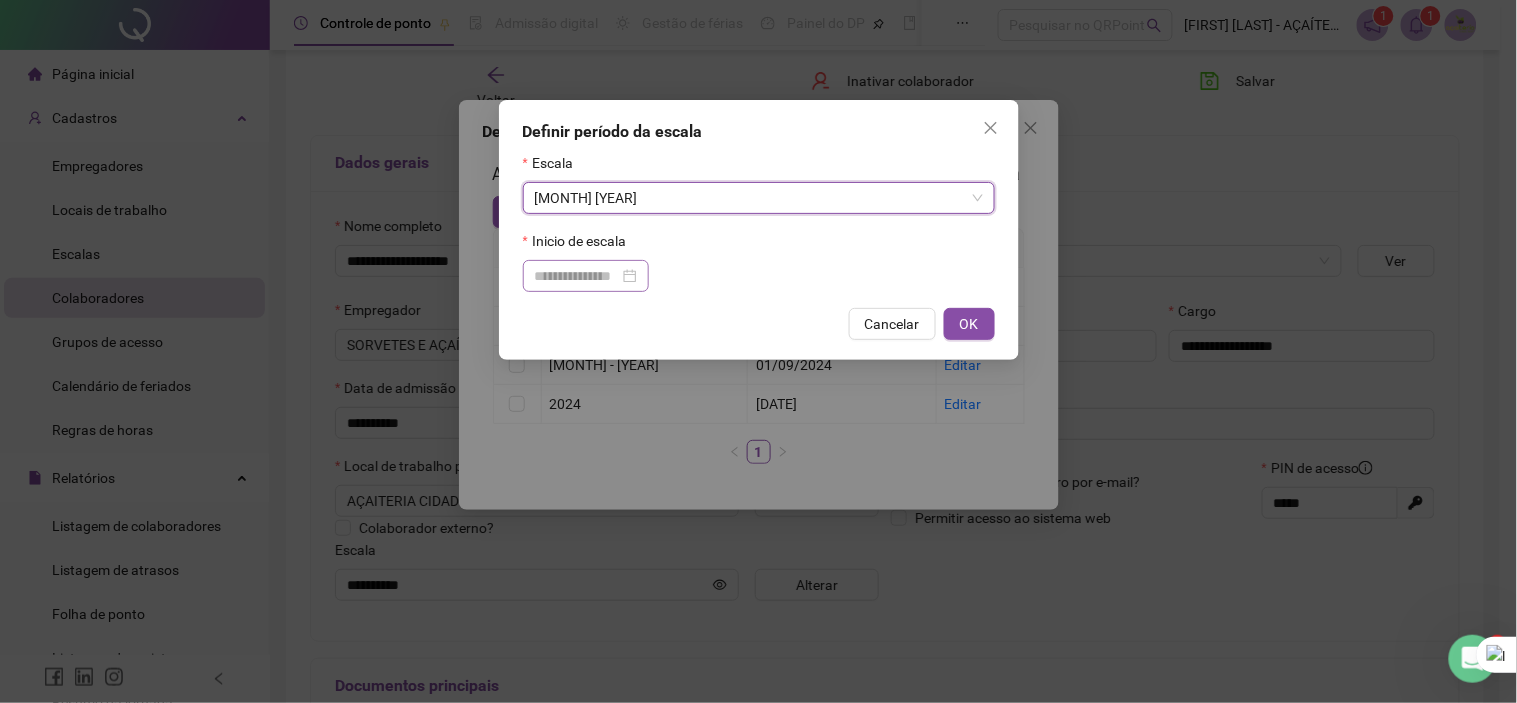 click at bounding box center [586, 276] 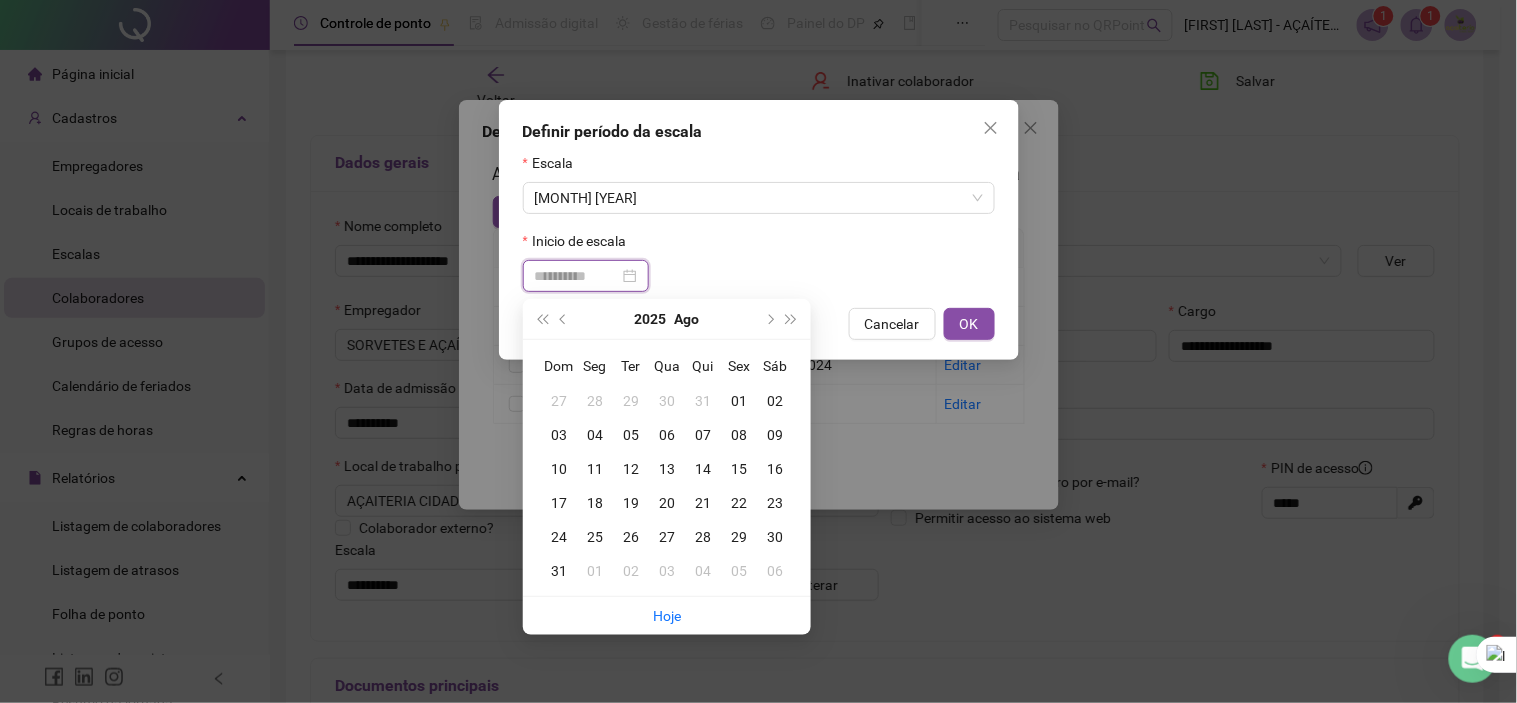 type on "**********" 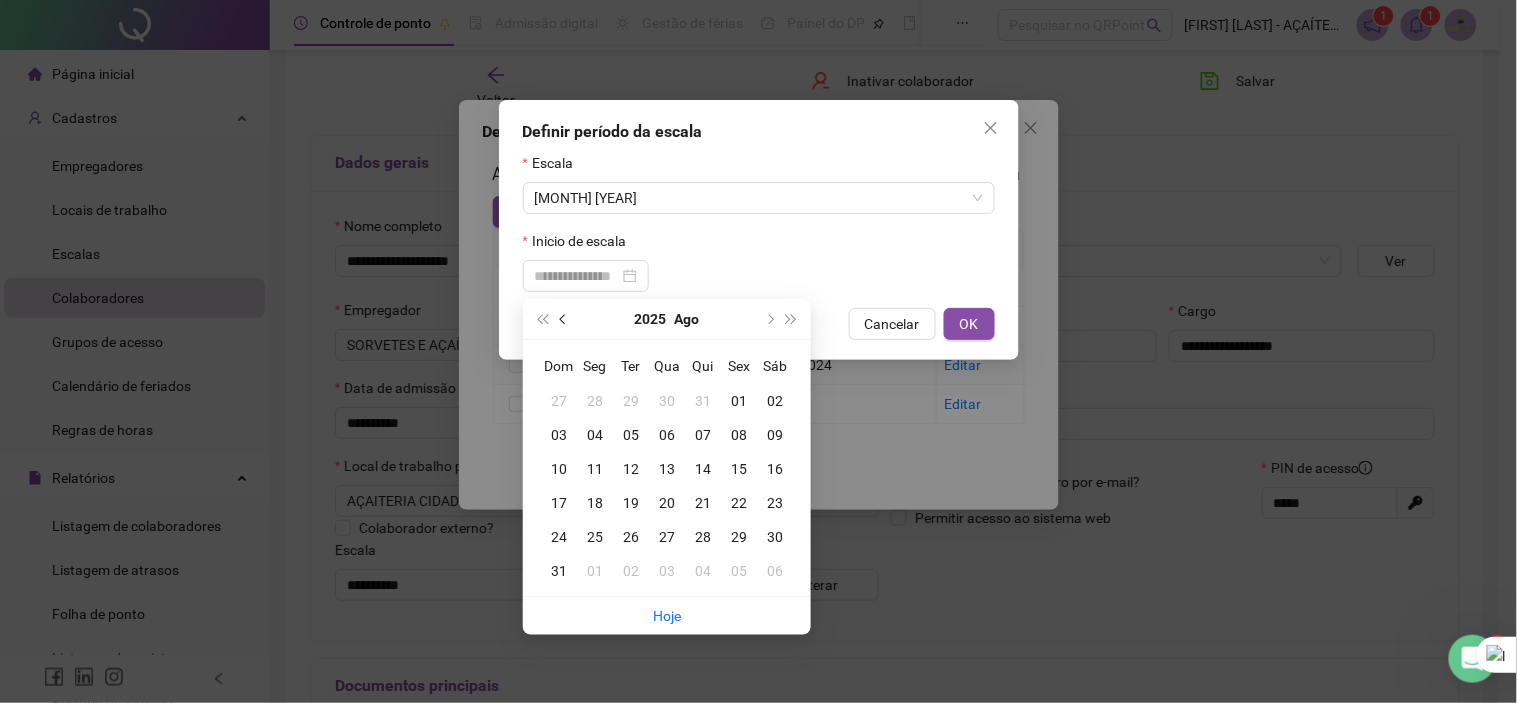 click at bounding box center [565, 319] 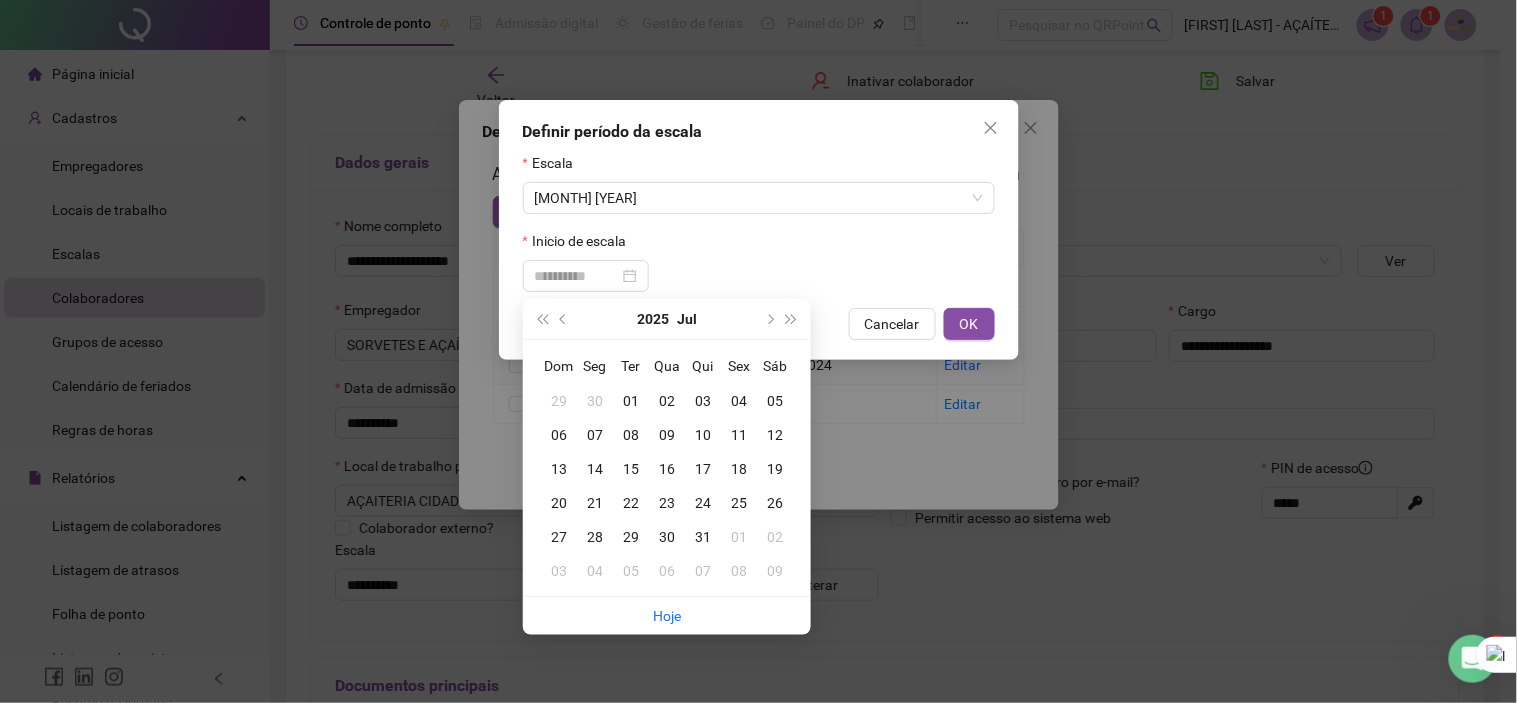 type on "**********" 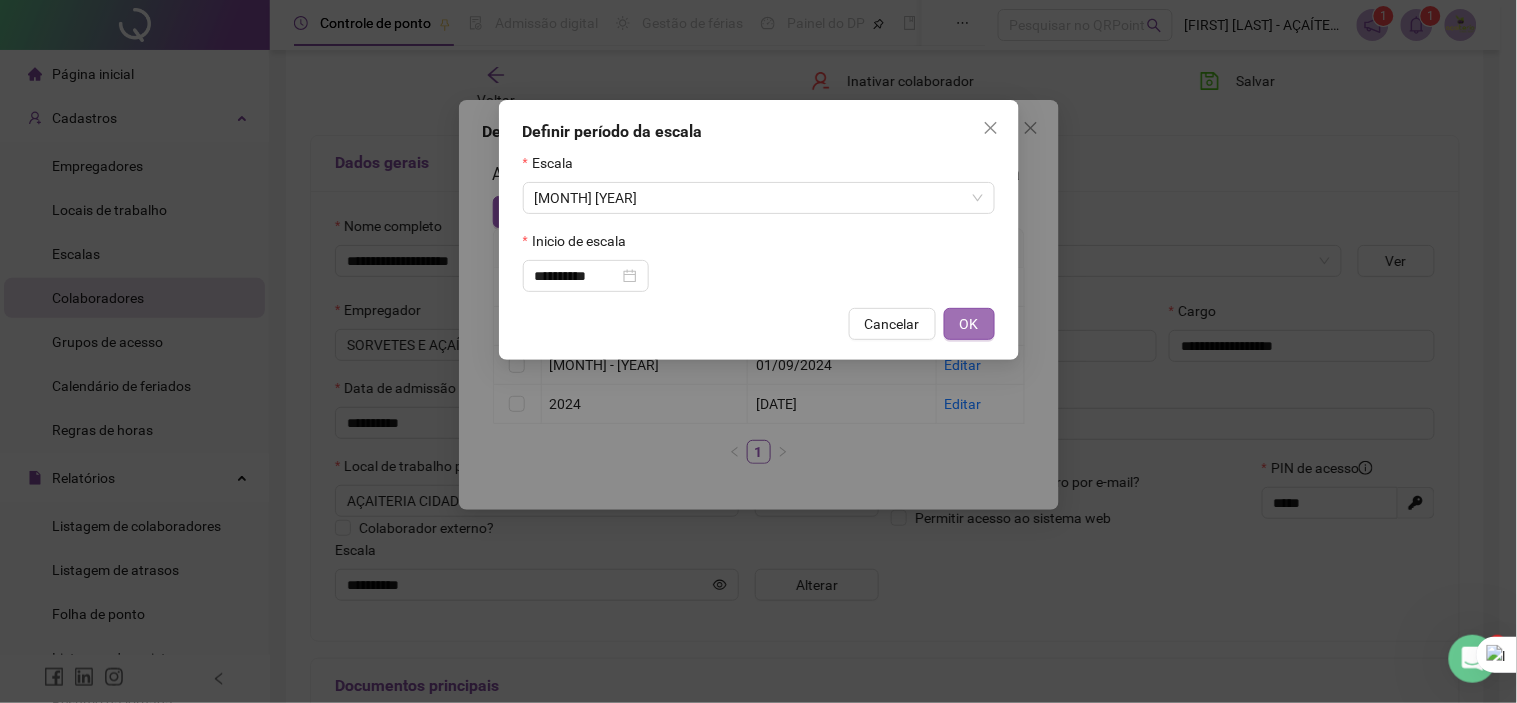 click on "OK" at bounding box center [969, 324] 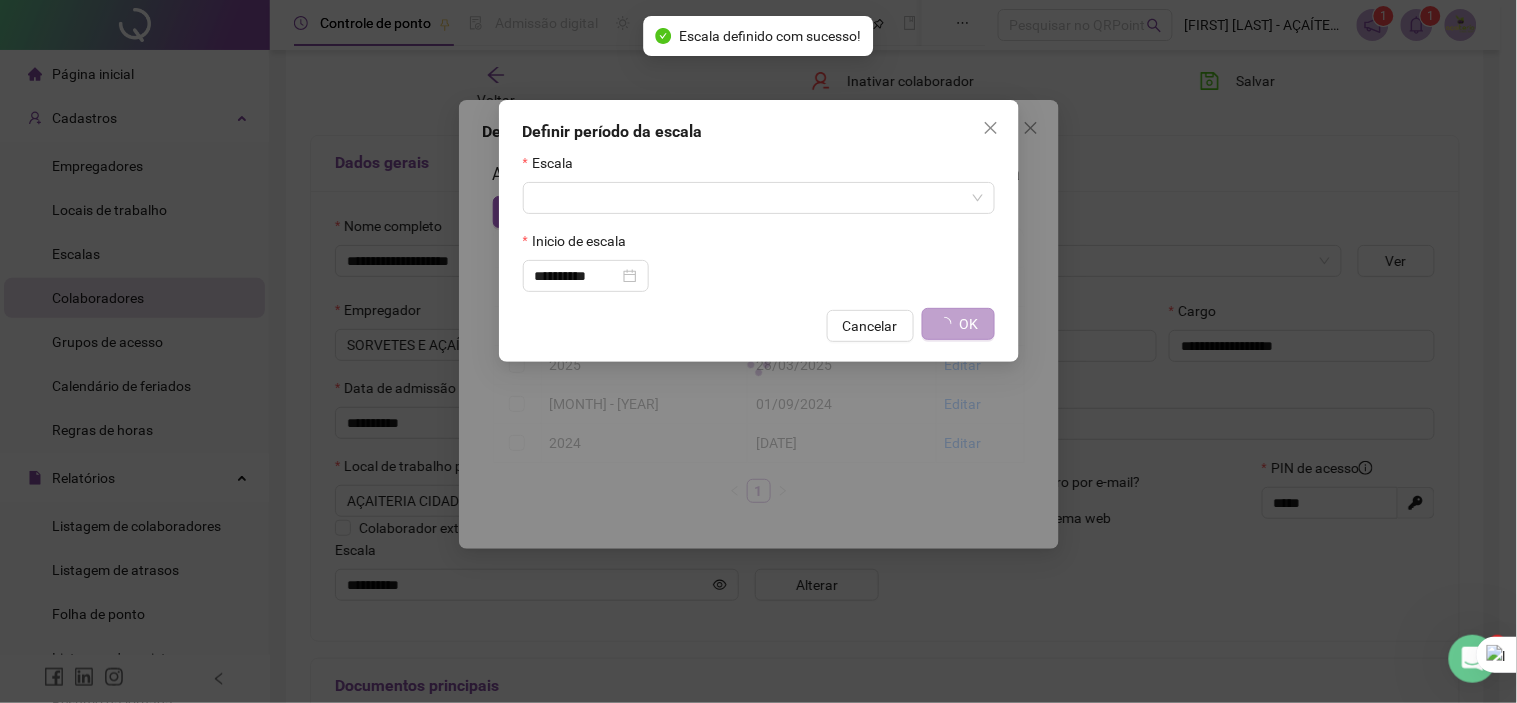 type on "**********" 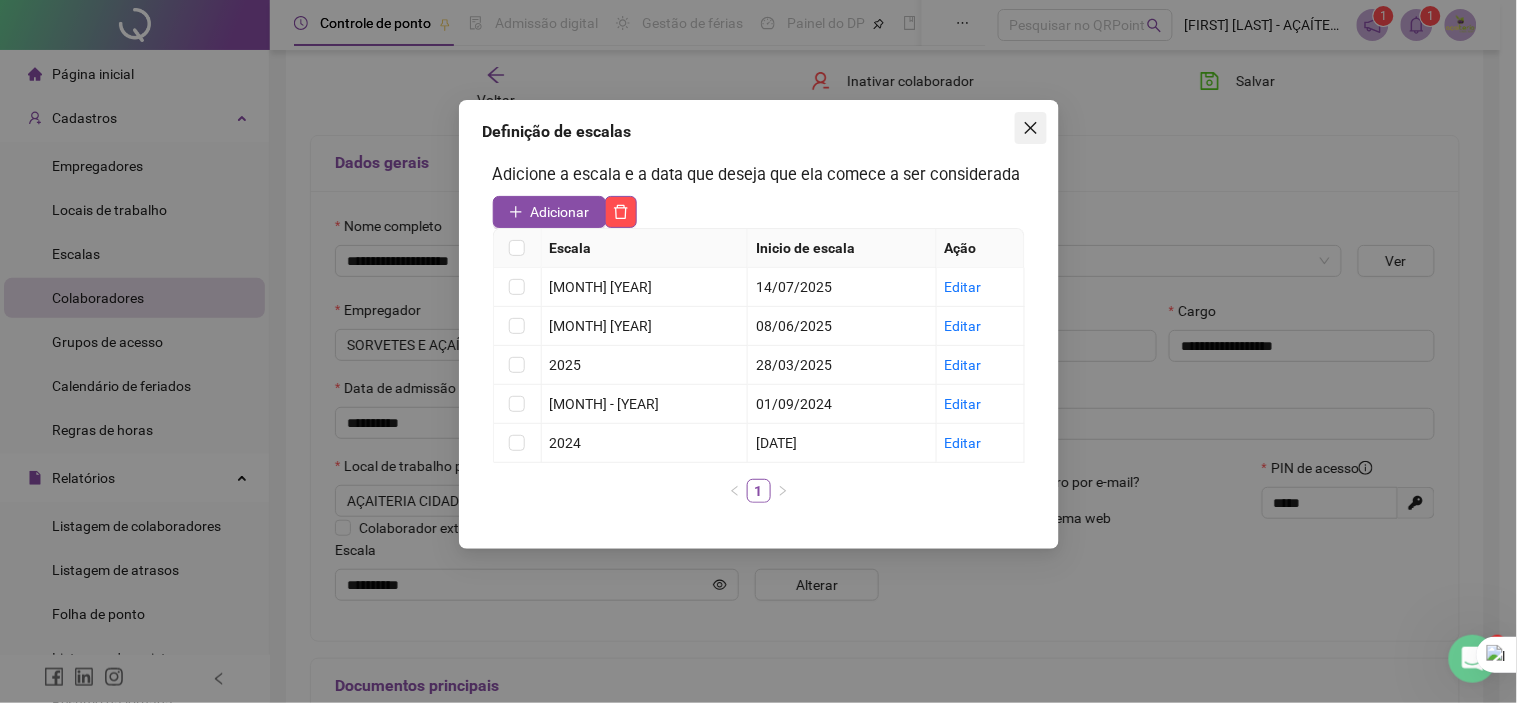 click 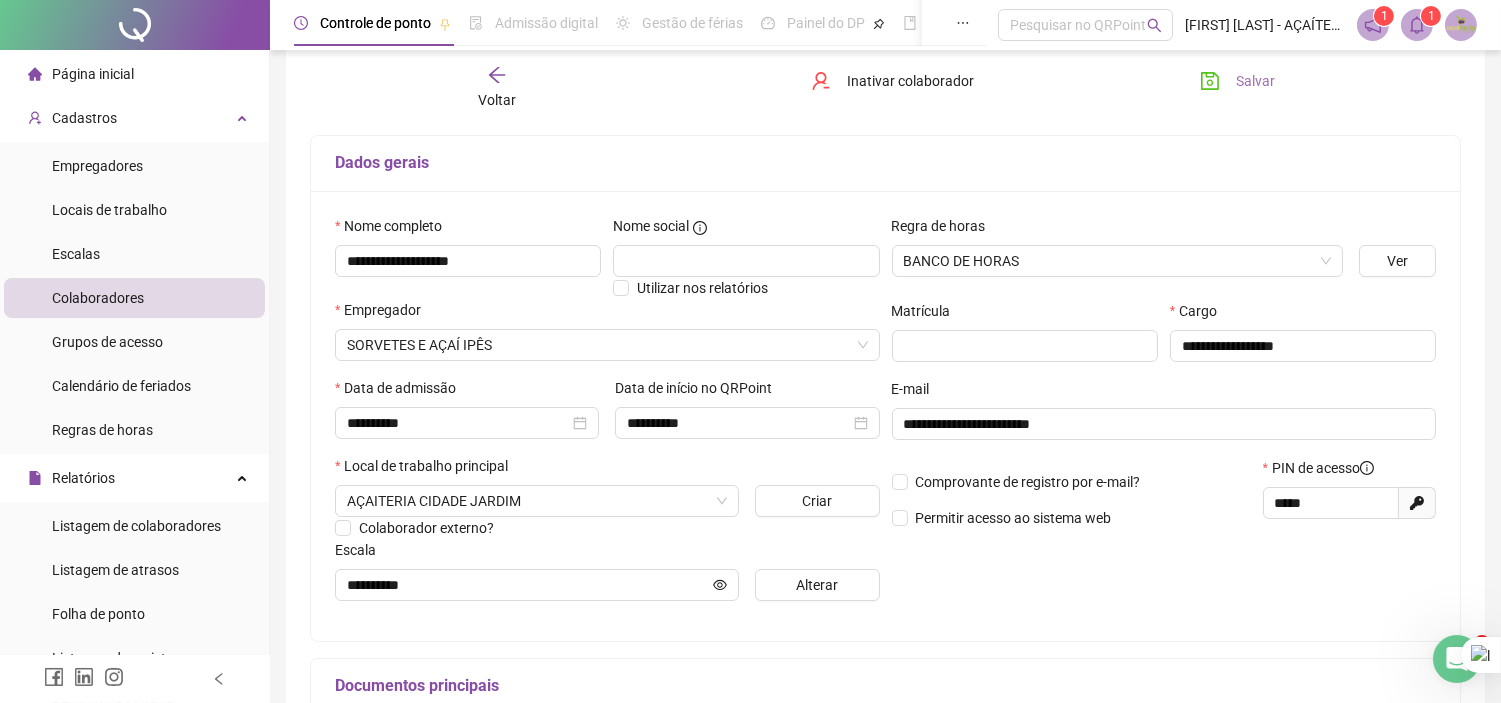 click on "Salvar" at bounding box center (1255, 81) 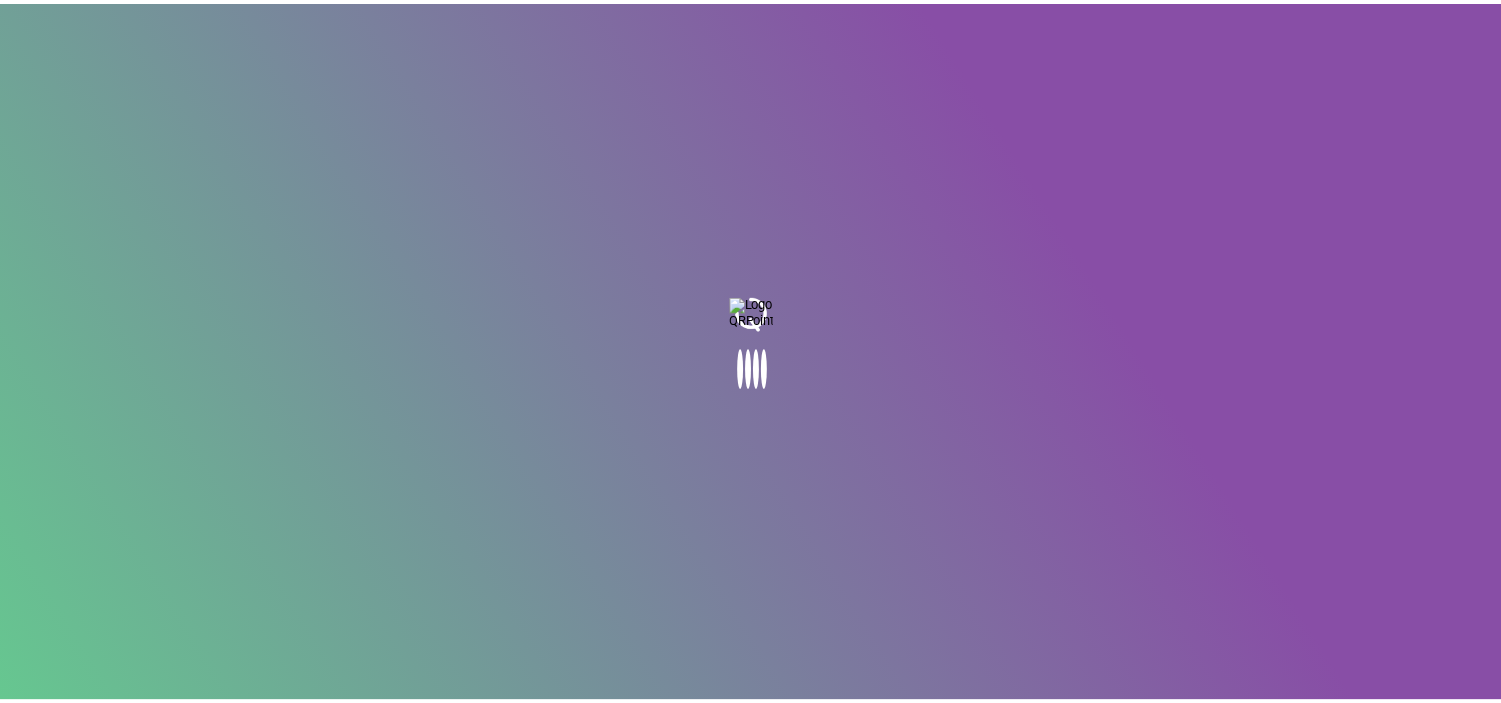 scroll, scrollTop: 0, scrollLeft: 0, axis: both 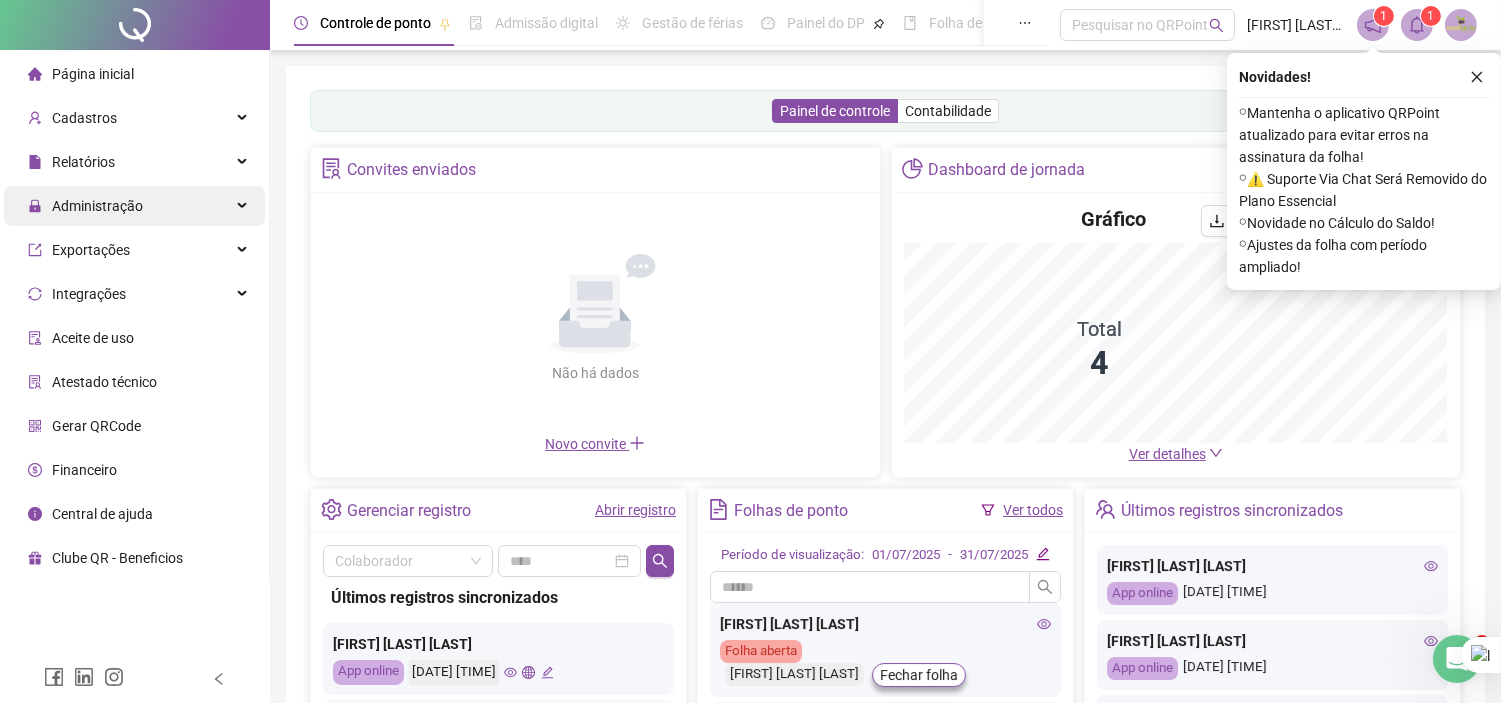 click on "Administração" at bounding box center [134, 206] 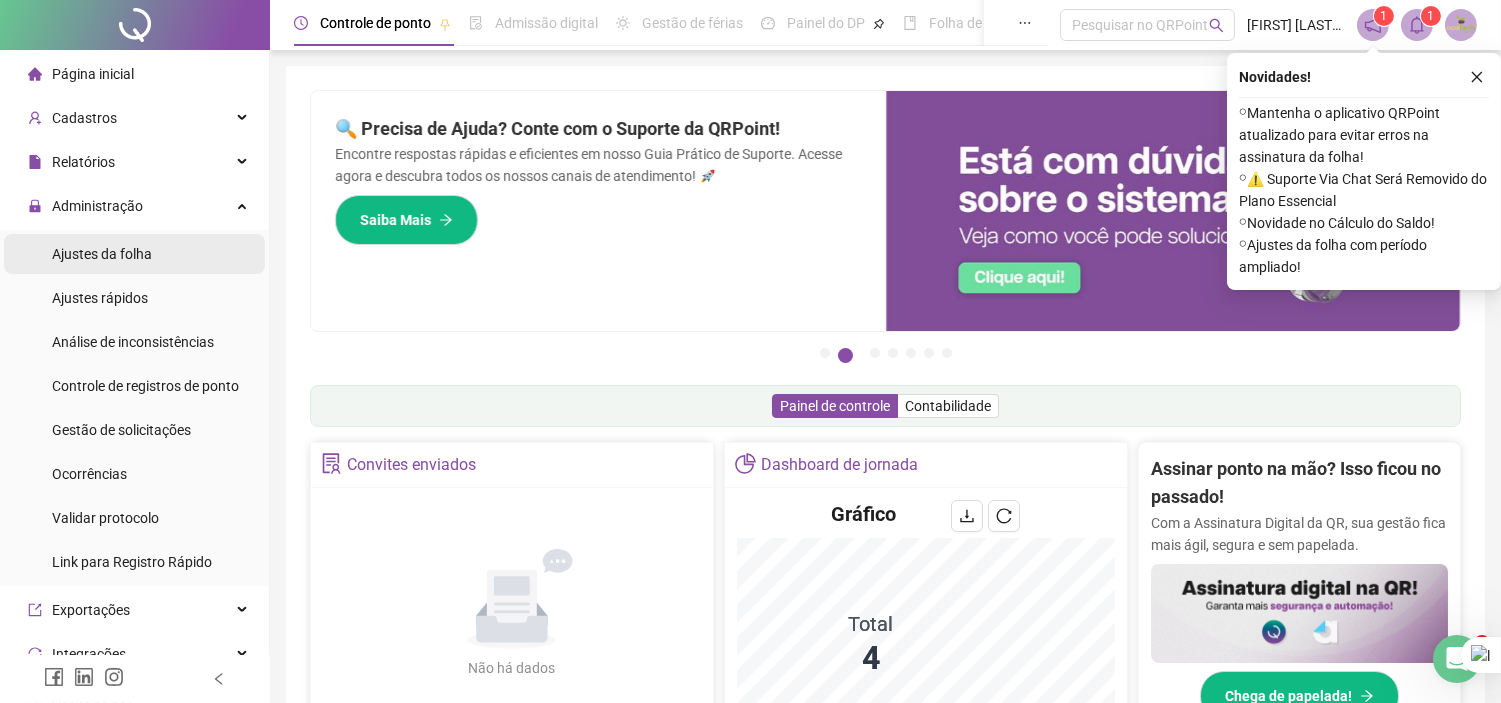 click on "Ajustes da folha" at bounding box center [102, 254] 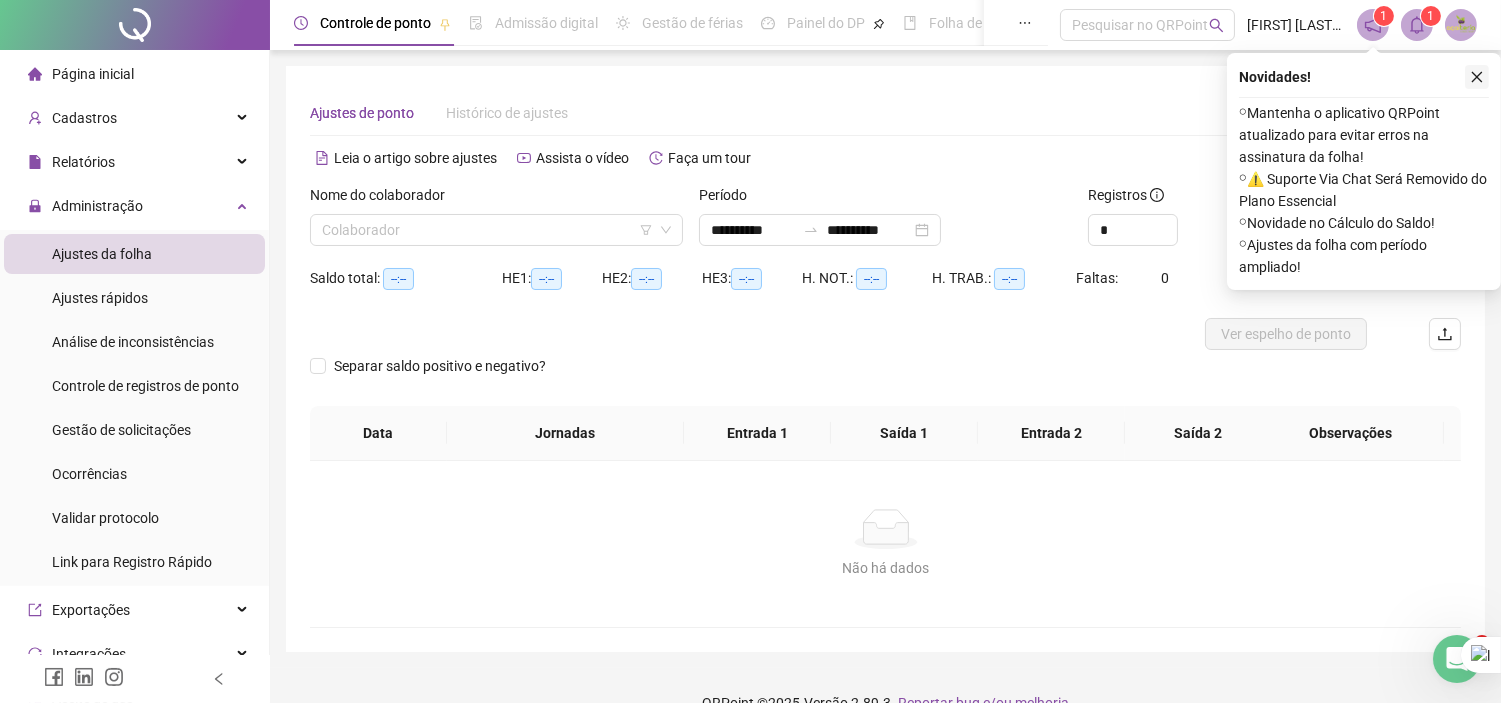 click 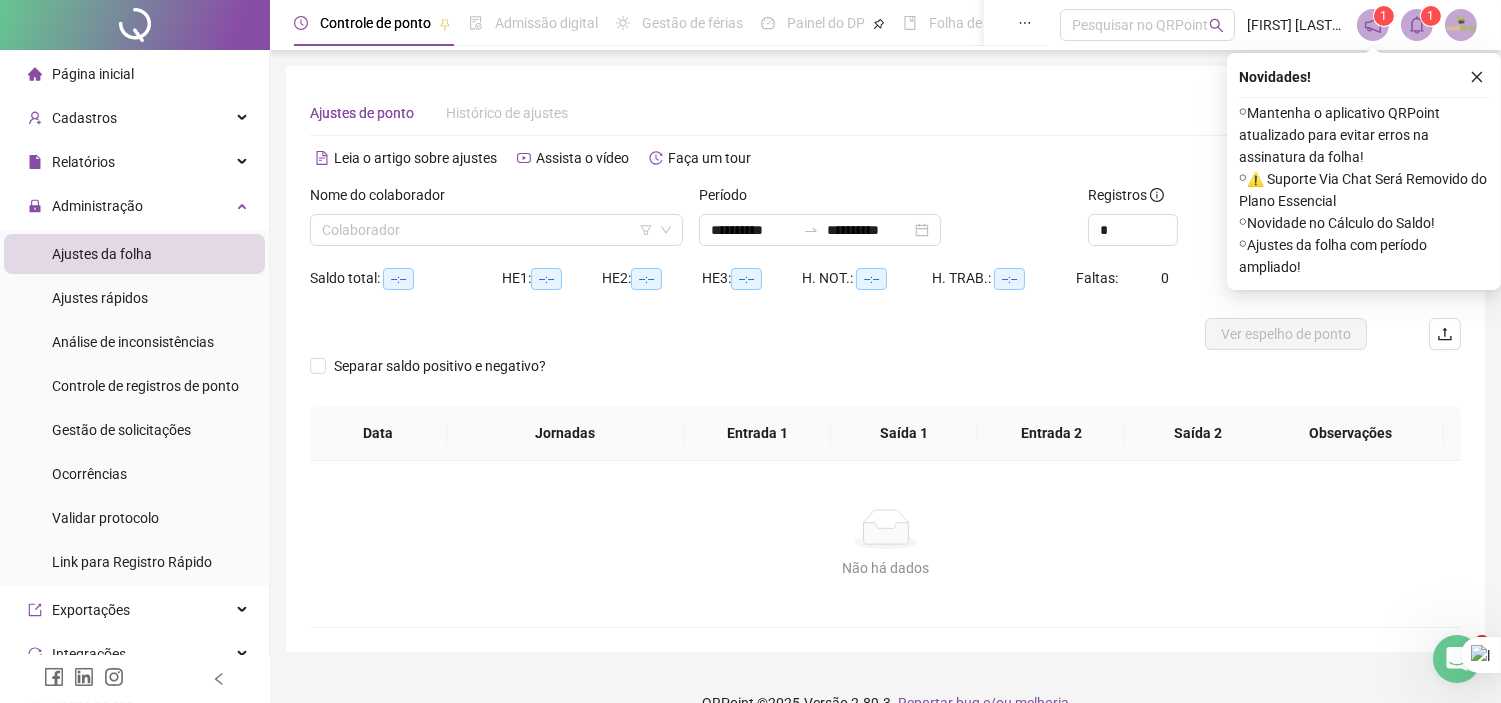 scroll, scrollTop: 1, scrollLeft: 0, axis: vertical 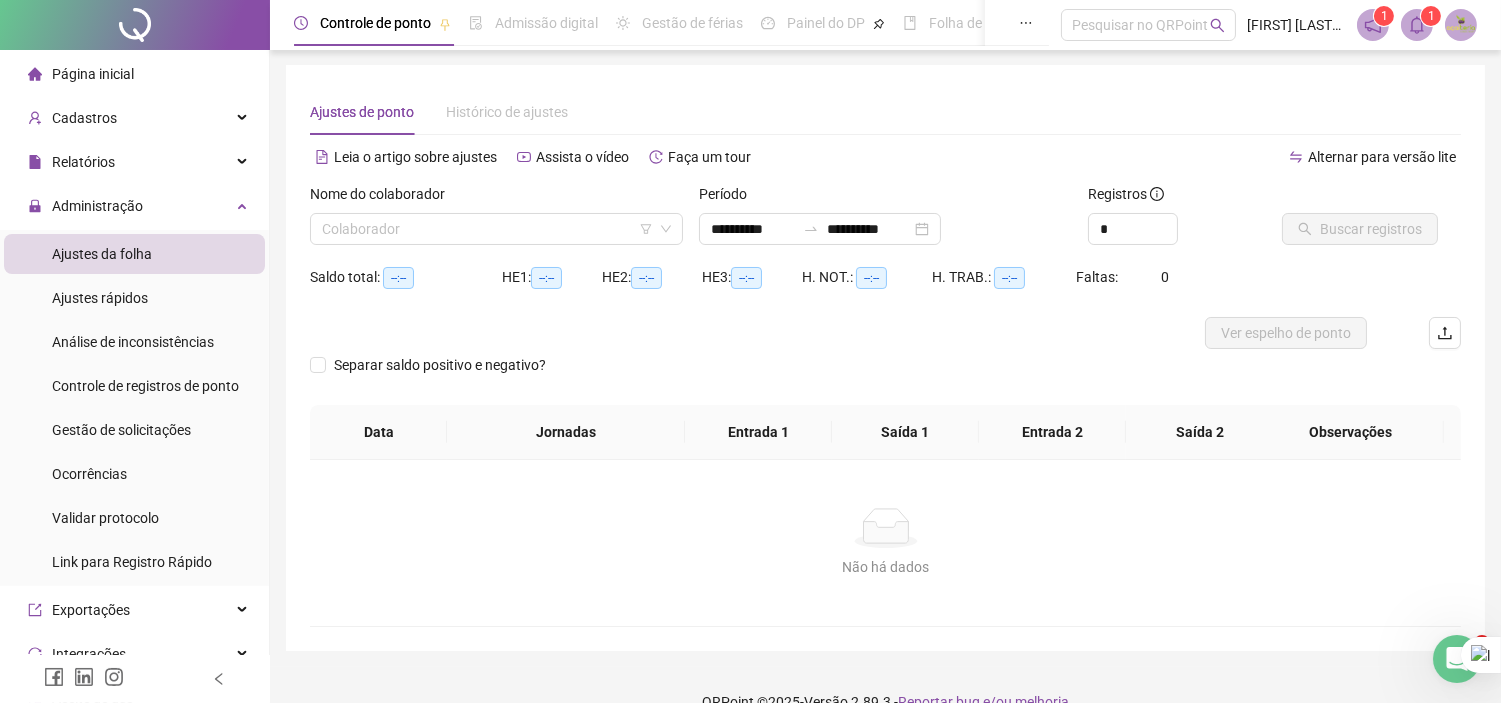 click on "**********" at bounding box center [885, 358] 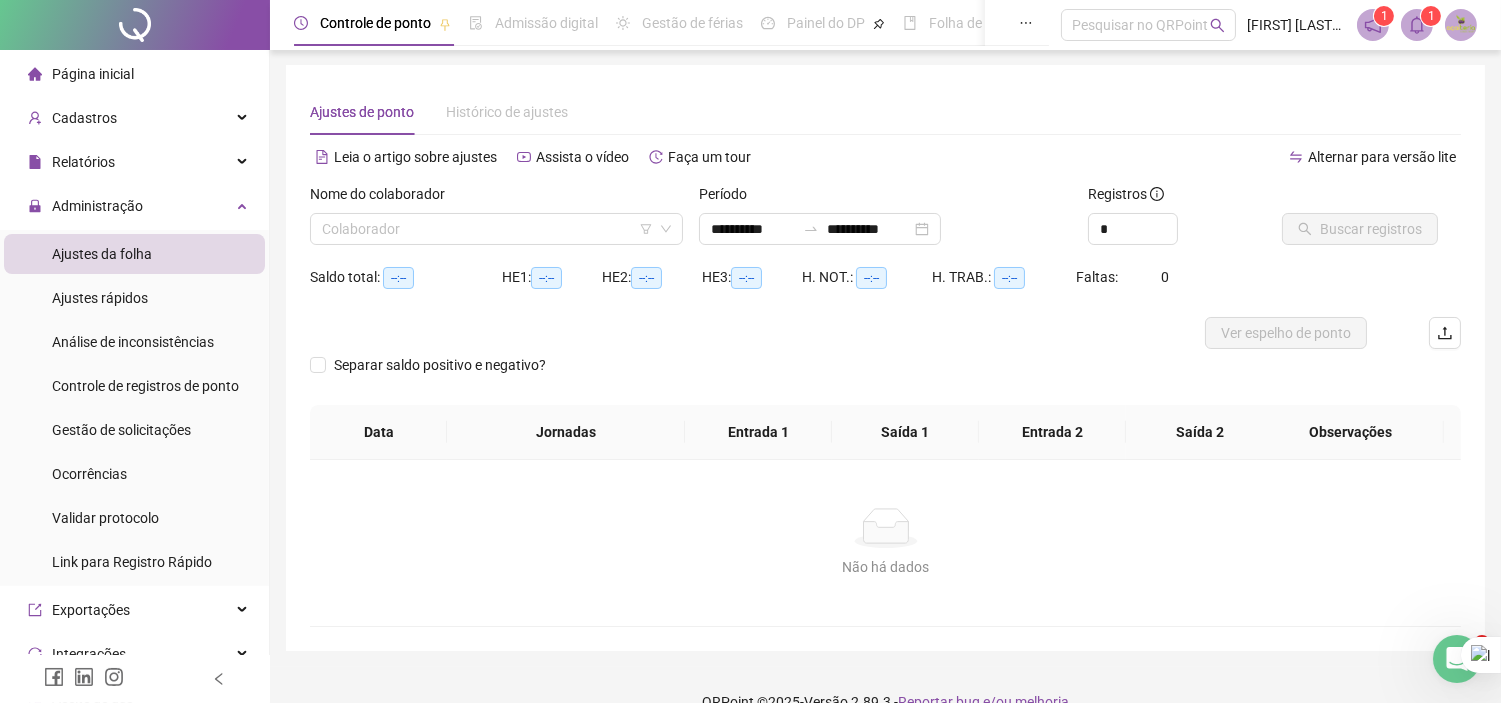 click on "**********" at bounding box center [885, 358] 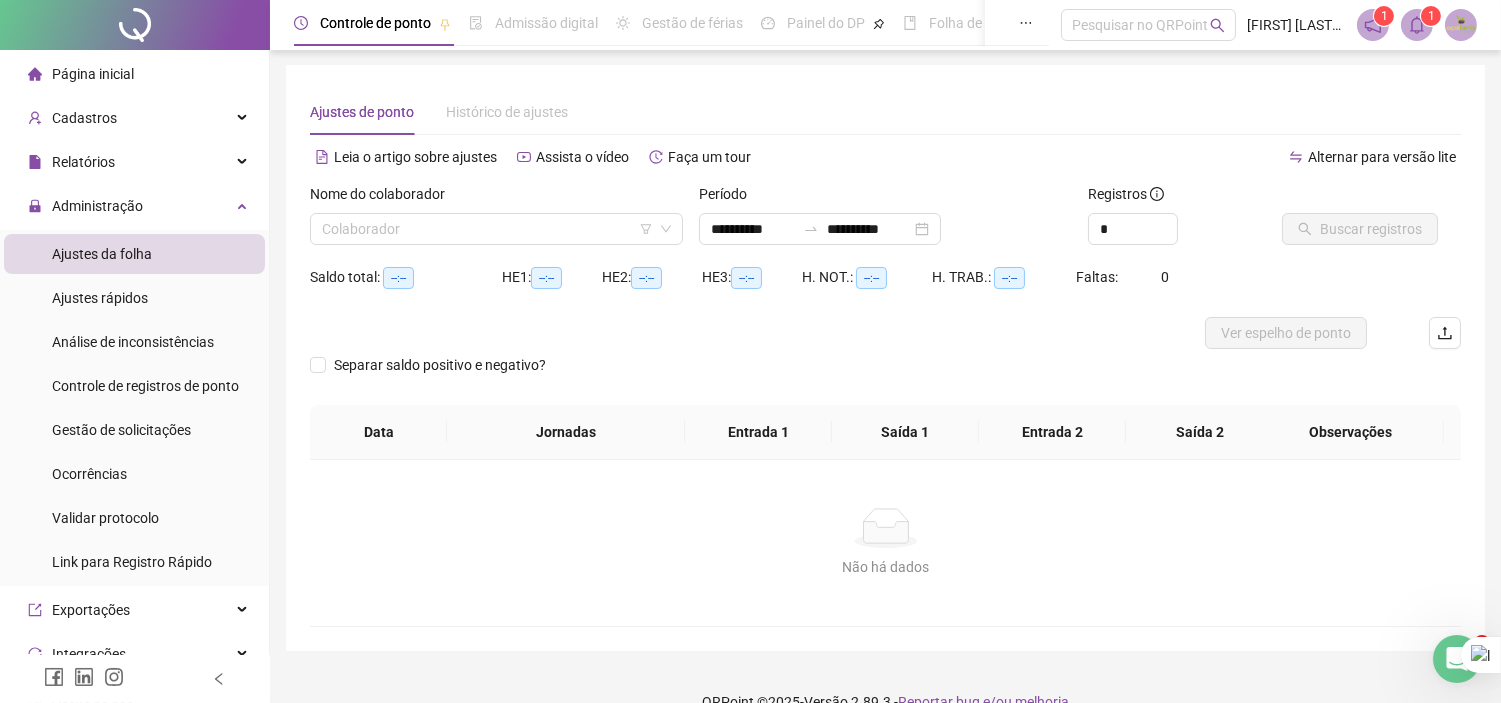click on "**********" at bounding box center (885, 358) 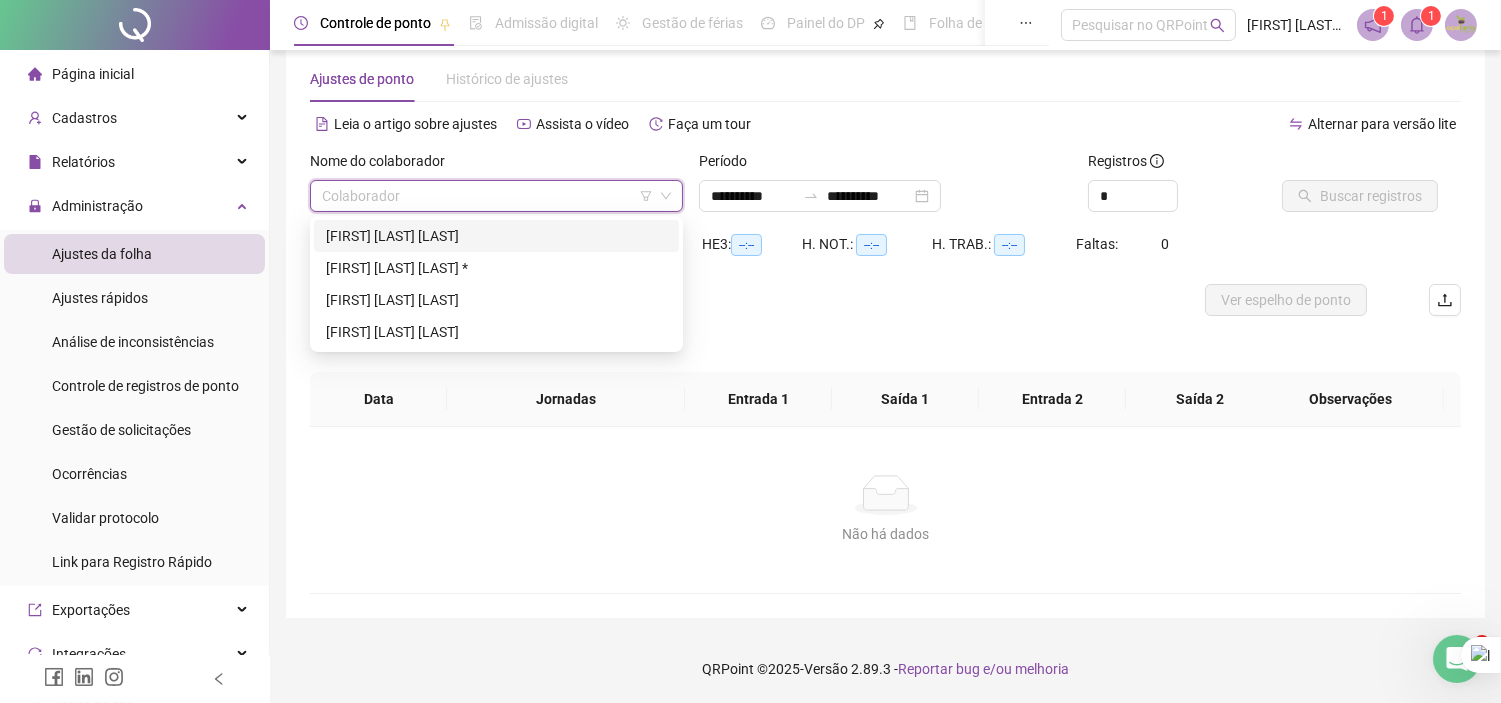 click at bounding box center (487, 196) 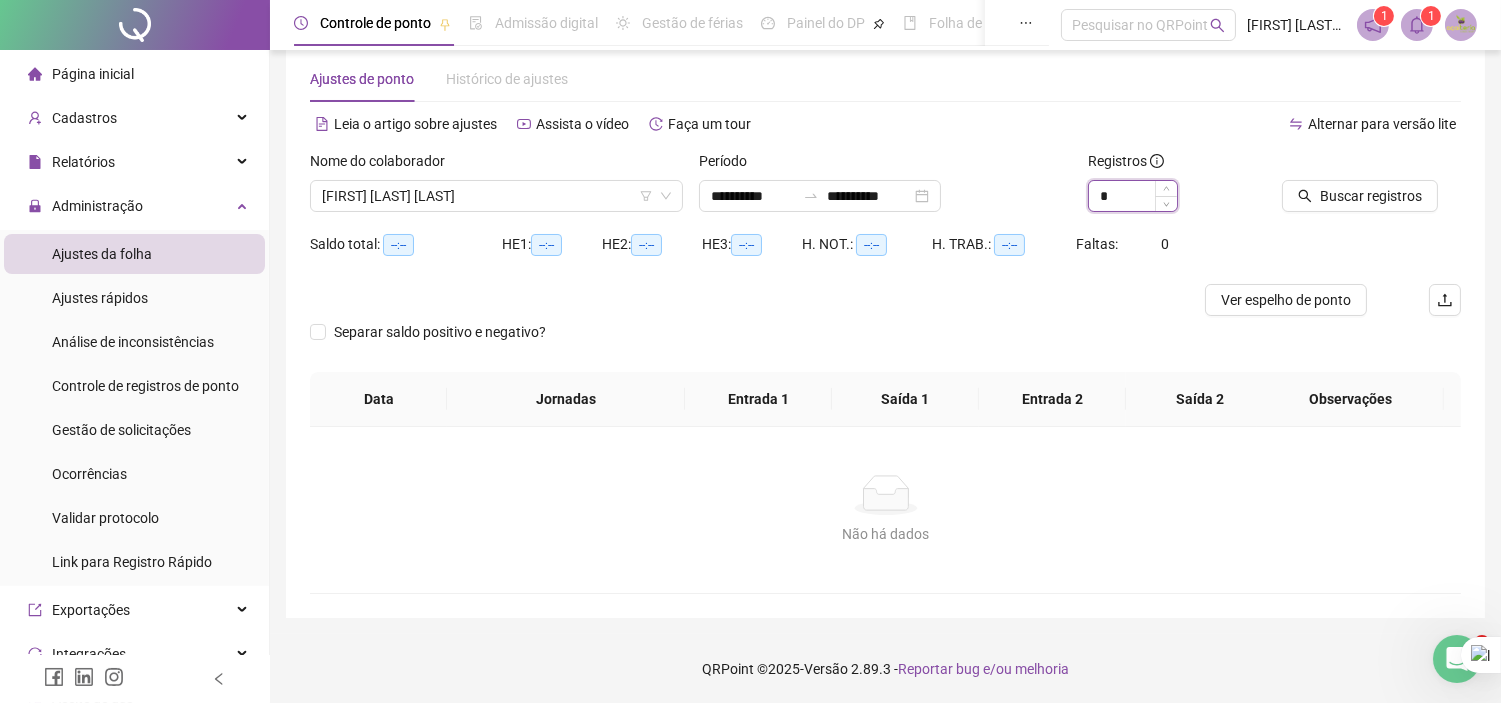 drag, startPoint x: 1124, startPoint y: 196, endPoint x: 1090, endPoint y: 197, distance: 34.0147 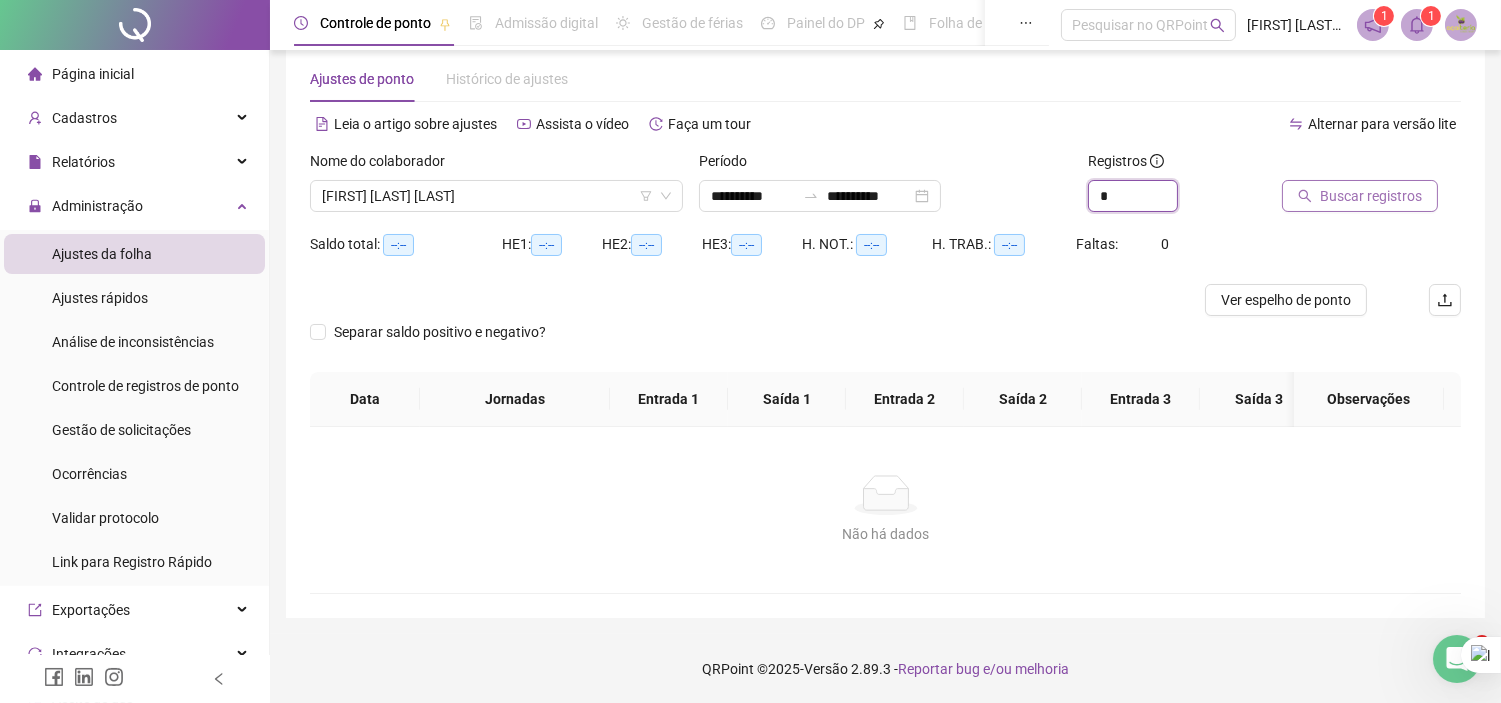 type on "*" 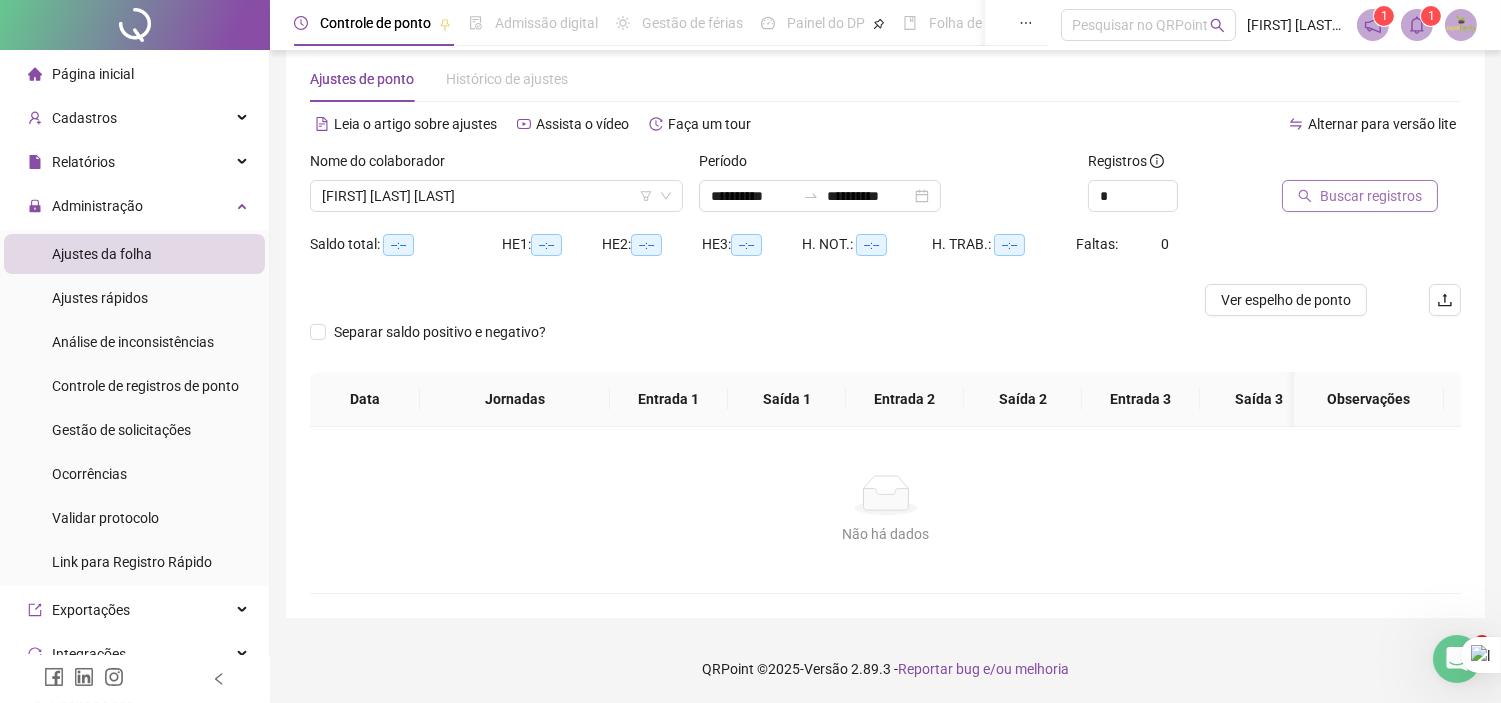 click on "Buscar registros" at bounding box center (1371, 196) 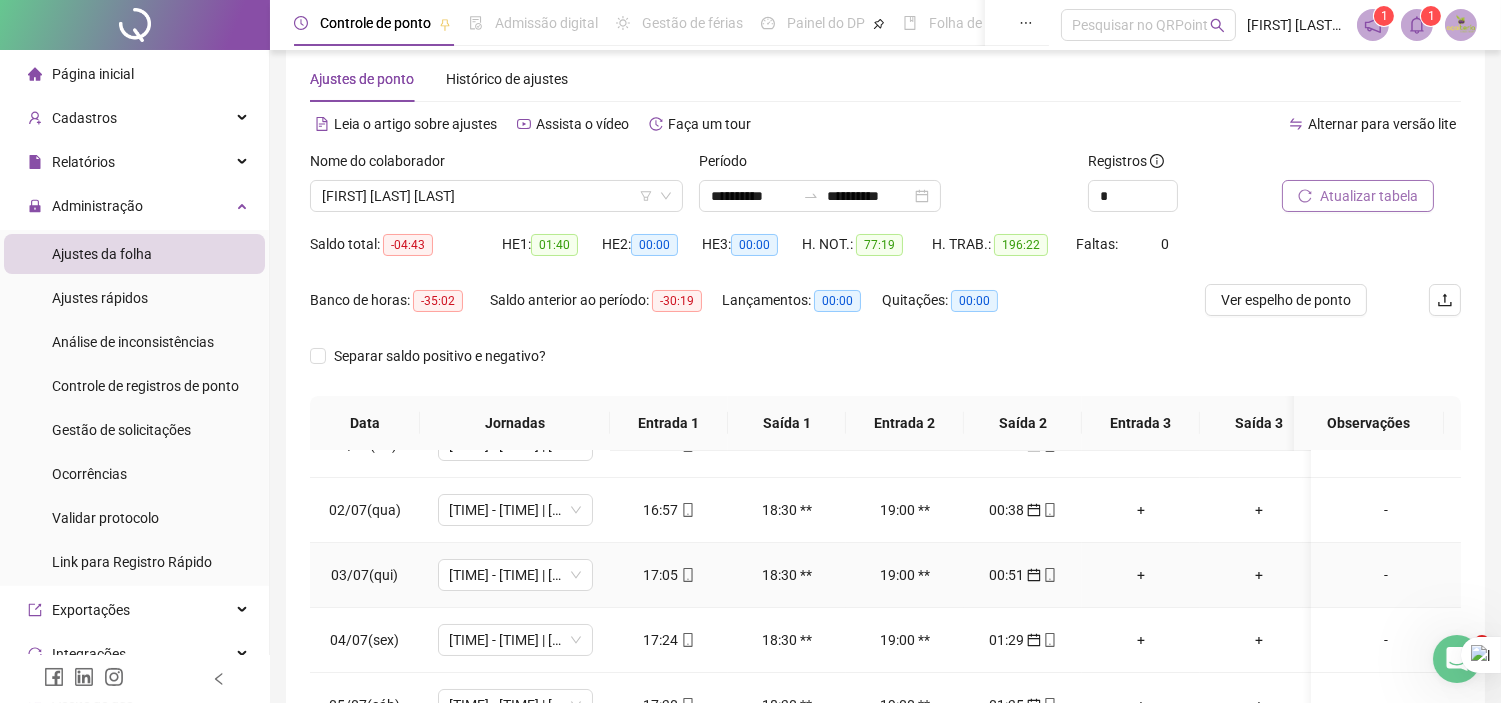 scroll, scrollTop: 0, scrollLeft: 0, axis: both 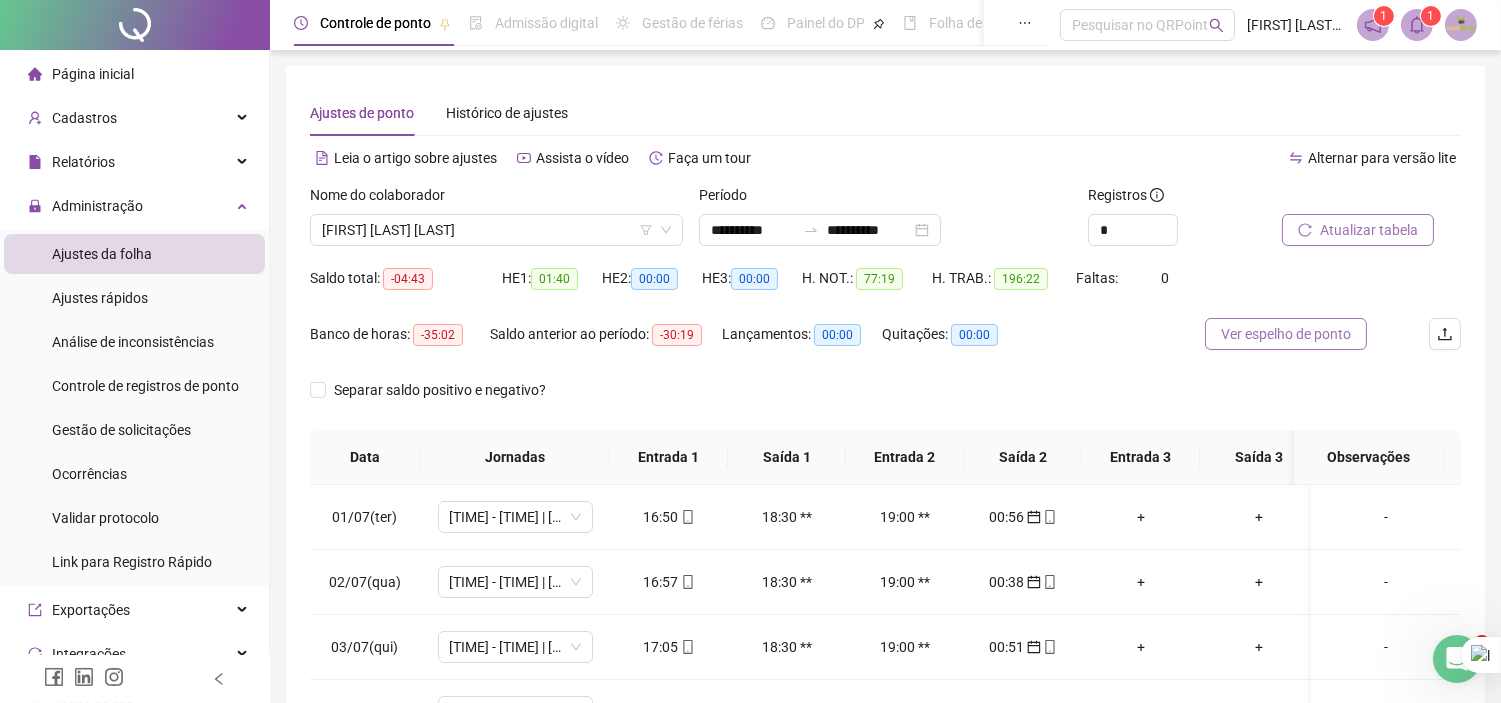 click on "Ver espelho de ponto" at bounding box center [1286, 334] 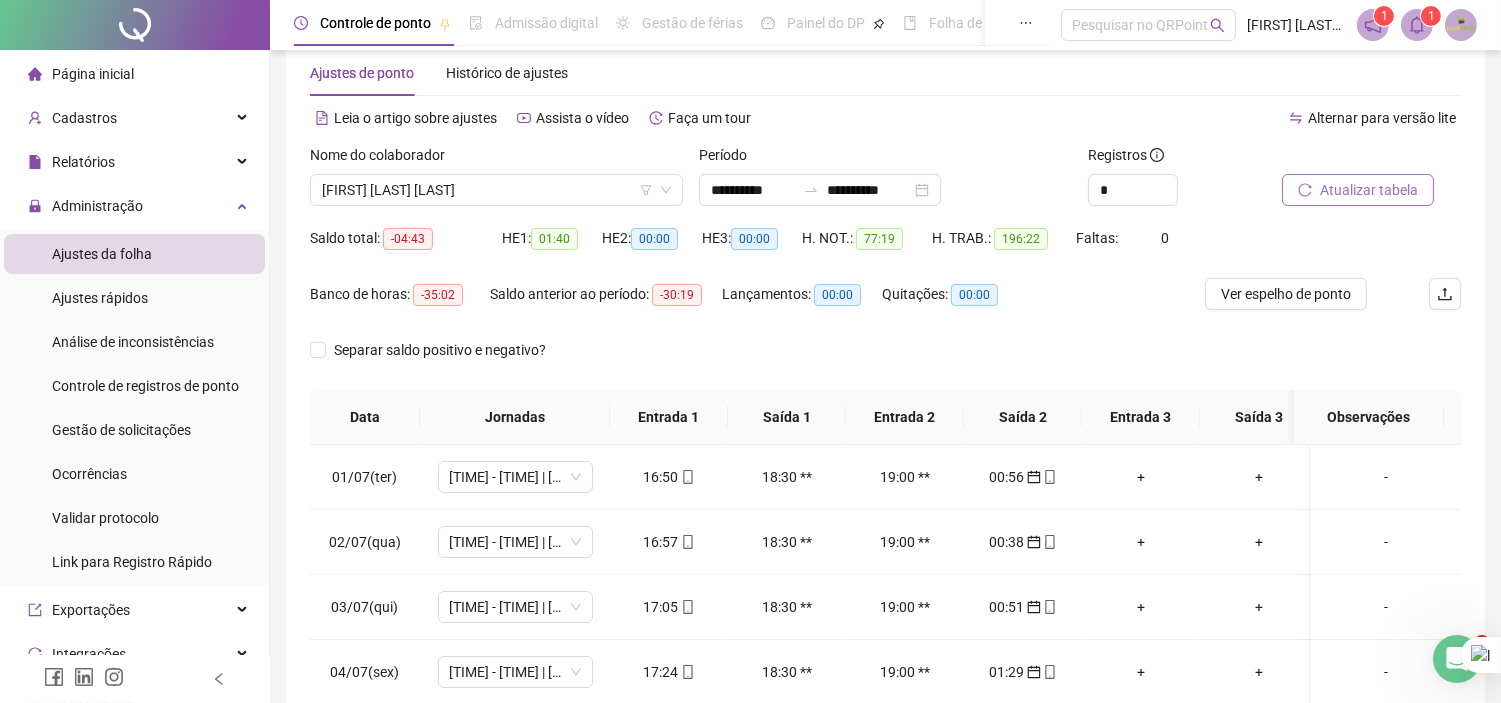 scroll, scrollTop: 0, scrollLeft: 0, axis: both 